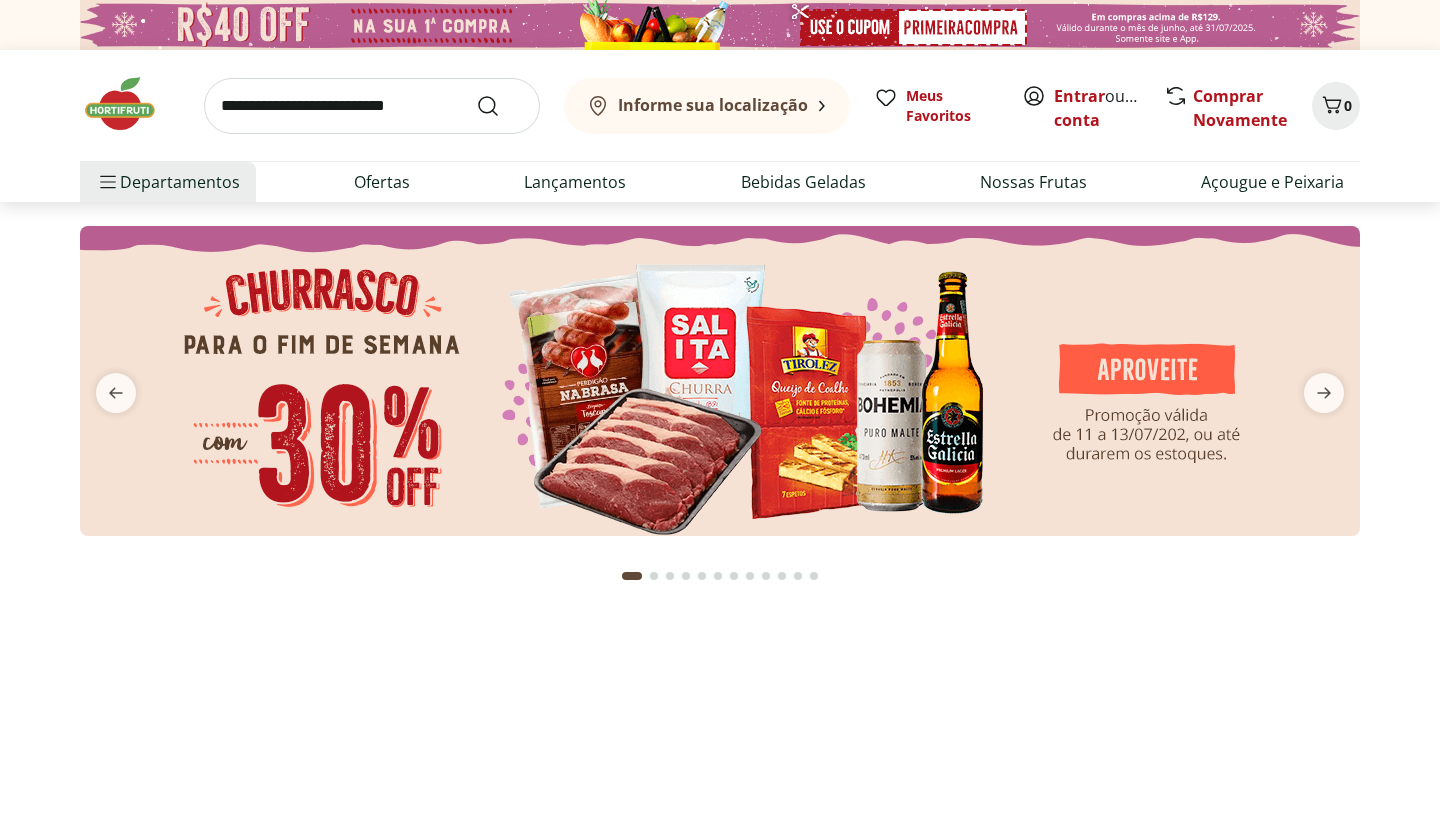 scroll, scrollTop: 0, scrollLeft: 0, axis: both 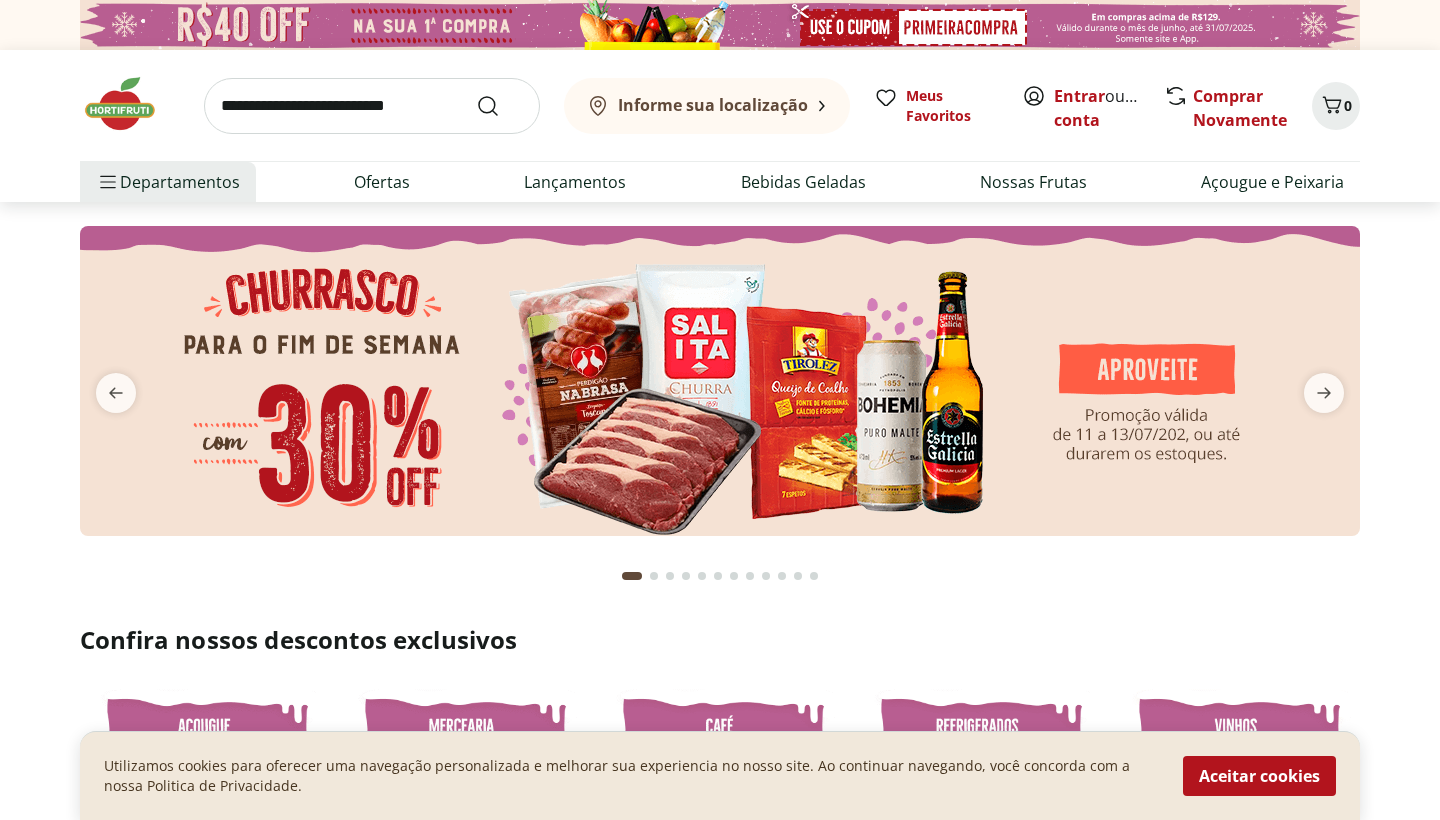 click at bounding box center (372, 106) 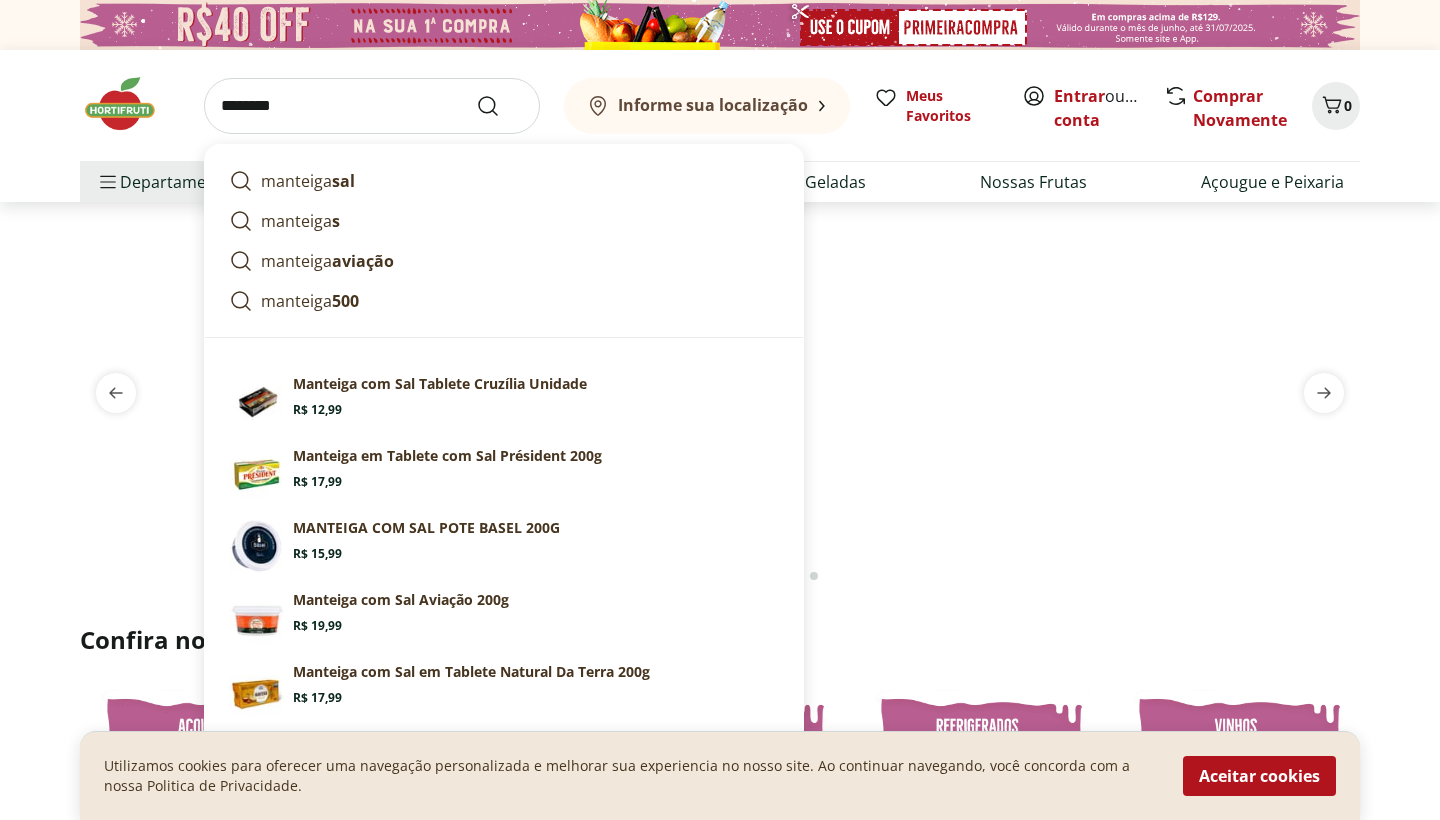 type on "********" 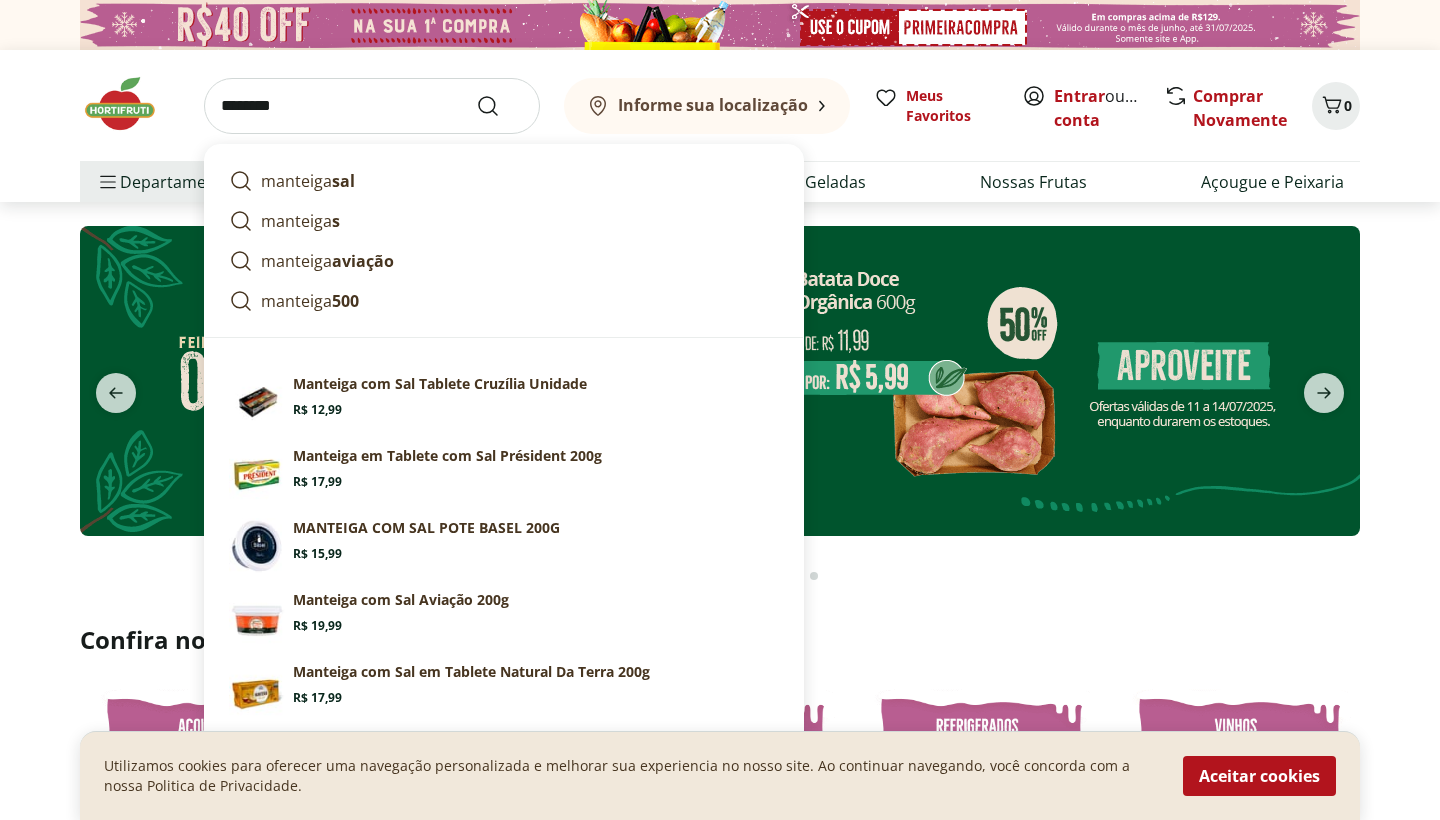 click at bounding box center [500, 106] 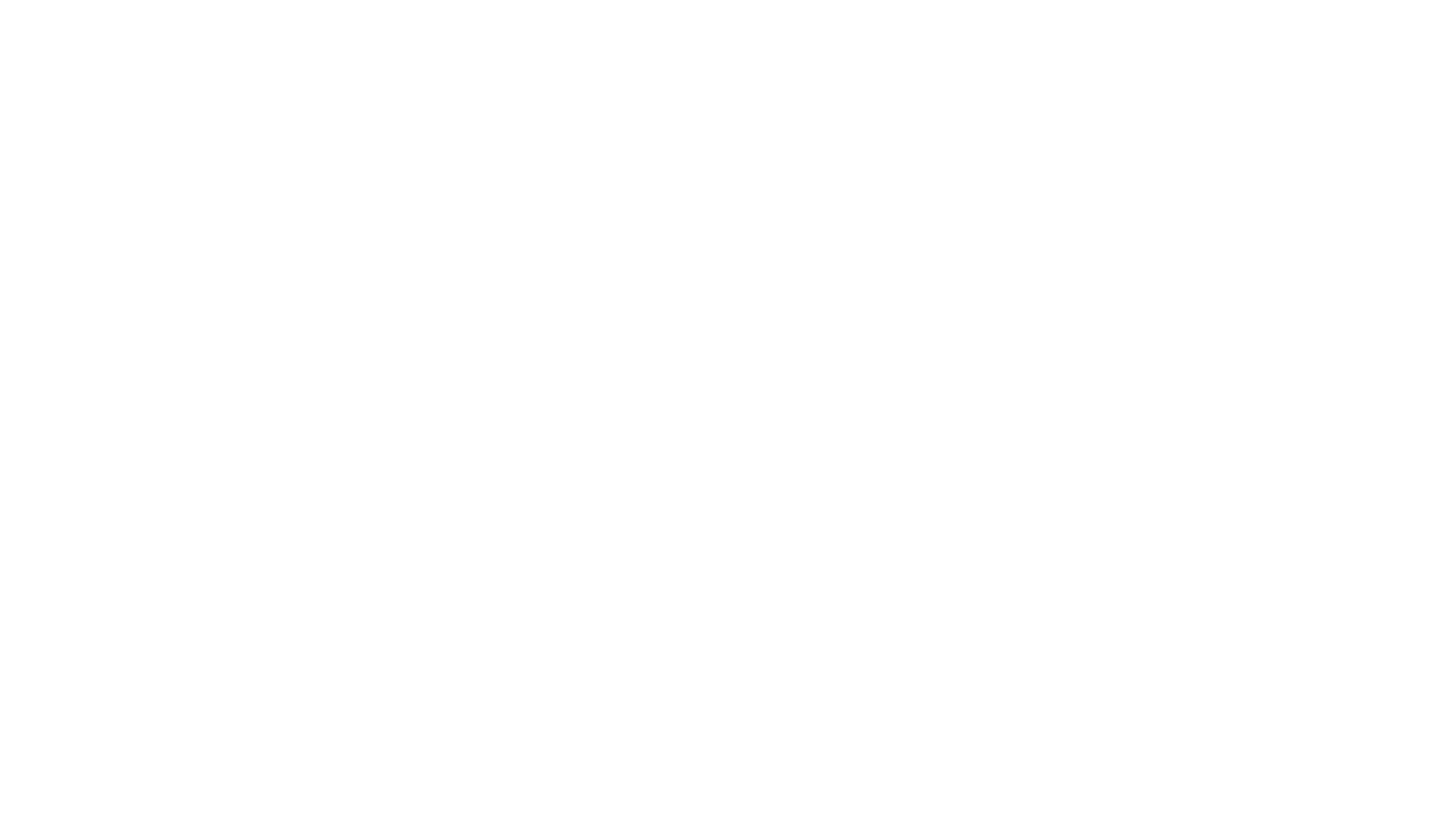 select on "**********" 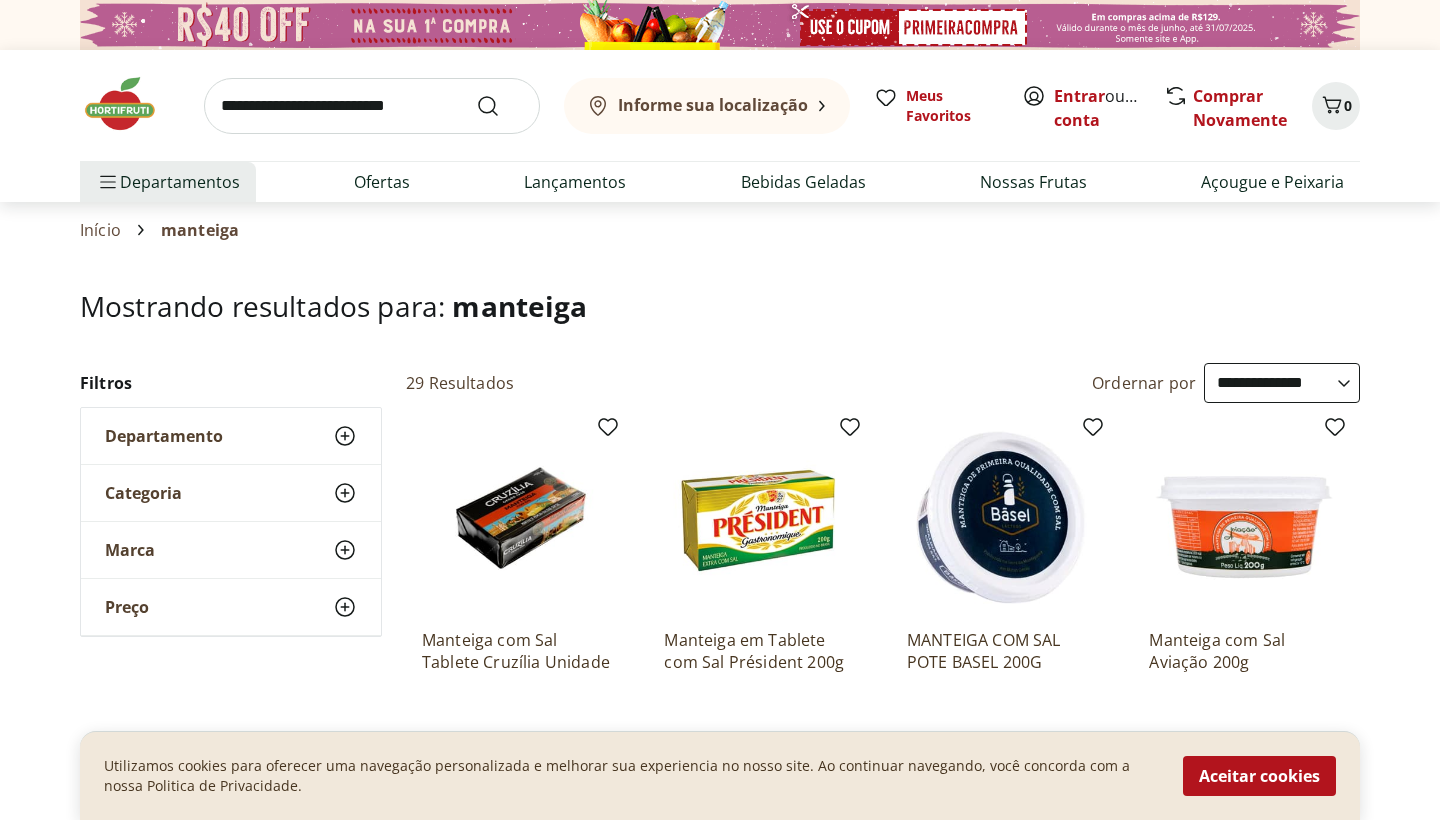 scroll, scrollTop: 16, scrollLeft: 0, axis: vertical 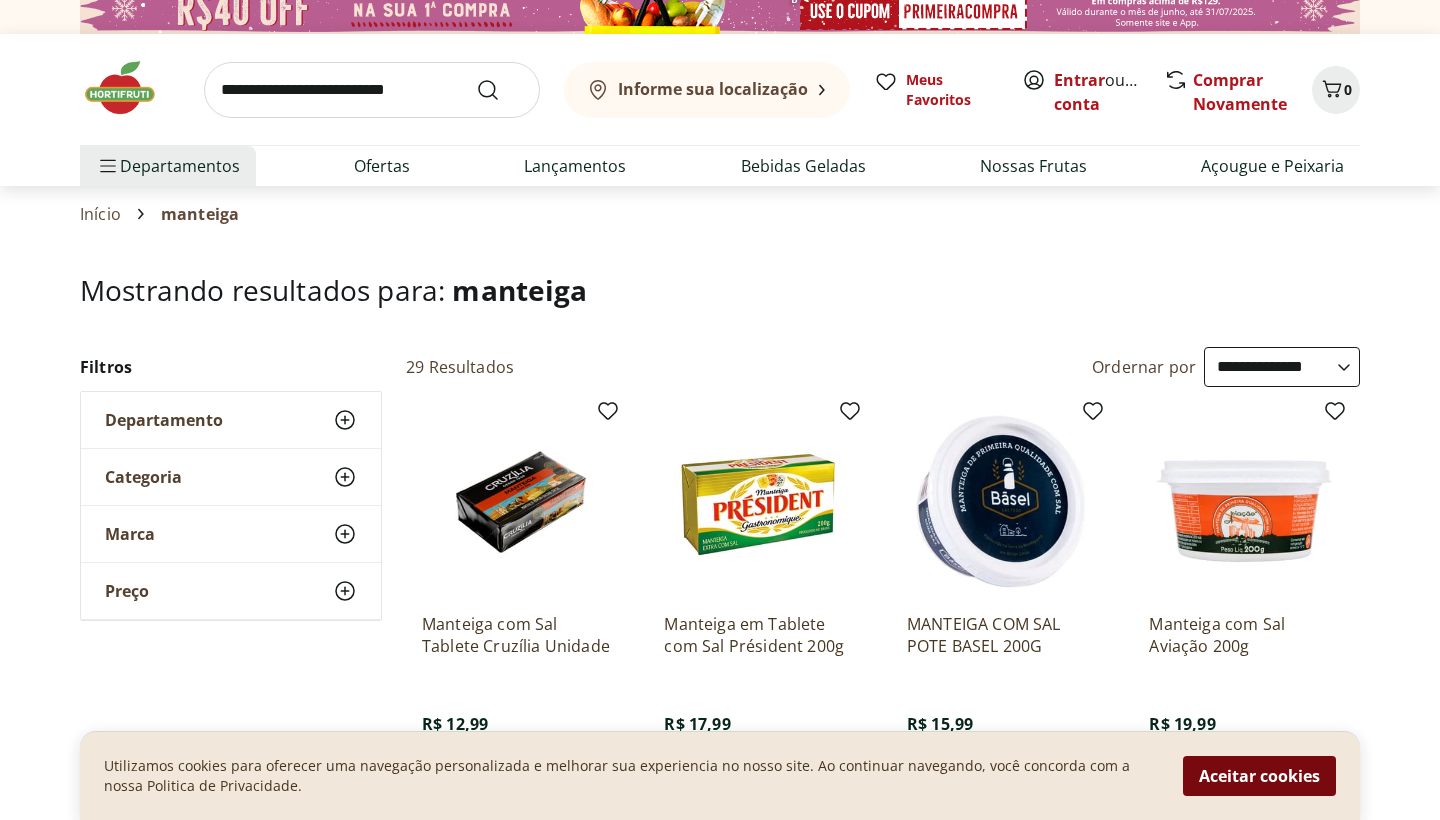 click on "Aceitar cookies" at bounding box center [1259, 776] 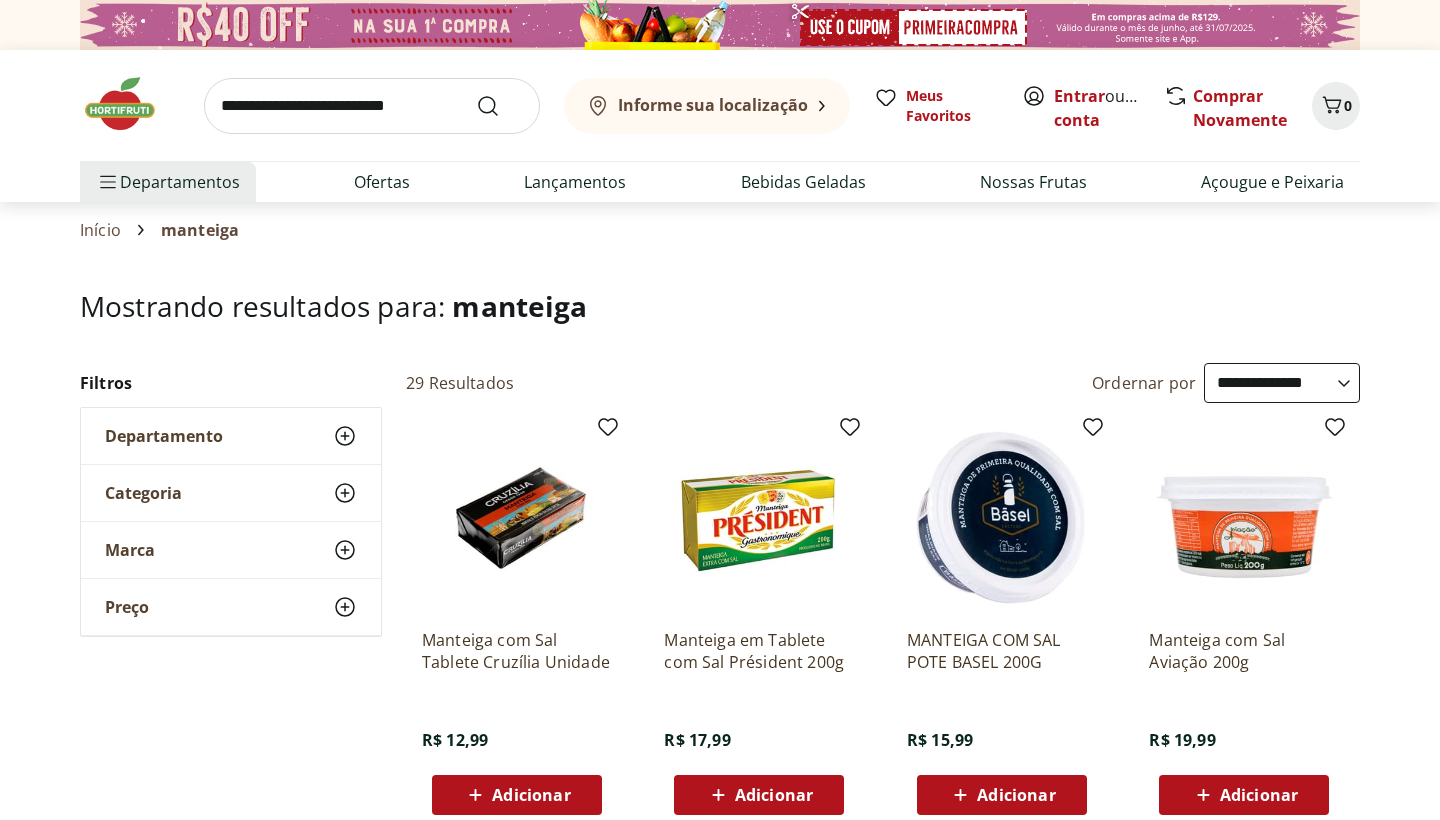 scroll, scrollTop: 0, scrollLeft: 0, axis: both 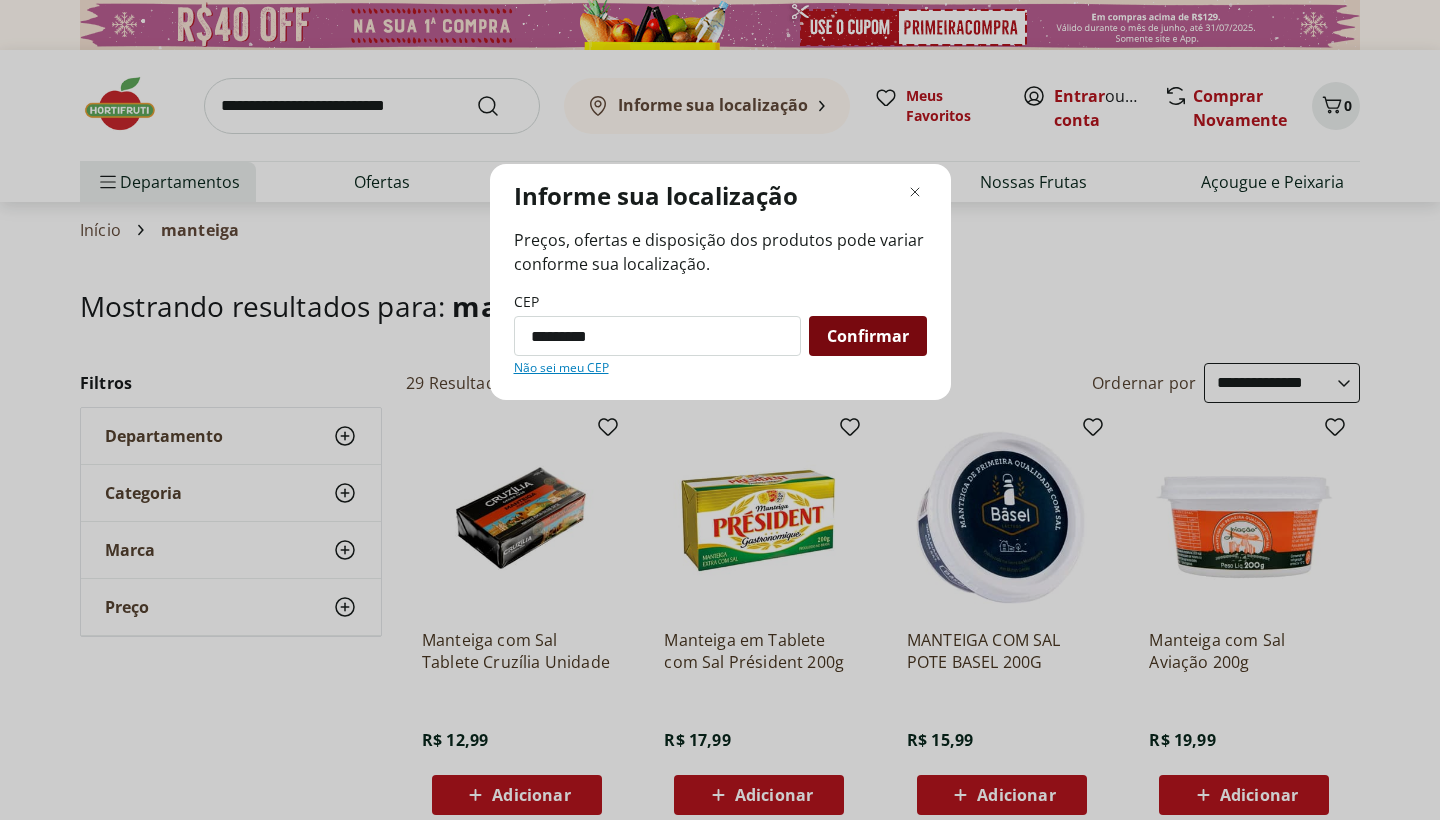 type on "*********" 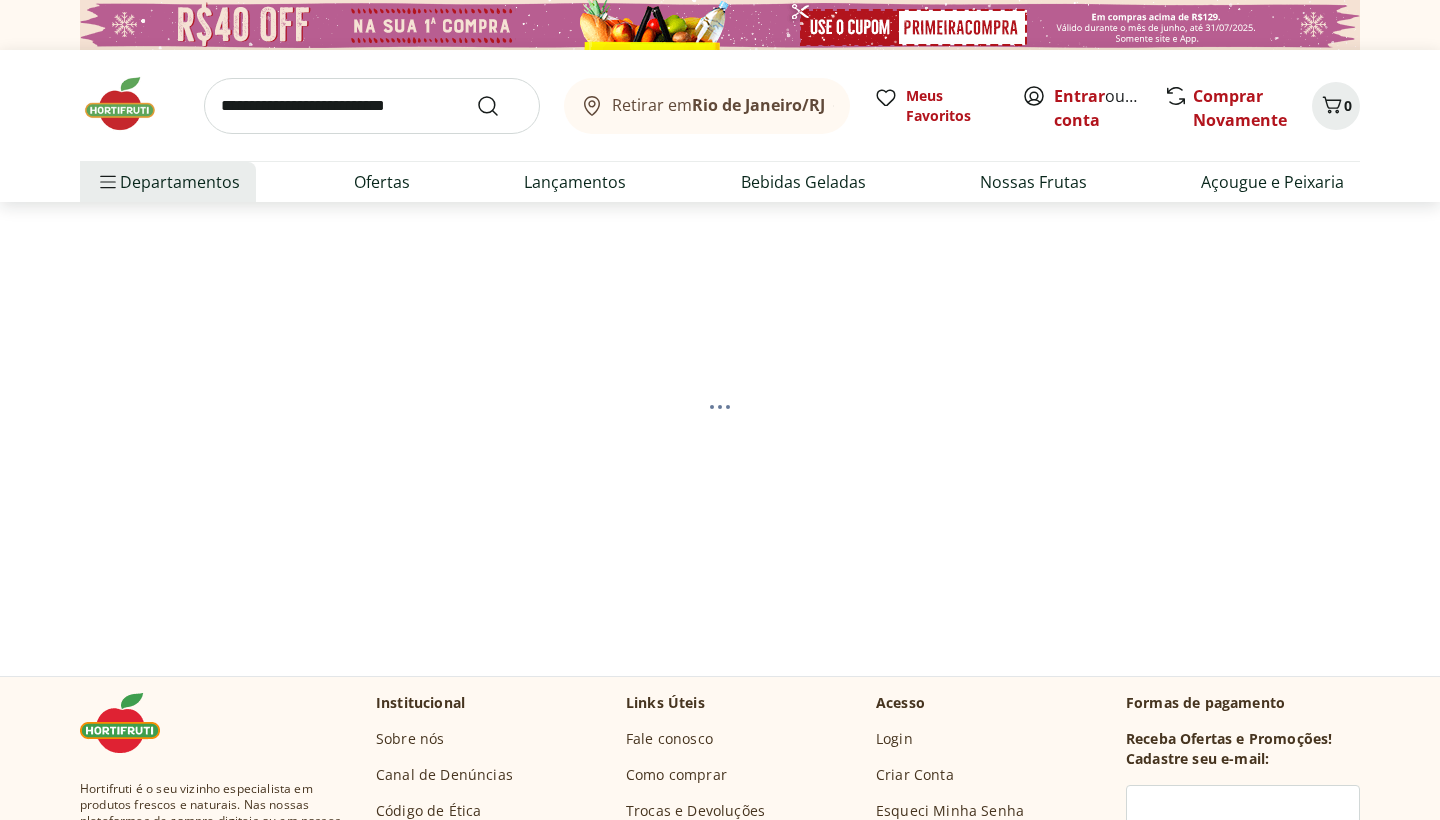 select on "**********" 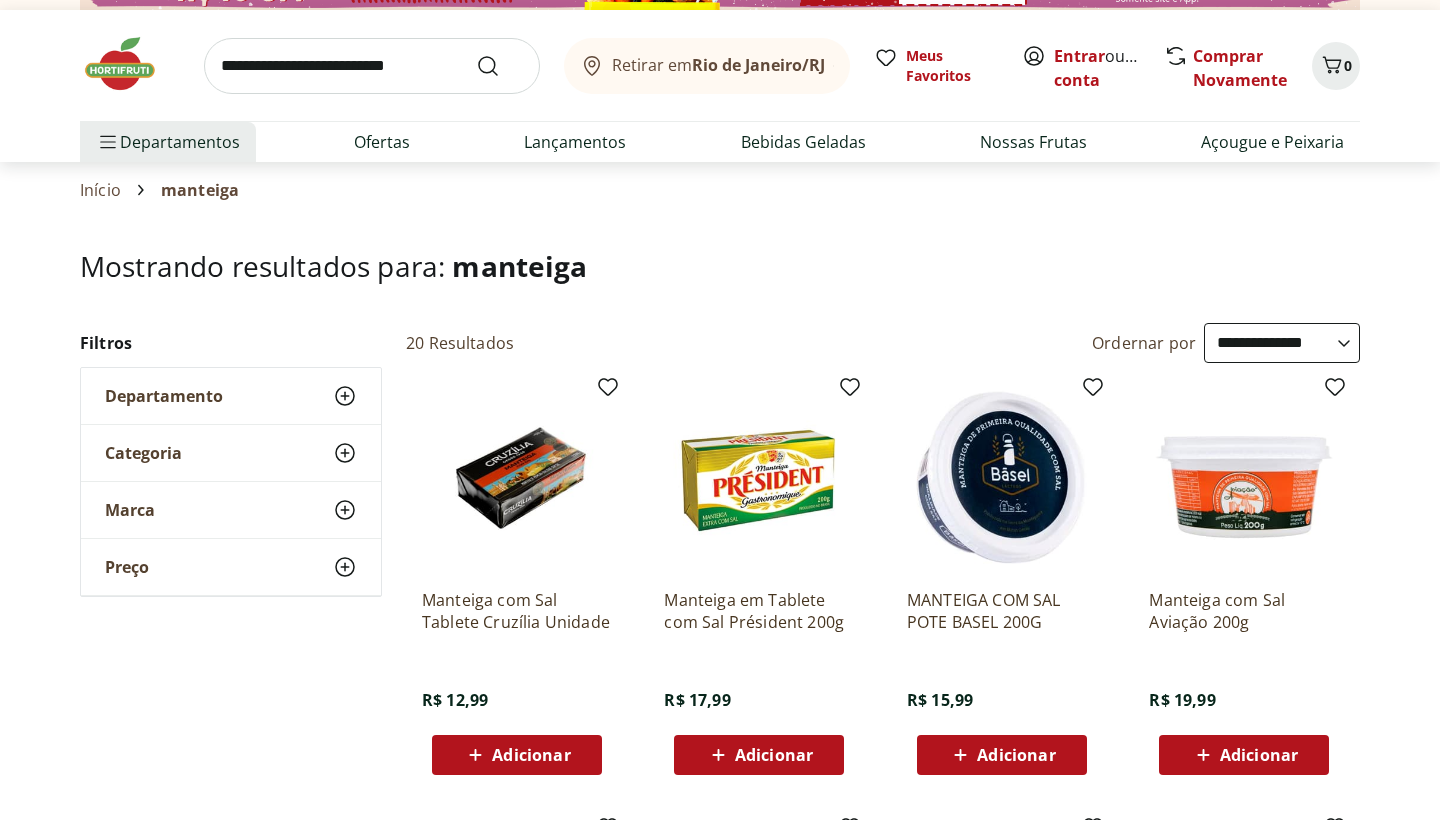 scroll, scrollTop: 98, scrollLeft: 0, axis: vertical 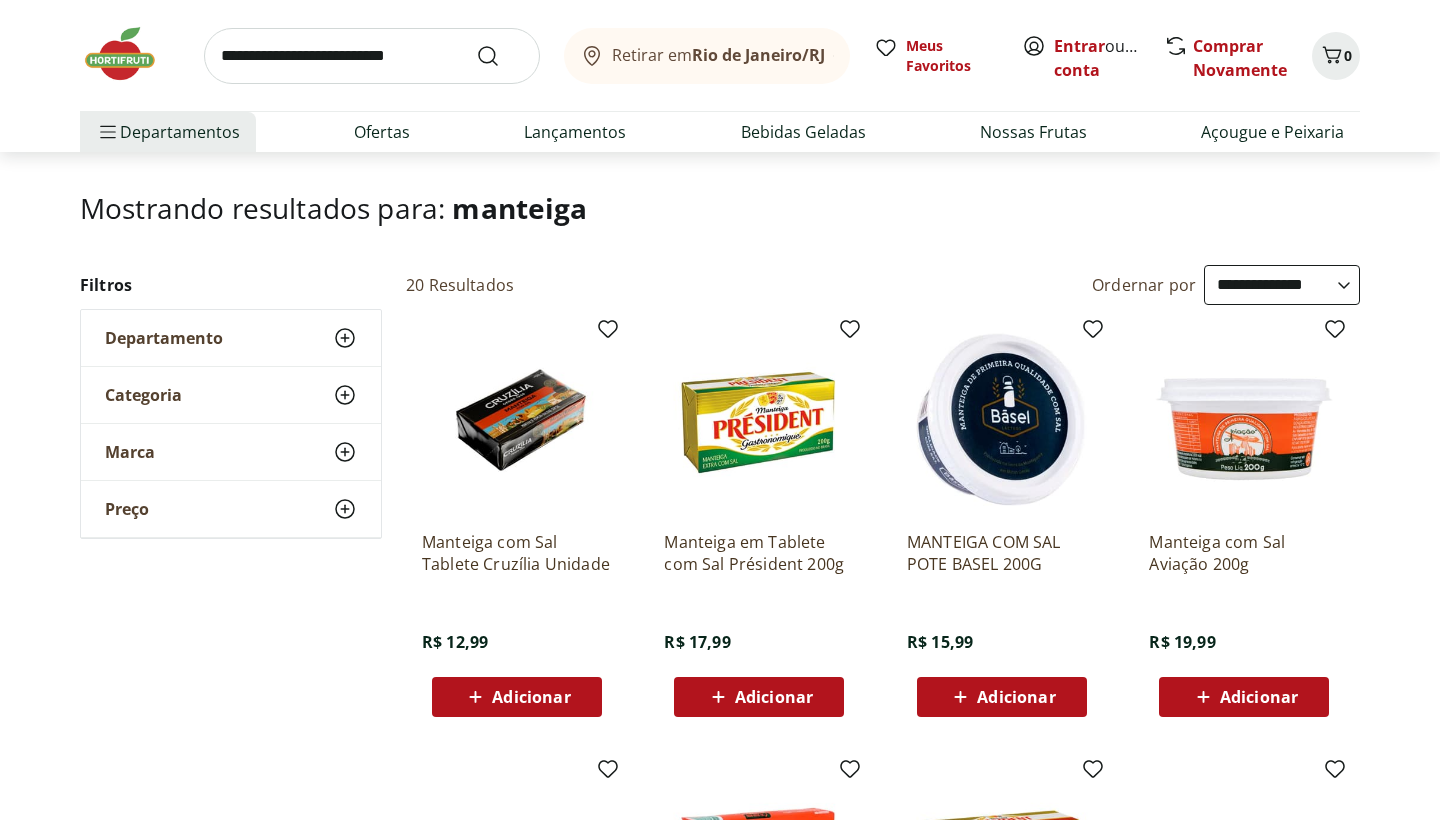 click on "Adicionar" at bounding box center [1016, 697] 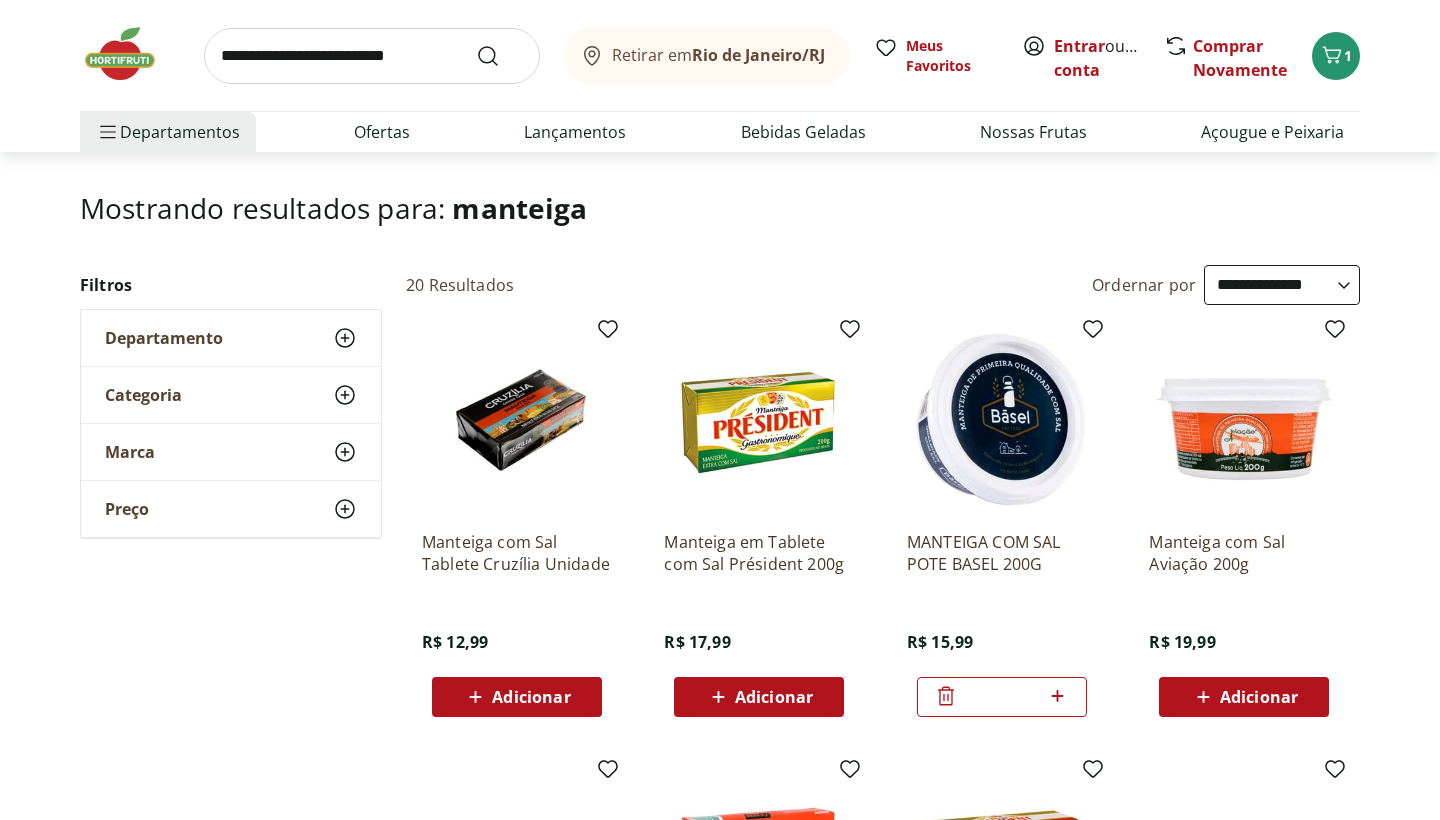 click at bounding box center [372, 56] 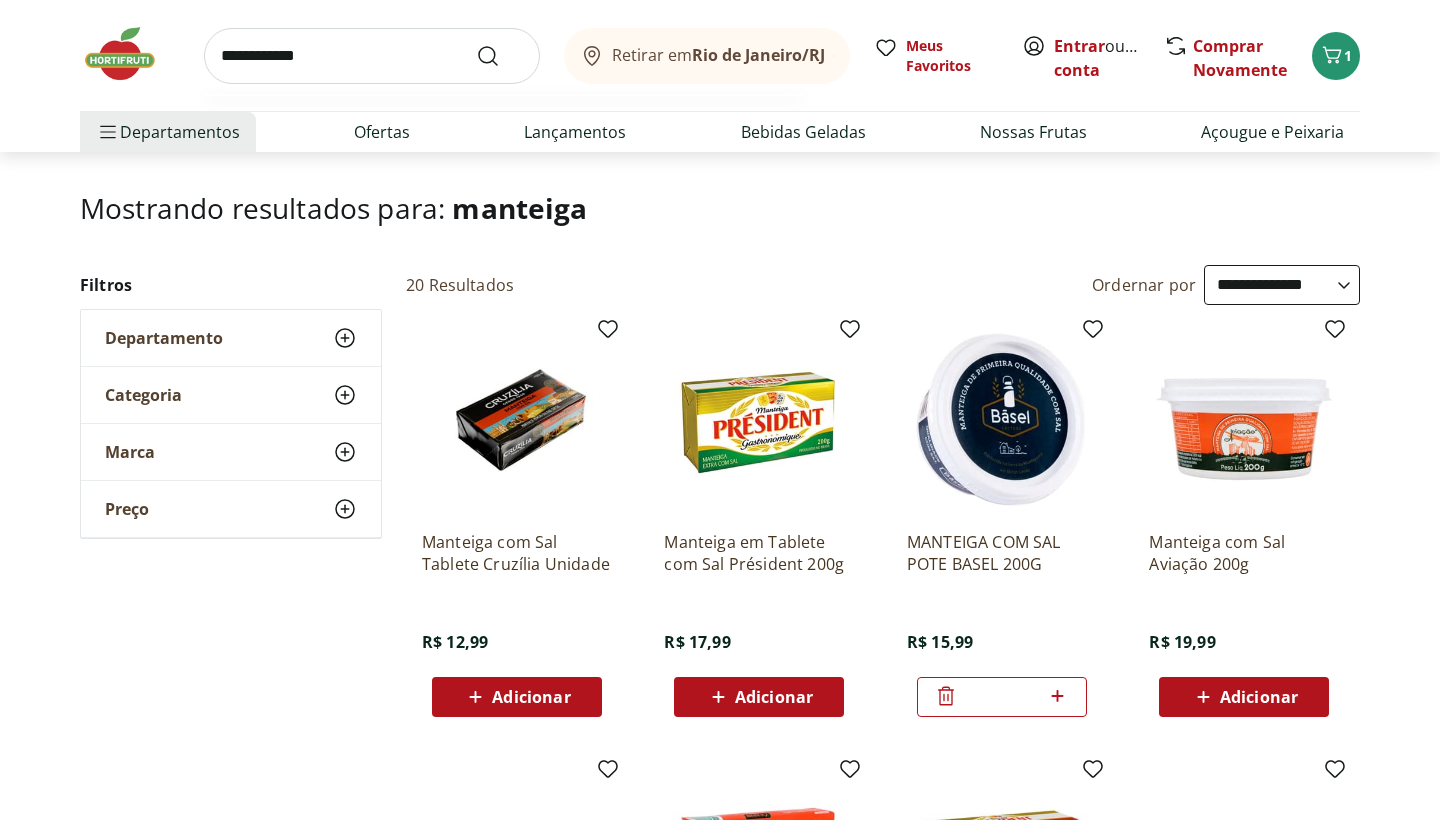 type on "**********" 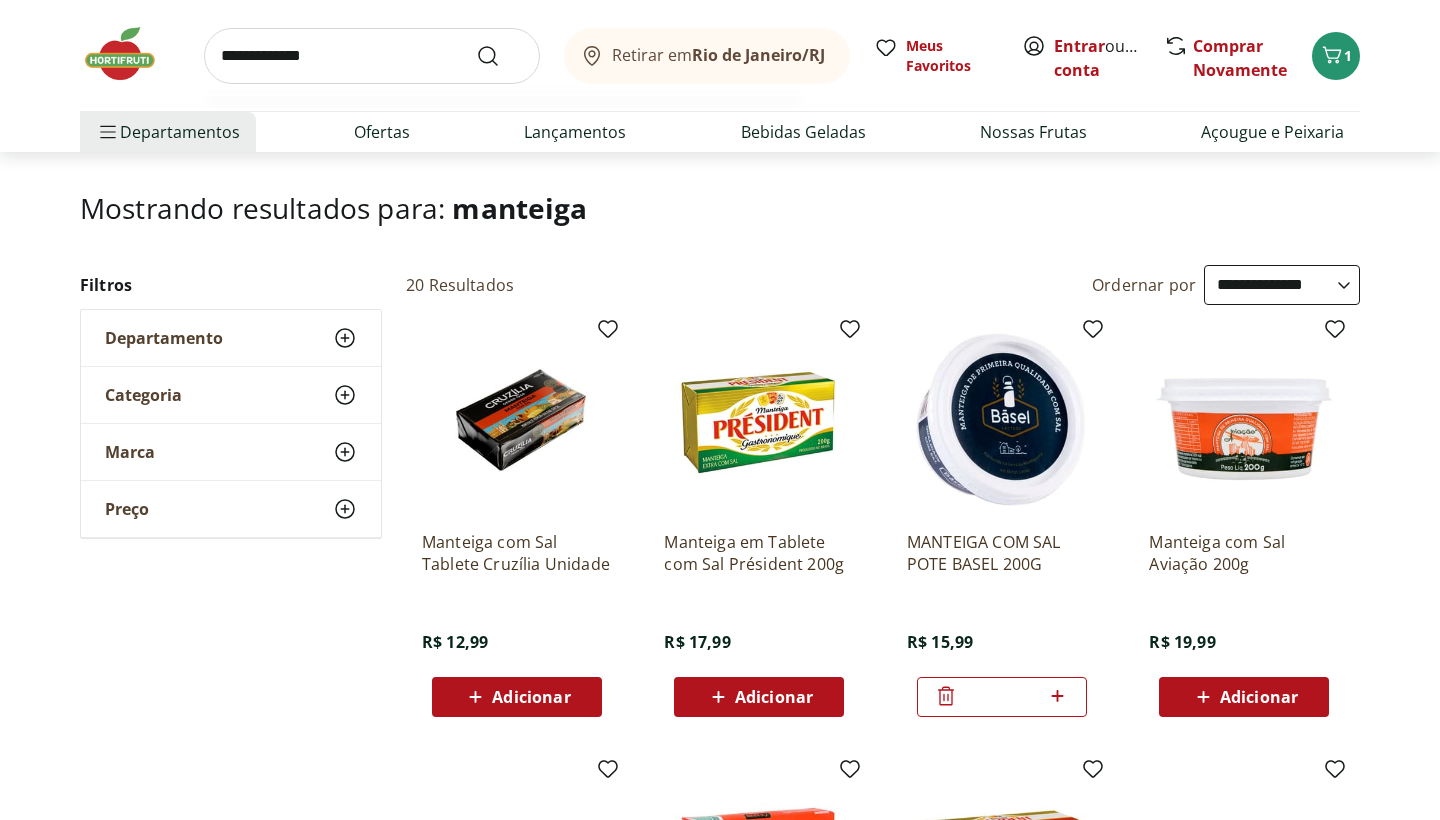 click at bounding box center [500, 56] 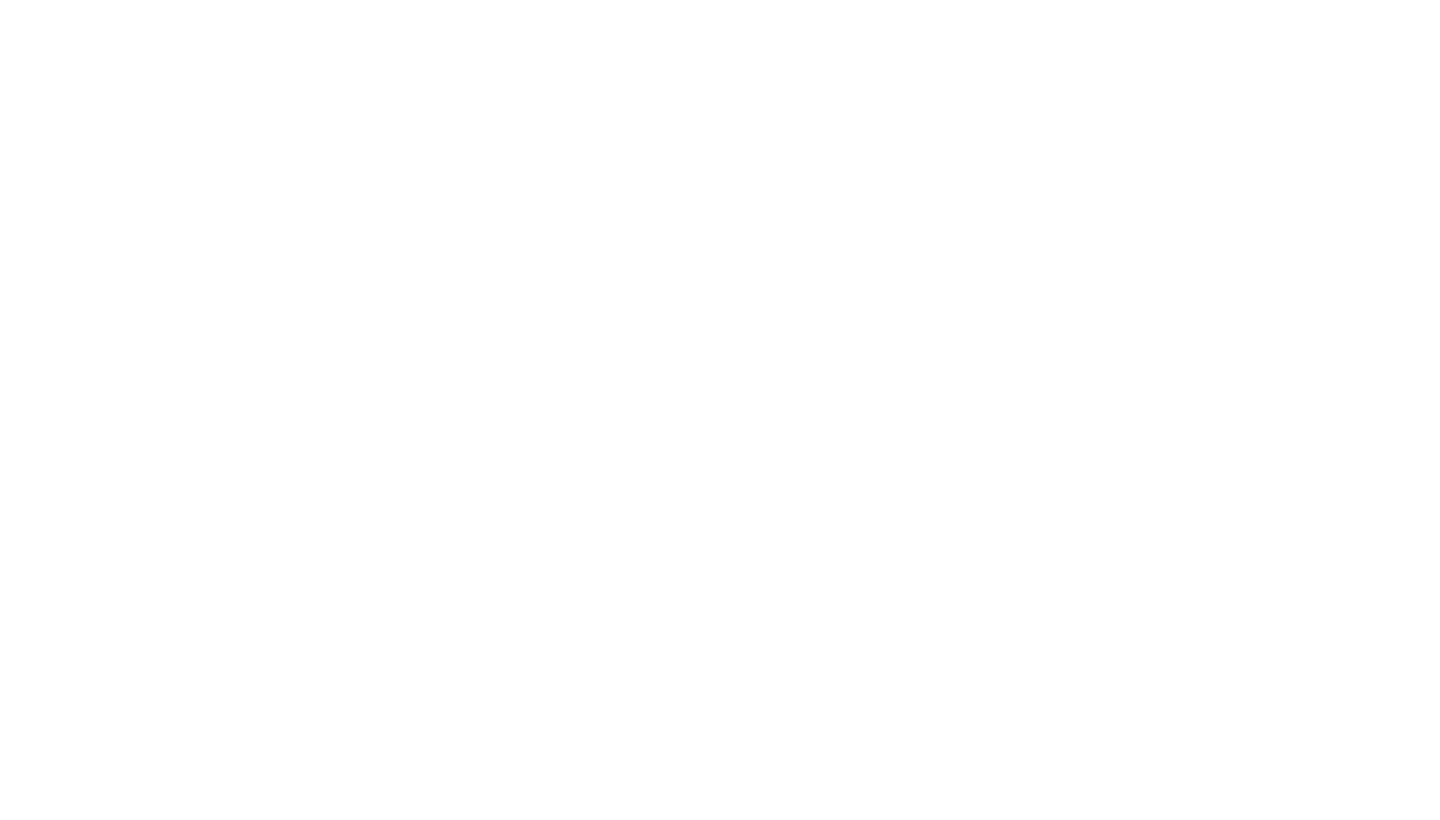 scroll, scrollTop: 0, scrollLeft: 0, axis: both 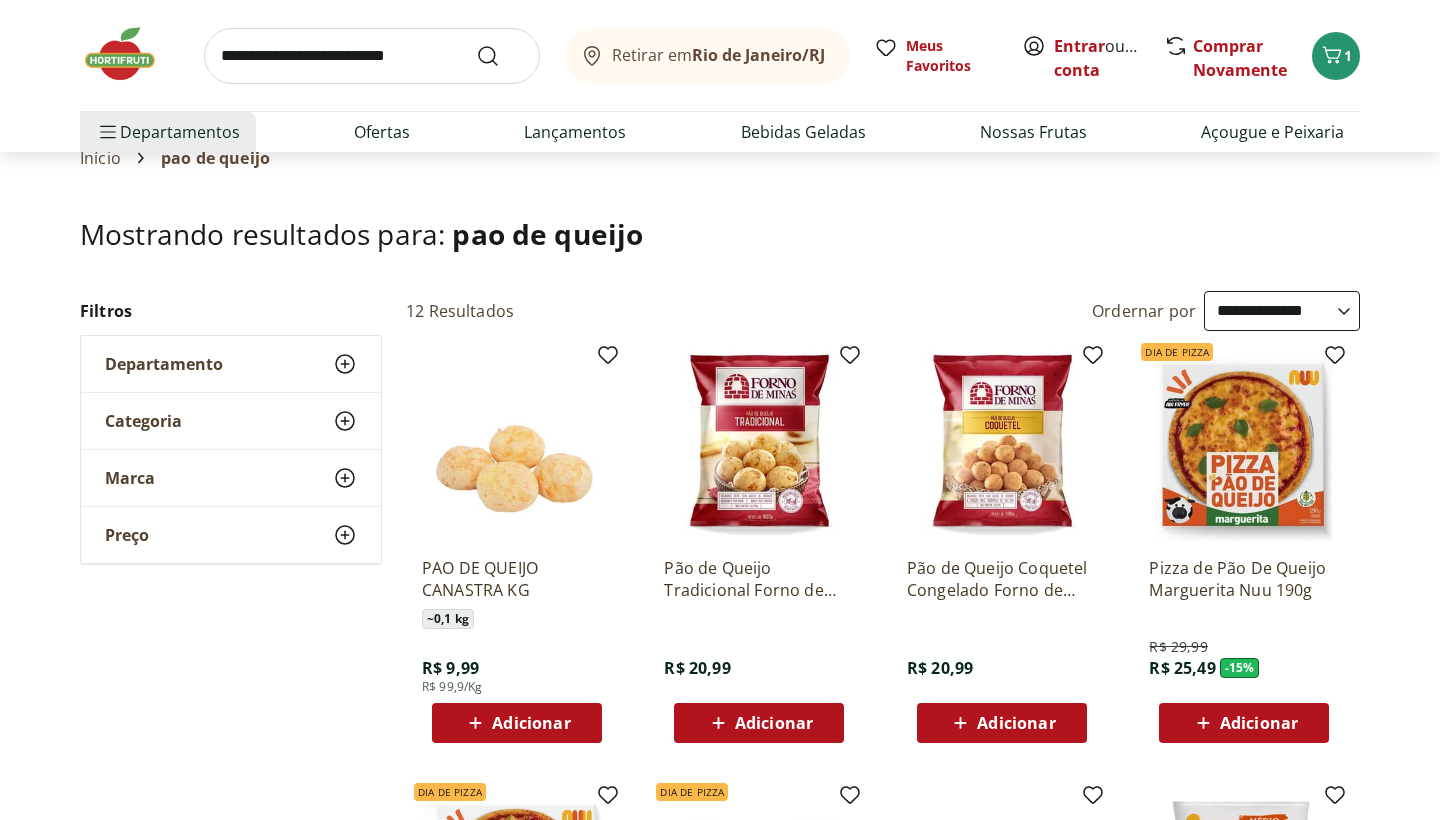 click on "Adicionar" at bounding box center (774, 723) 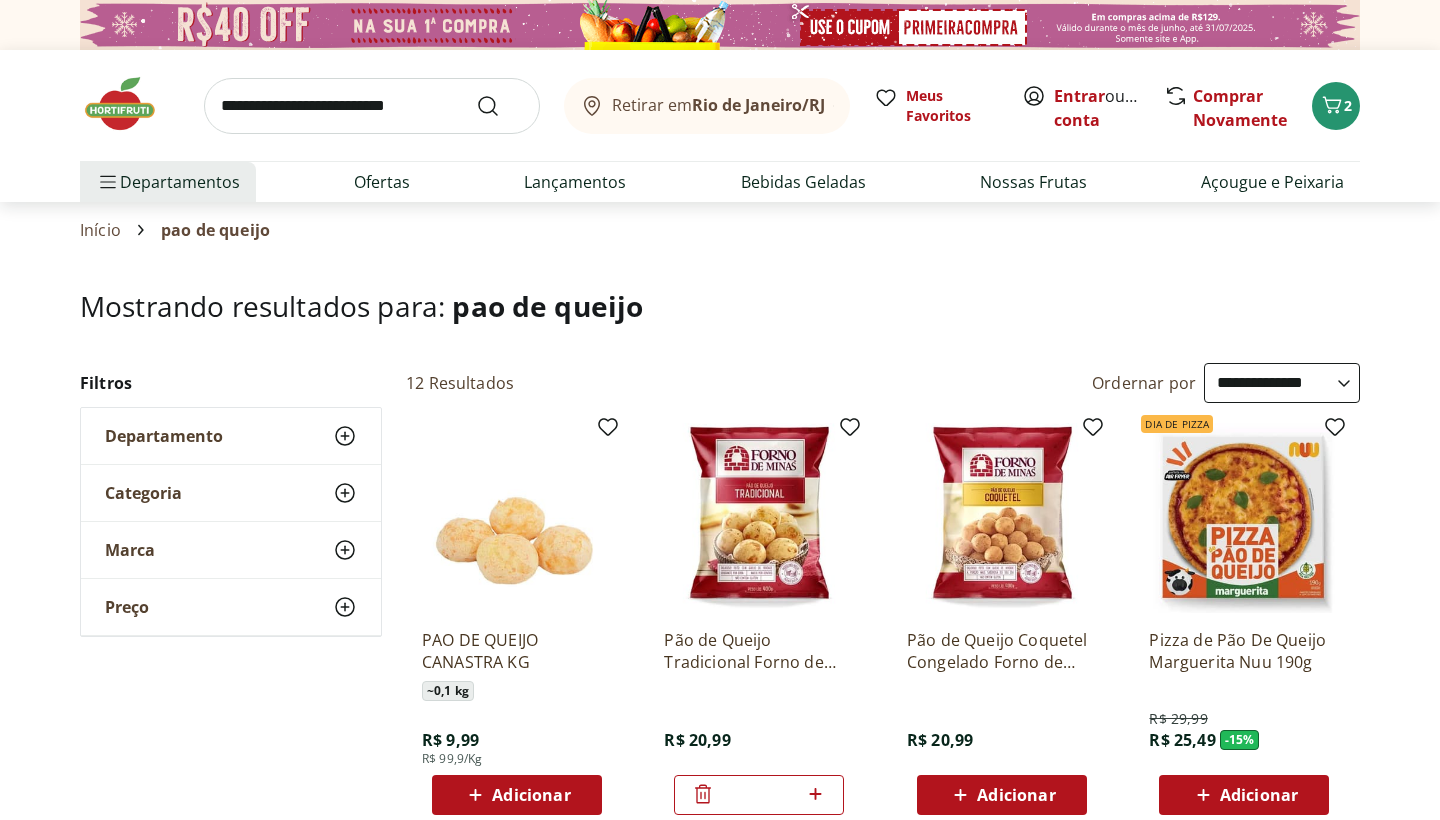 scroll, scrollTop: 0, scrollLeft: 0, axis: both 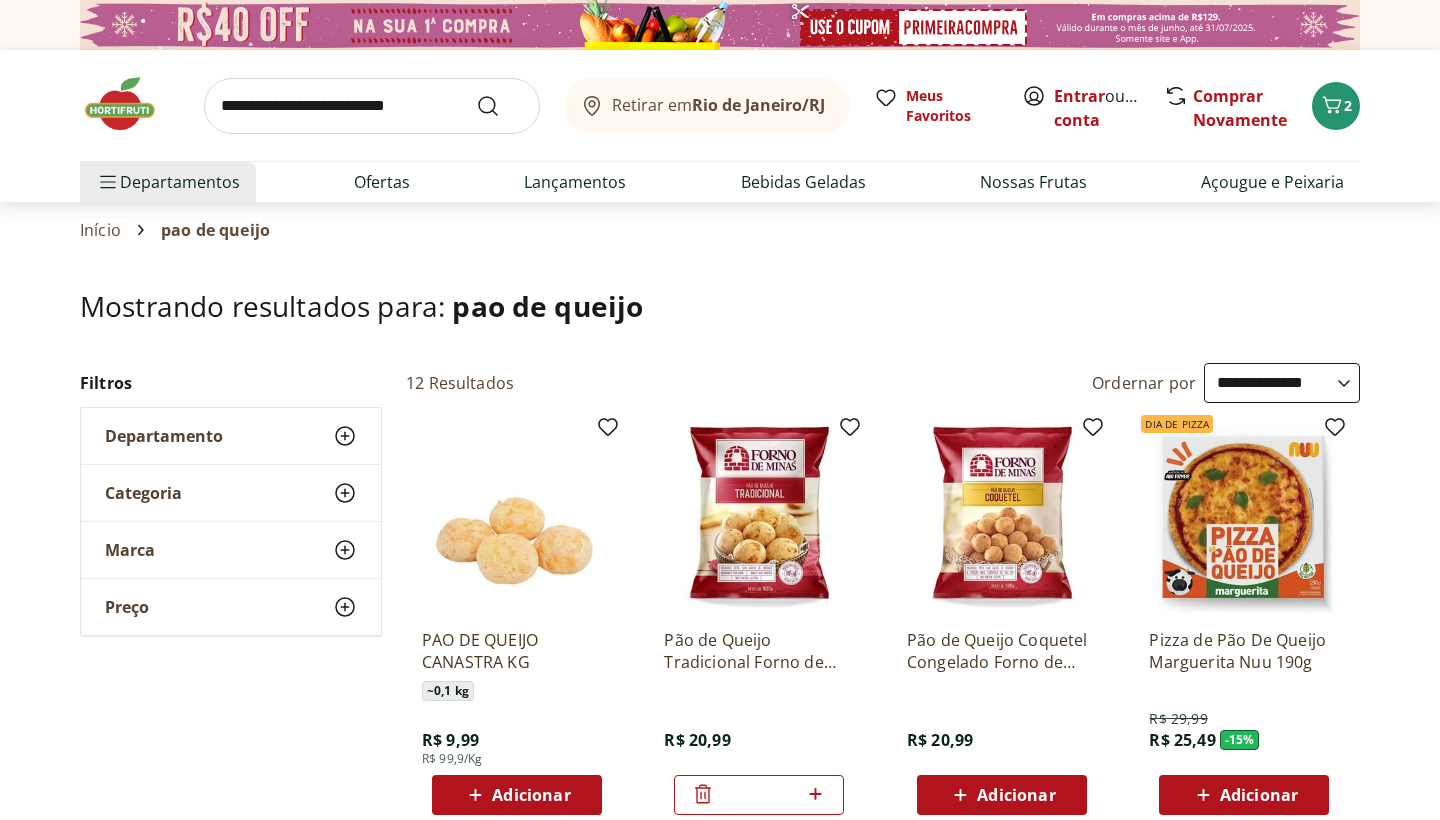 click at bounding box center (372, 106) 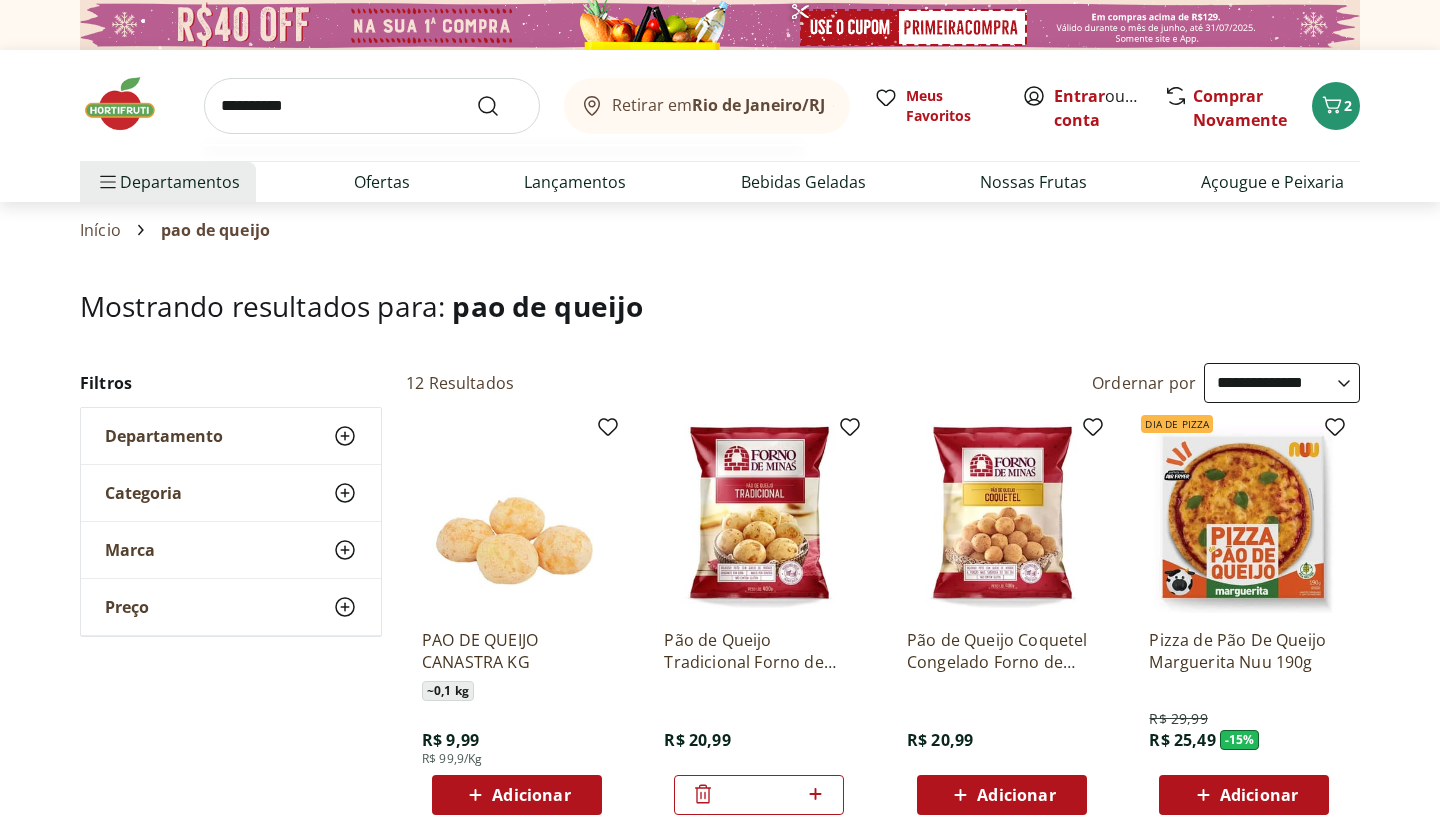 type on "**********" 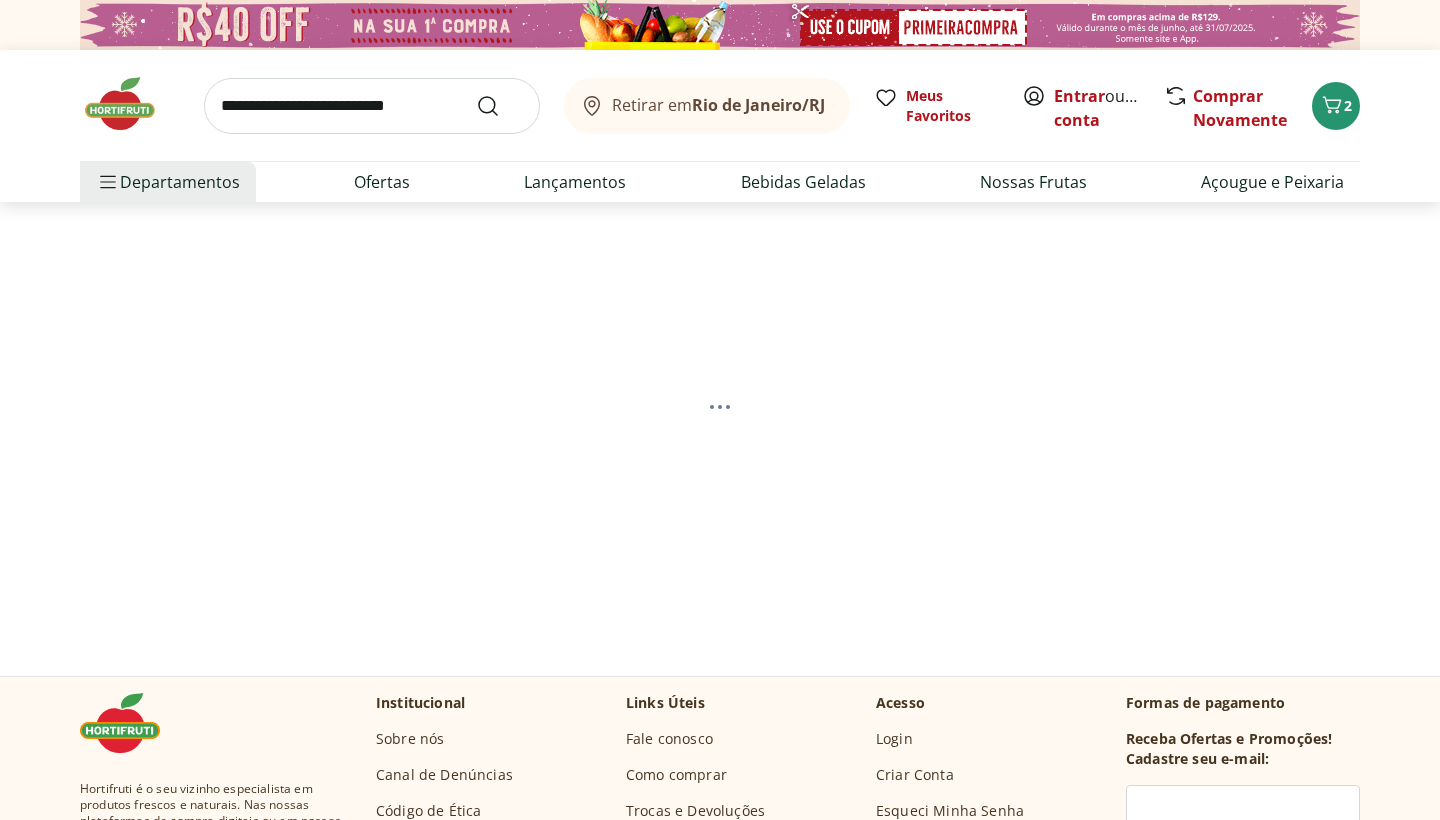 select on "**********" 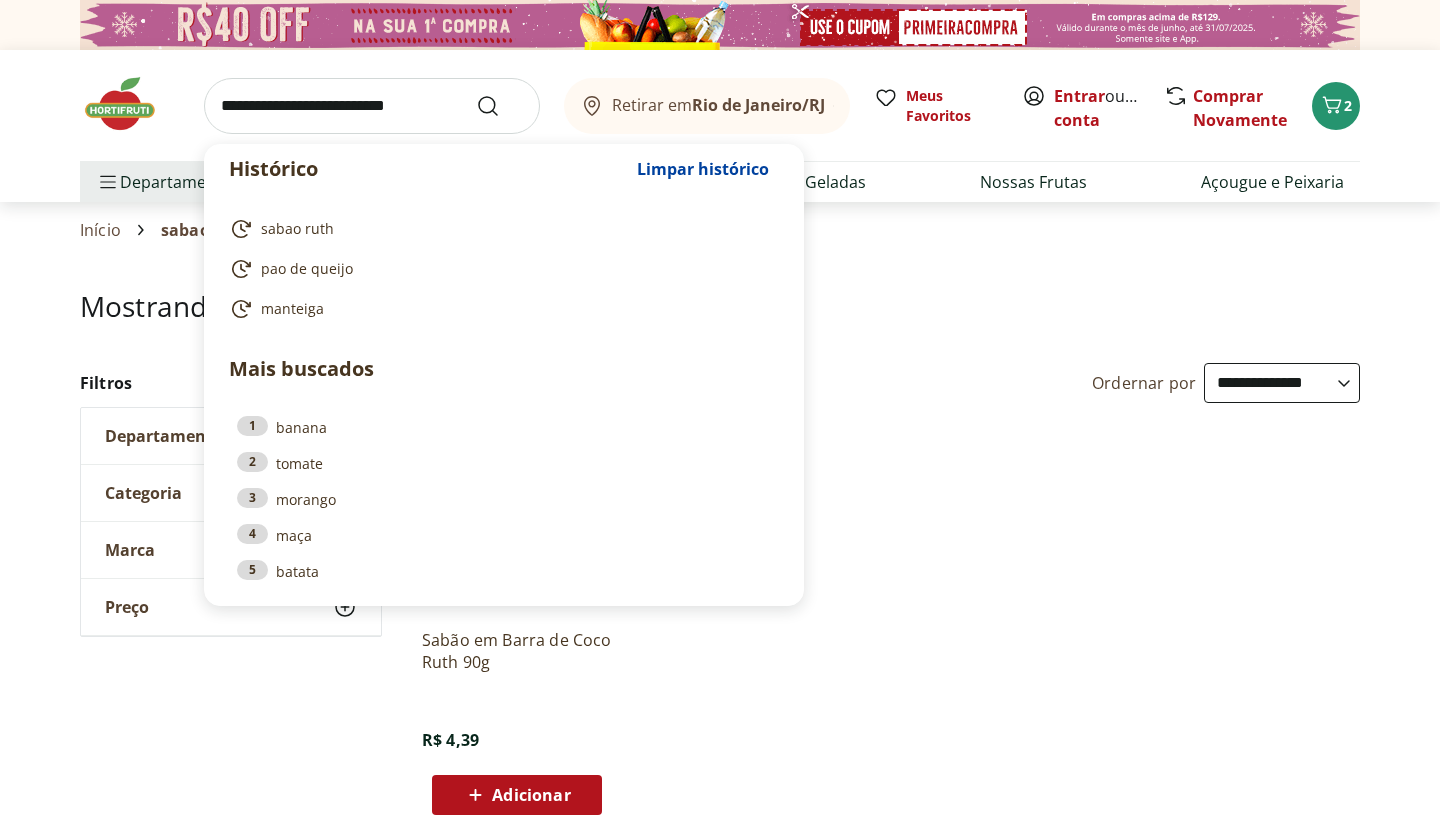 click at bounding box center (372, 106) 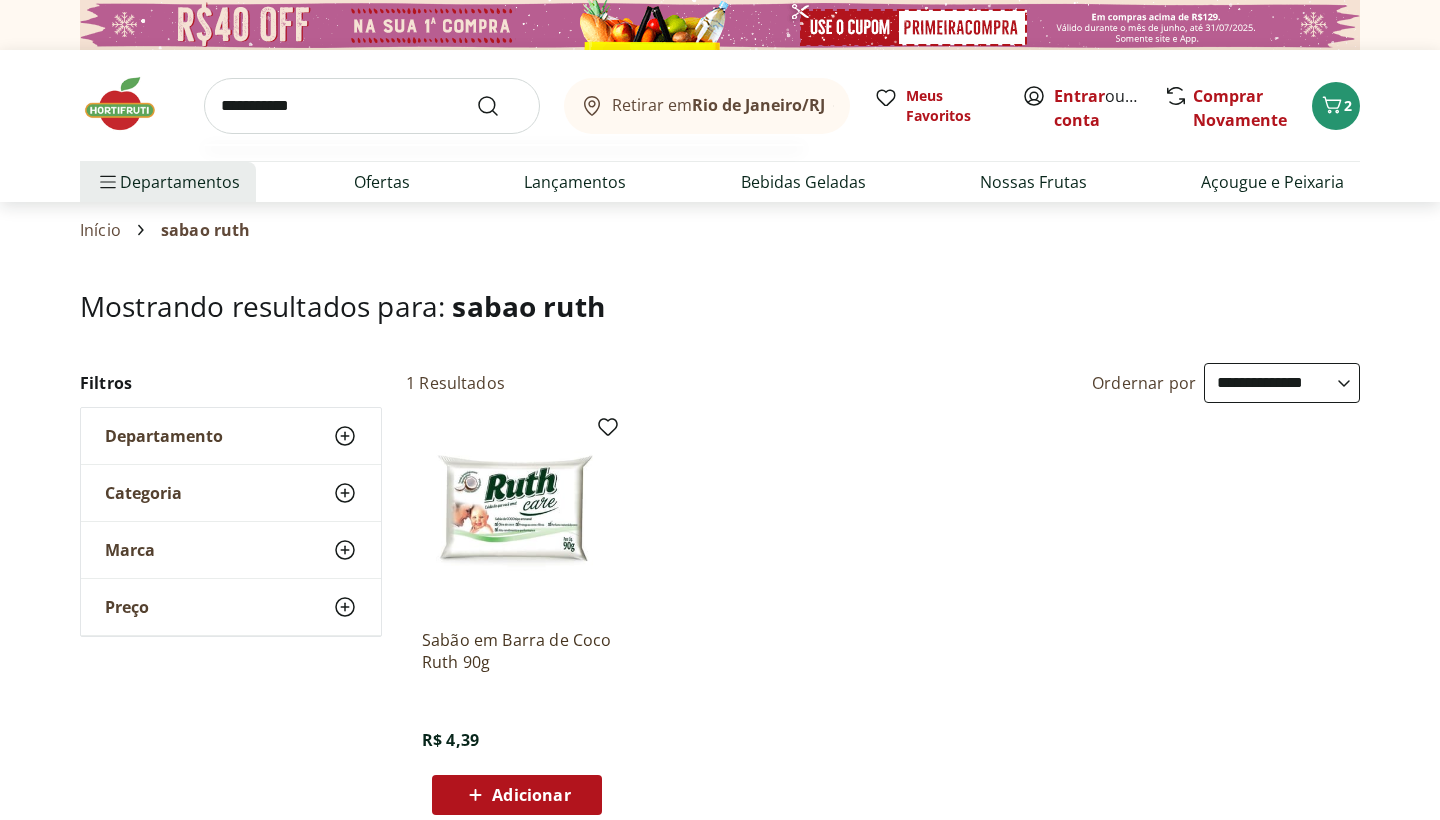 type on "**********" 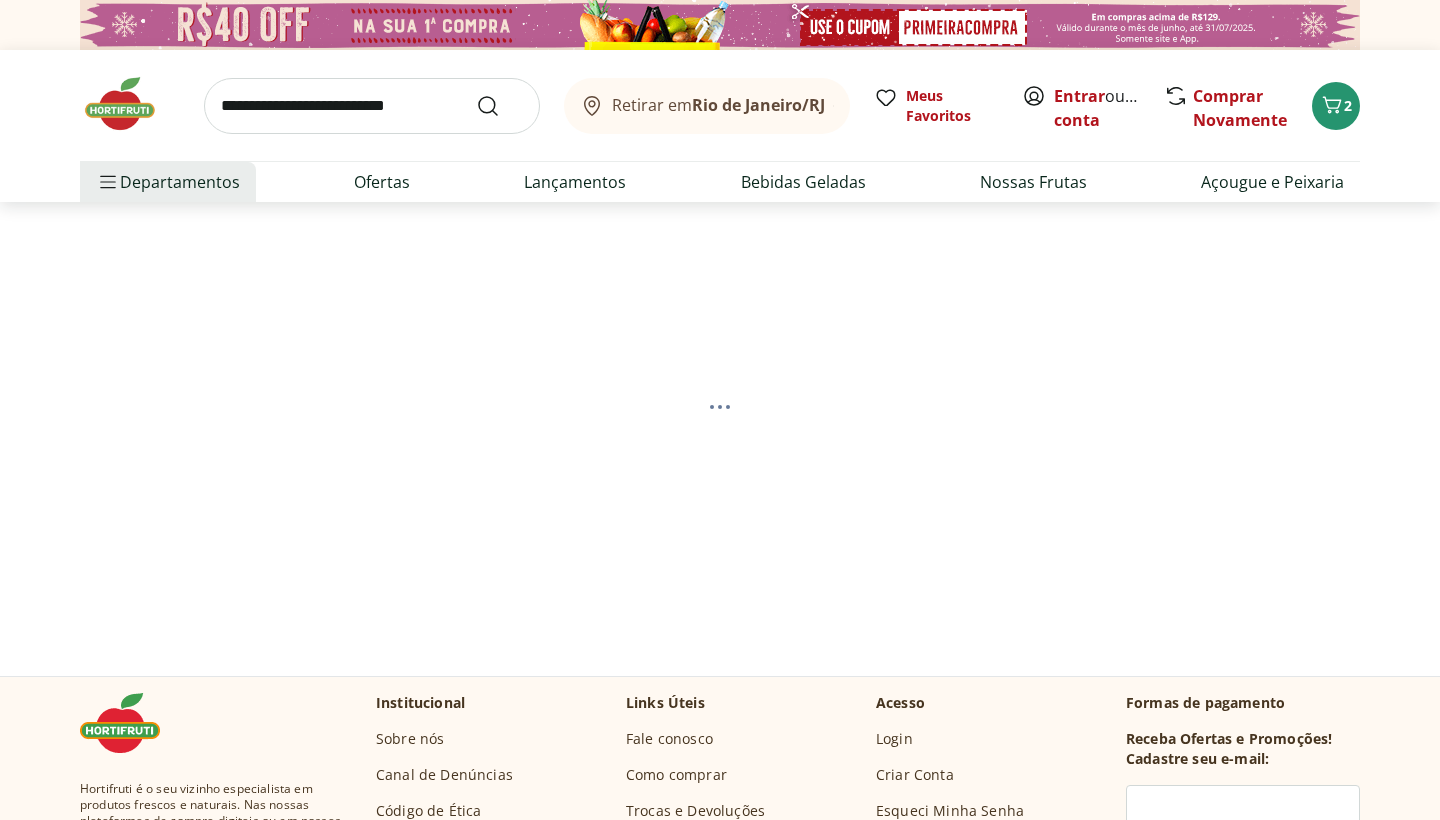 select on "**********" 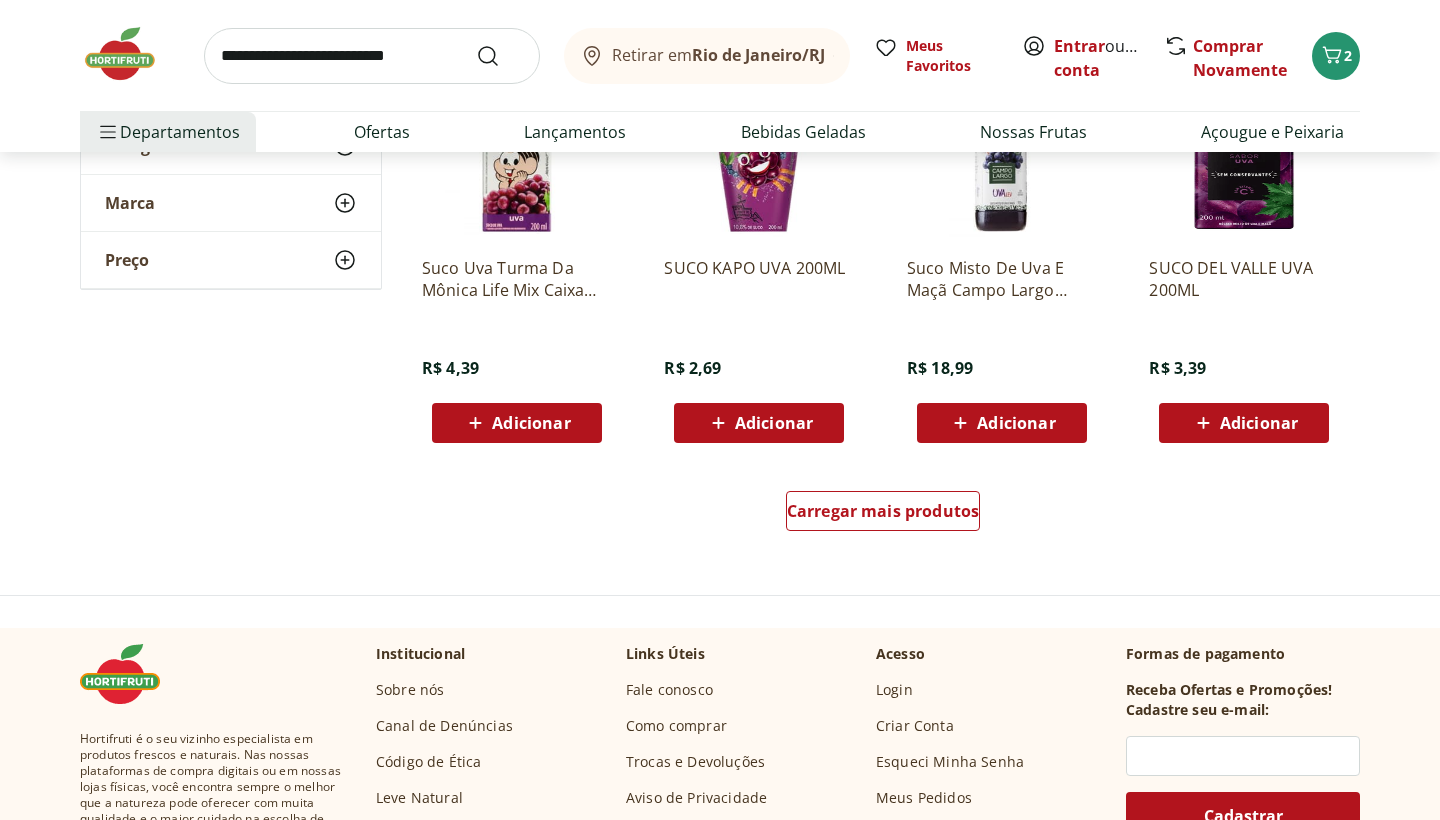 scroll, scrollTop: 1255, scrollLeft: 0, axis: vertical 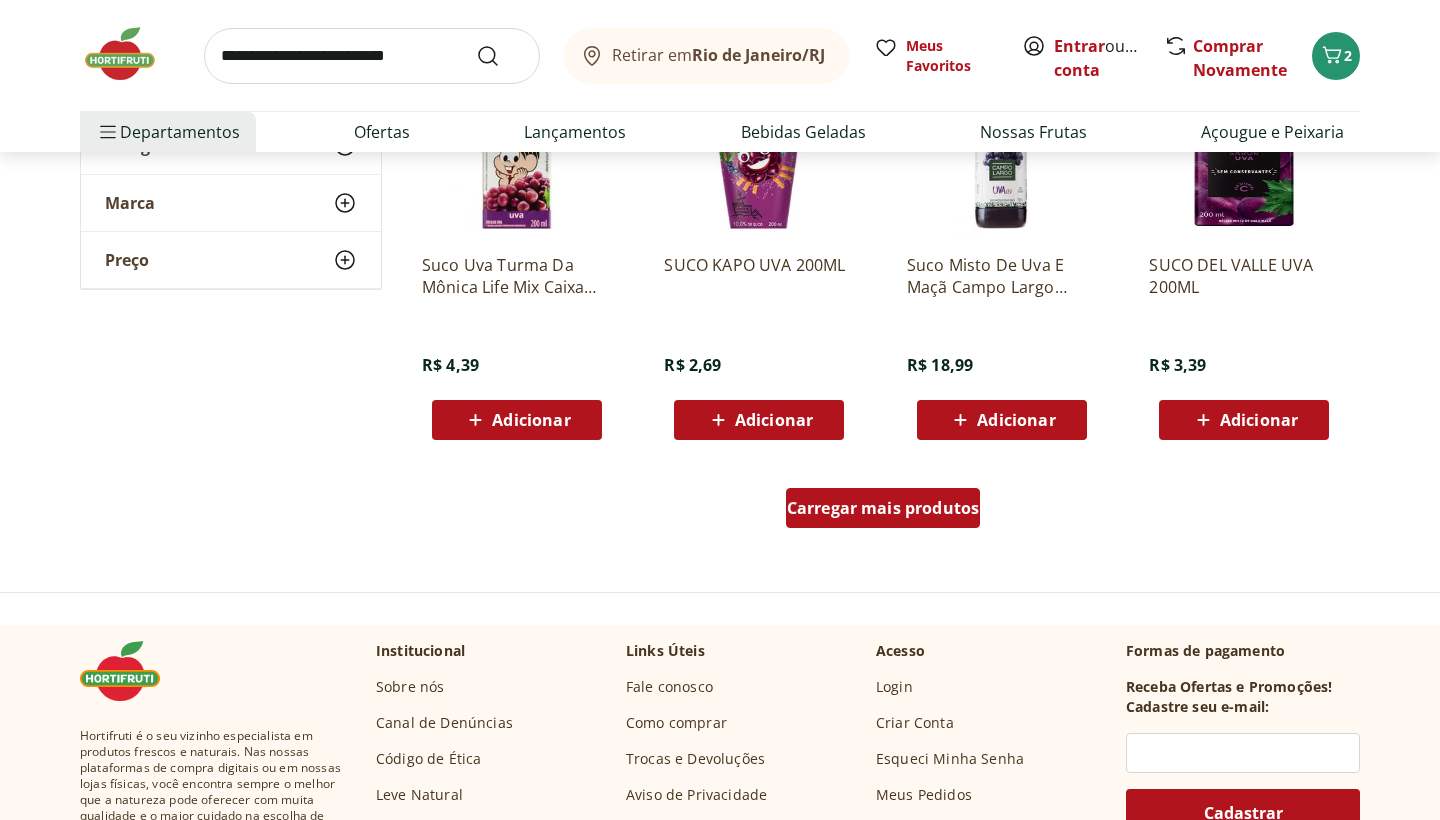click on "Carregar mais produtos" at bounding box center (883, 508) 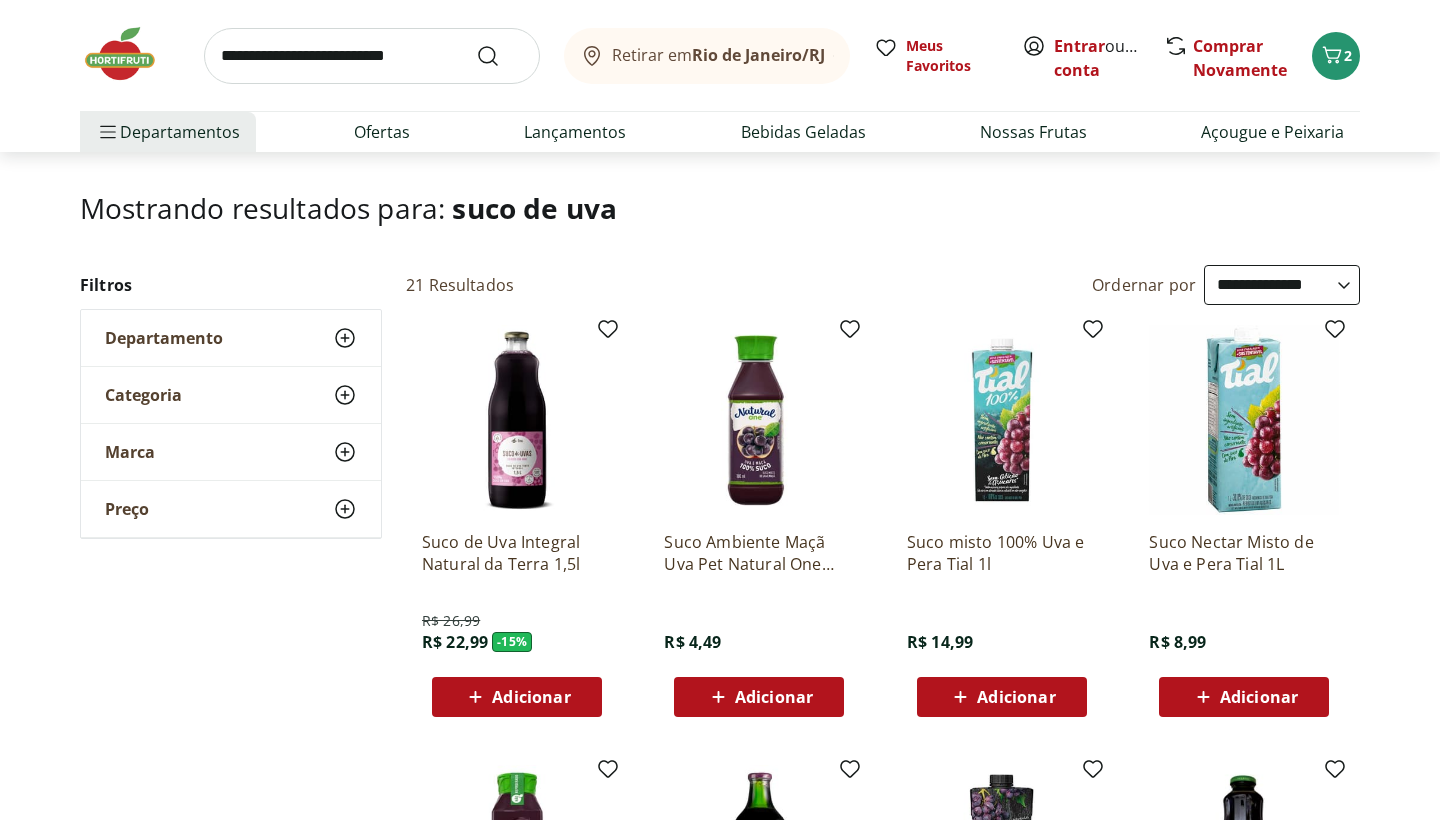 scroll, scrollTop: 97, scrollLeft: 0, axis: vertical 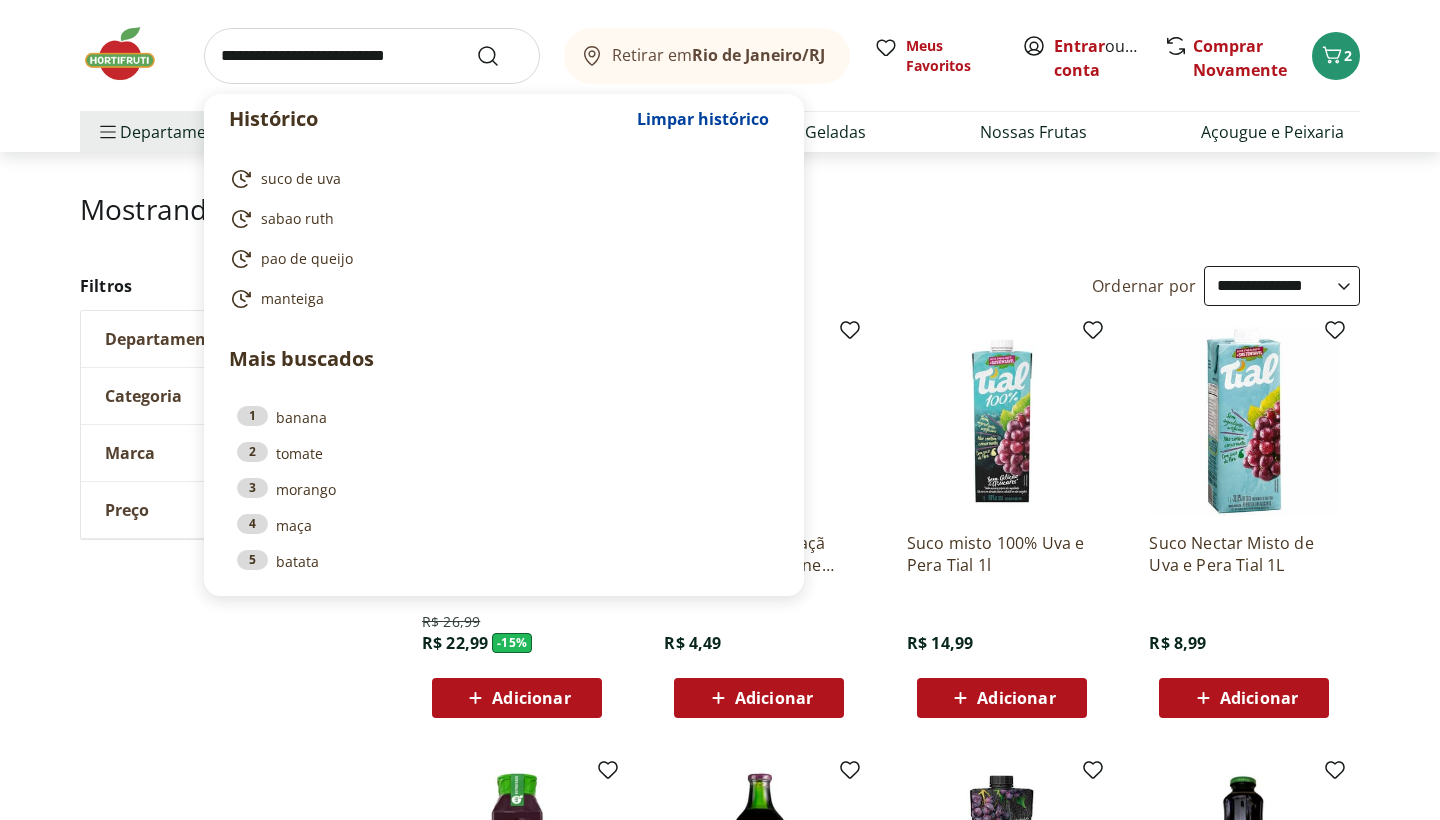 click at bounding box center (372, 56) 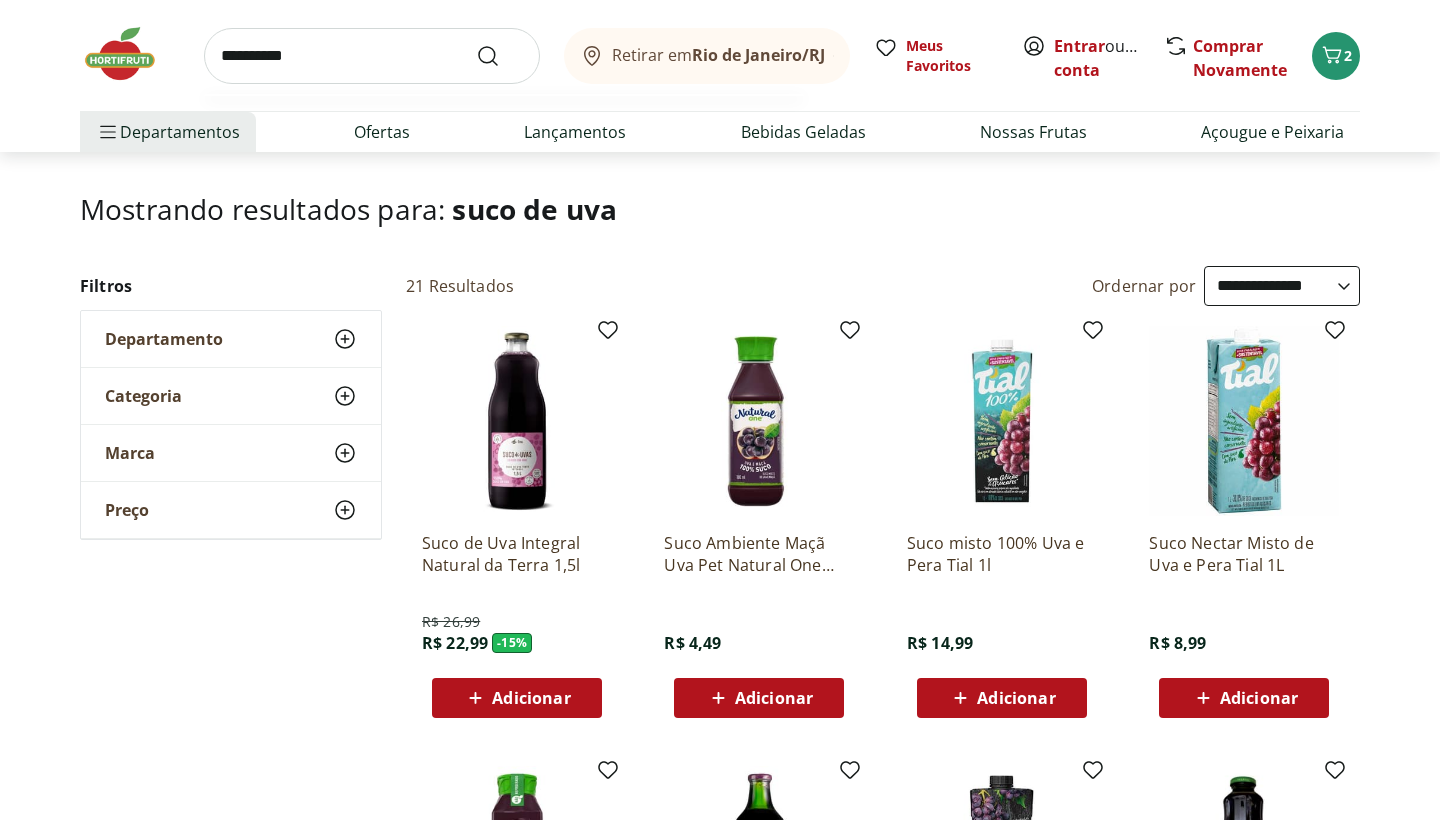 type on "**********" 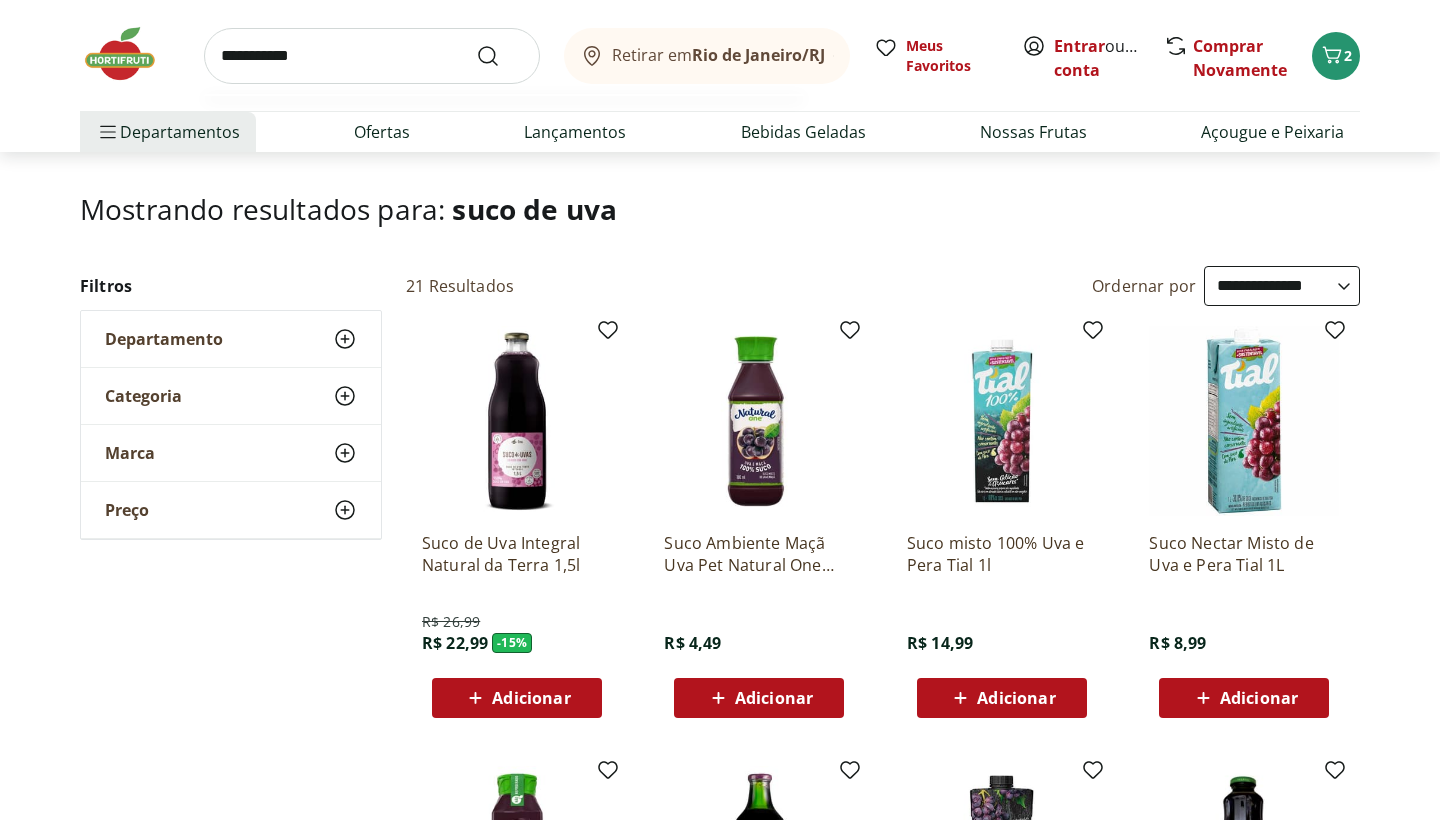 click at bounding box center (500, 56) 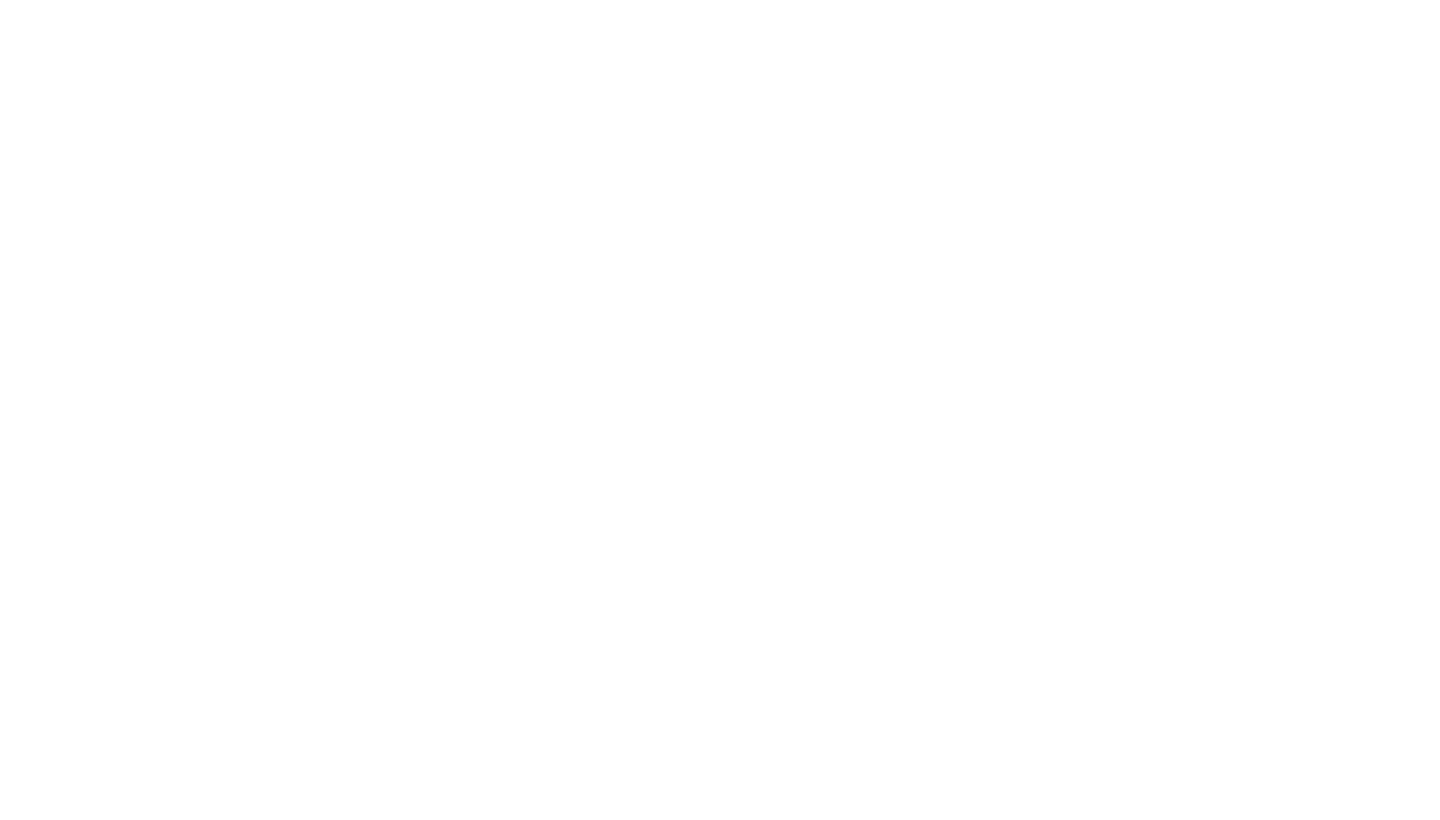scroll, scrollTop: 0, scrollLeft: 0, axis: both 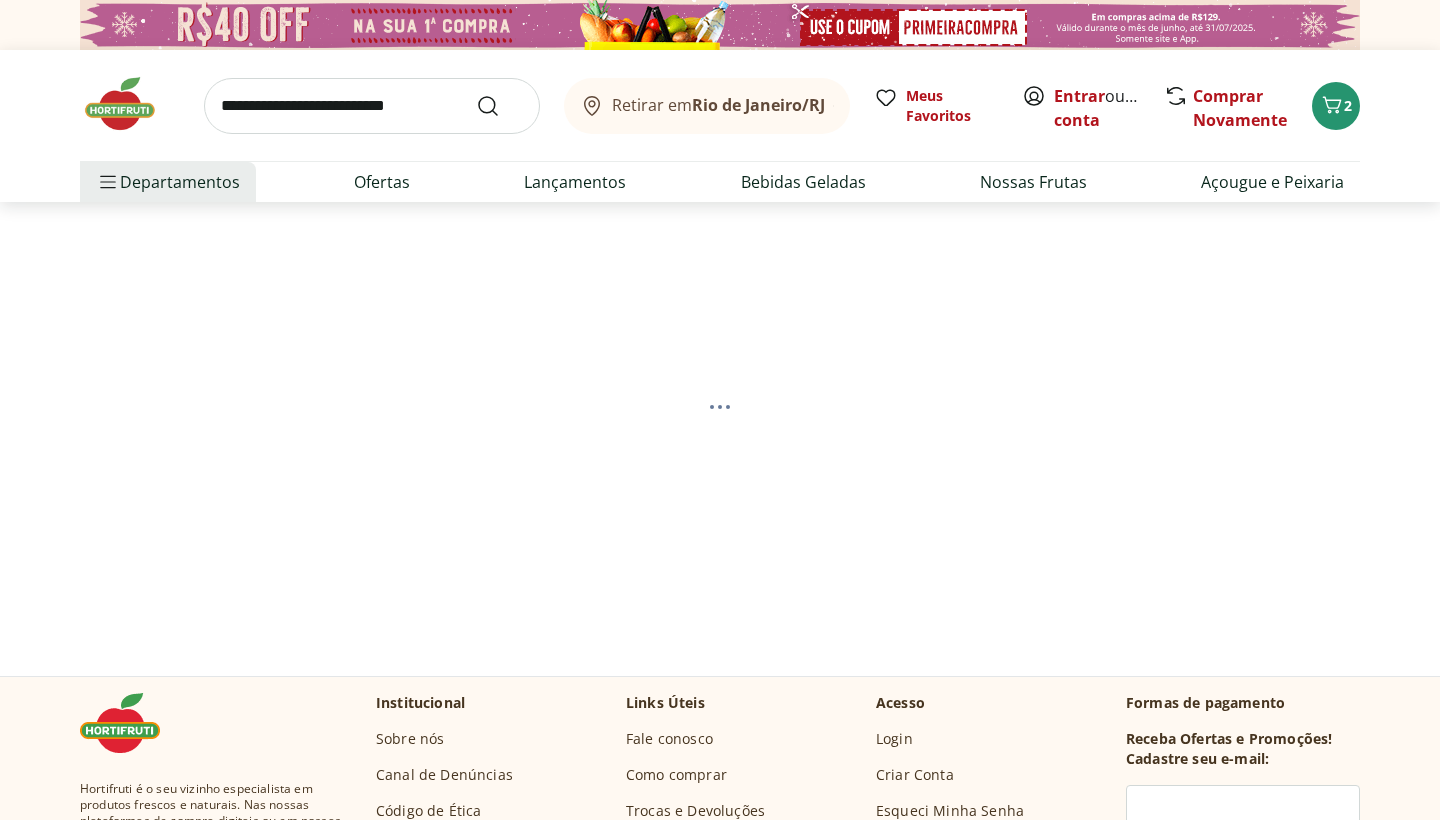 select on "**********" 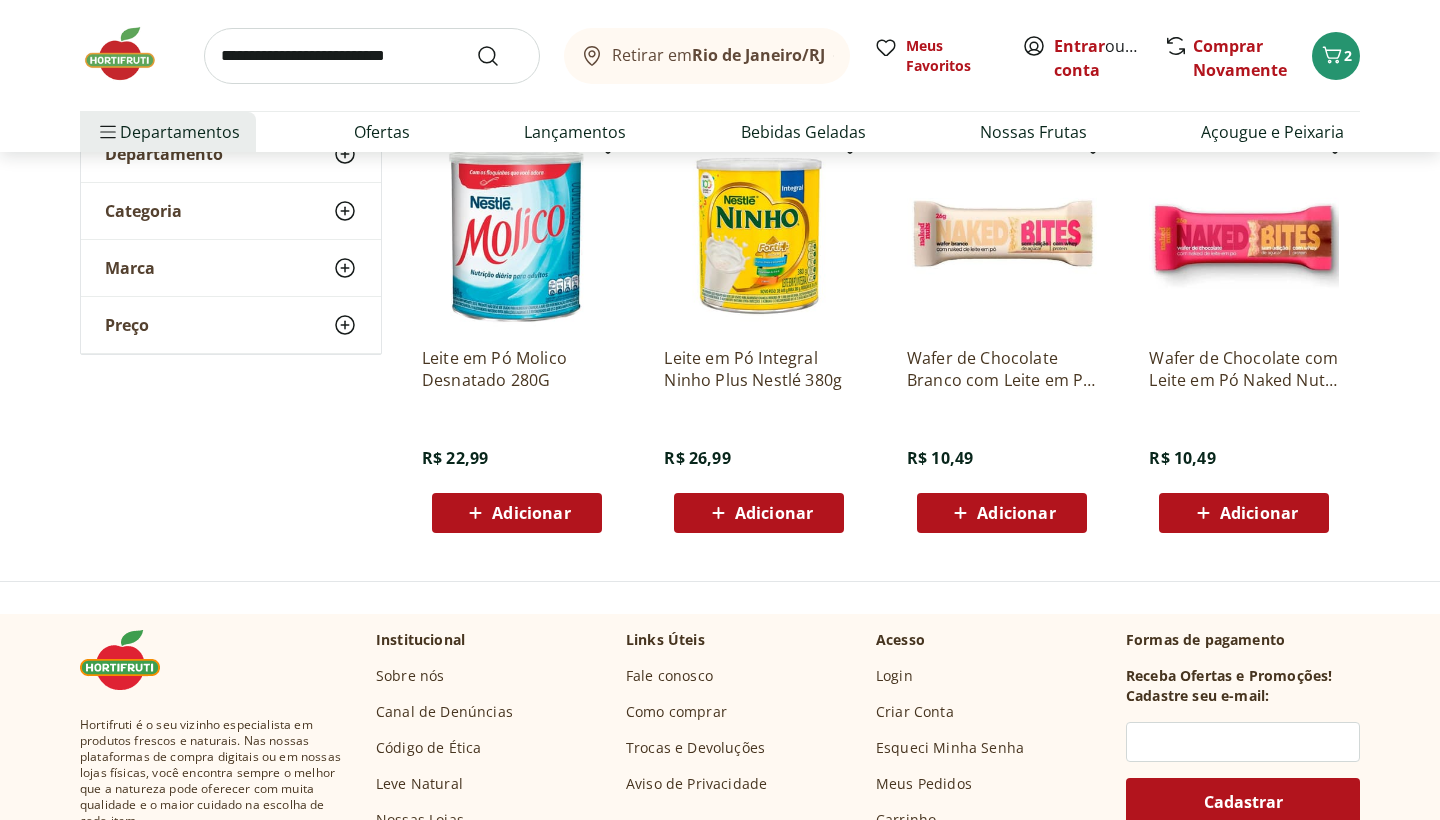 scroll, scrollTop: 223, scrollLeft: 0, axis: vertical 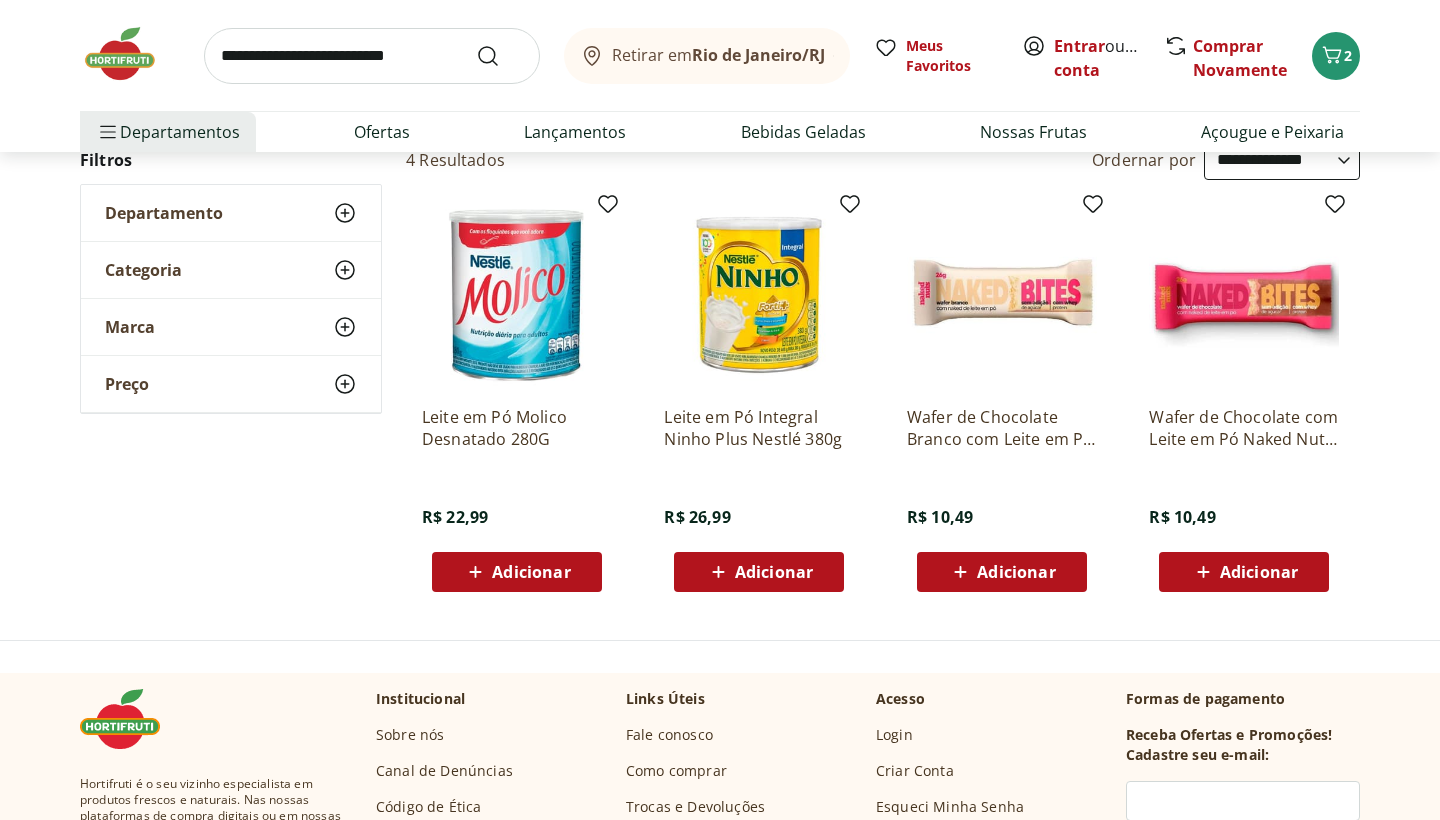 click at bounding box center [759, 295] 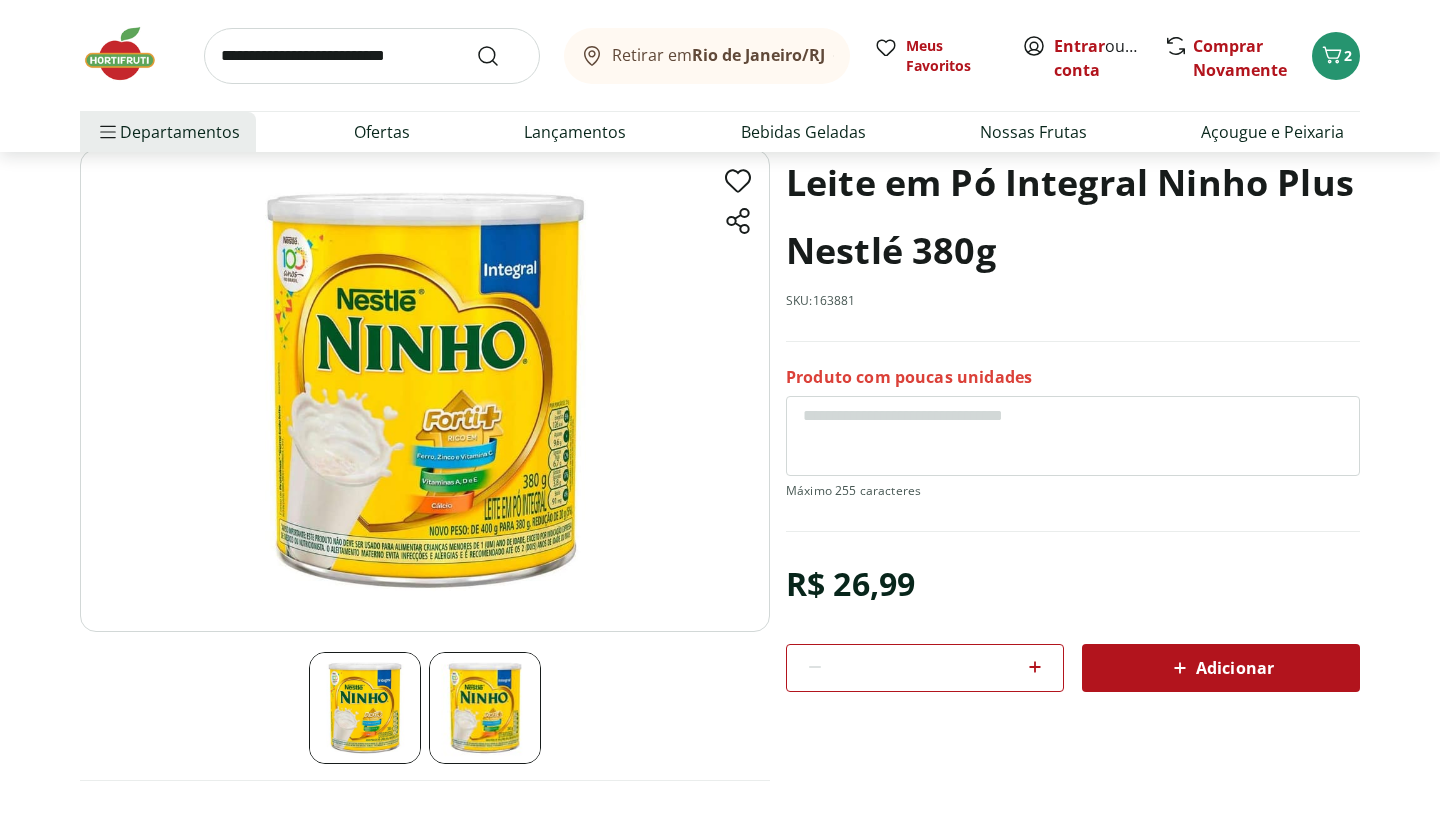 scroll, scrollTop: 0, scrollLeft: 0, axis: both 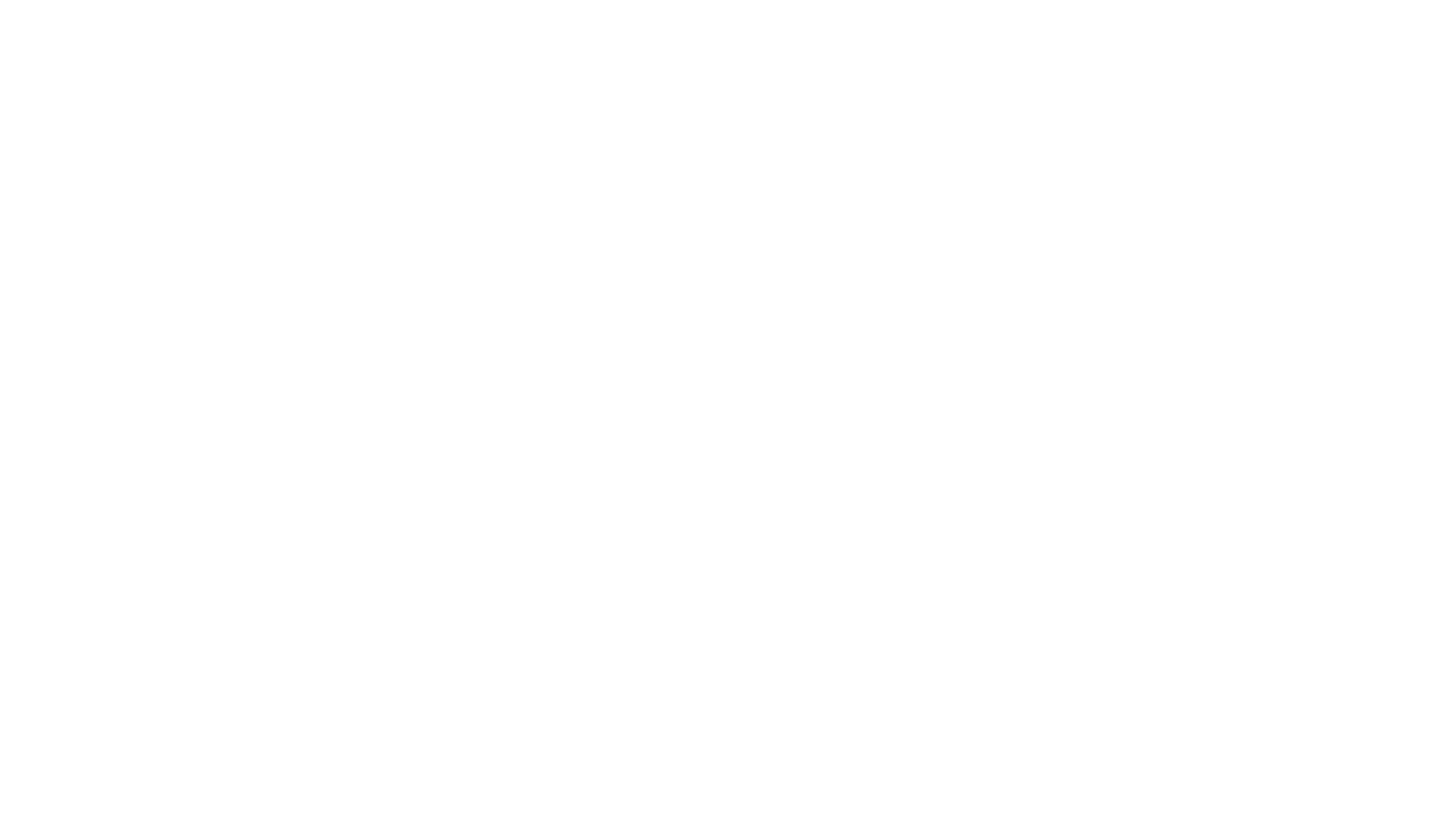 select on "**********" 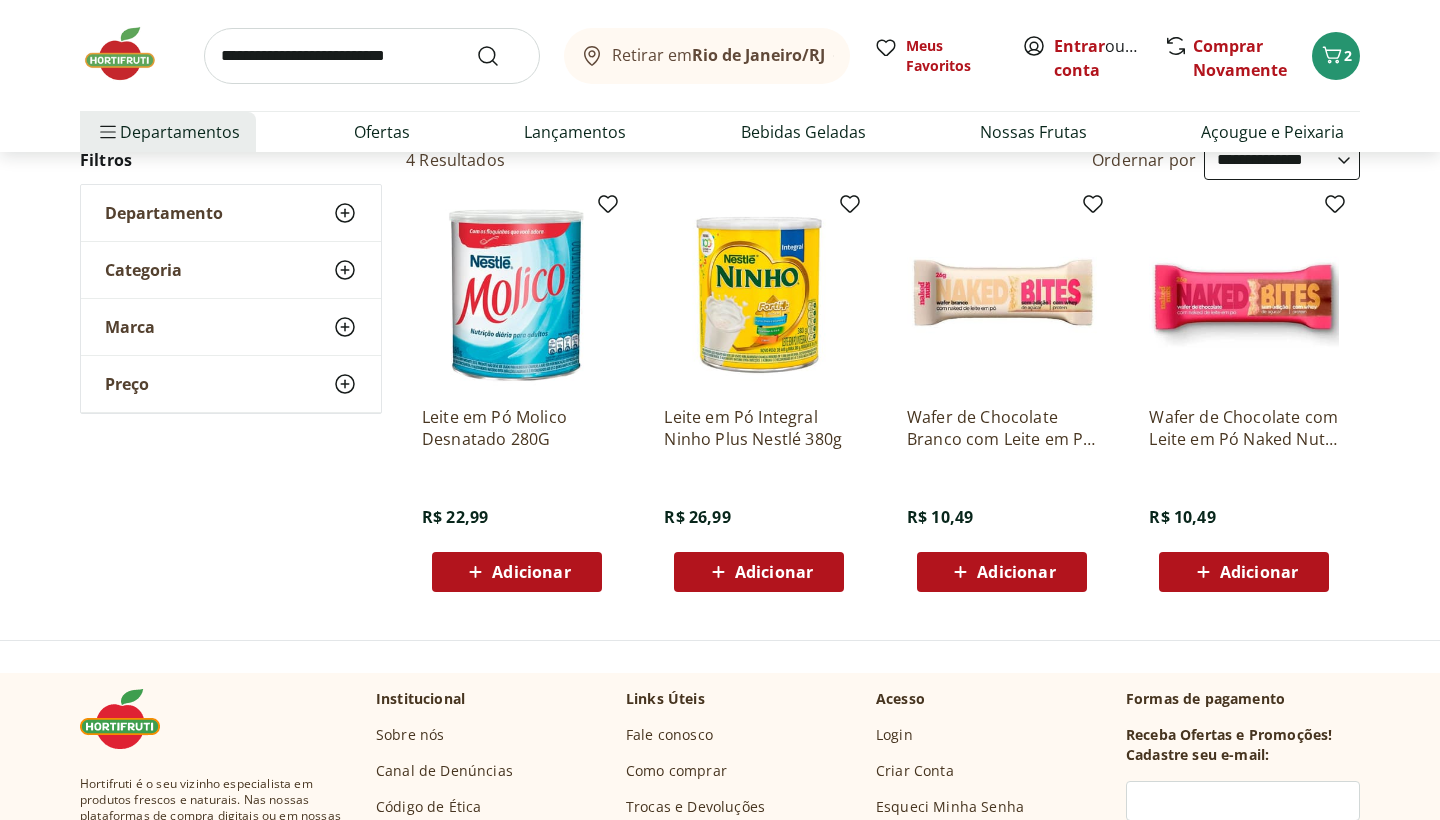 click at bounding box center (372, 56) 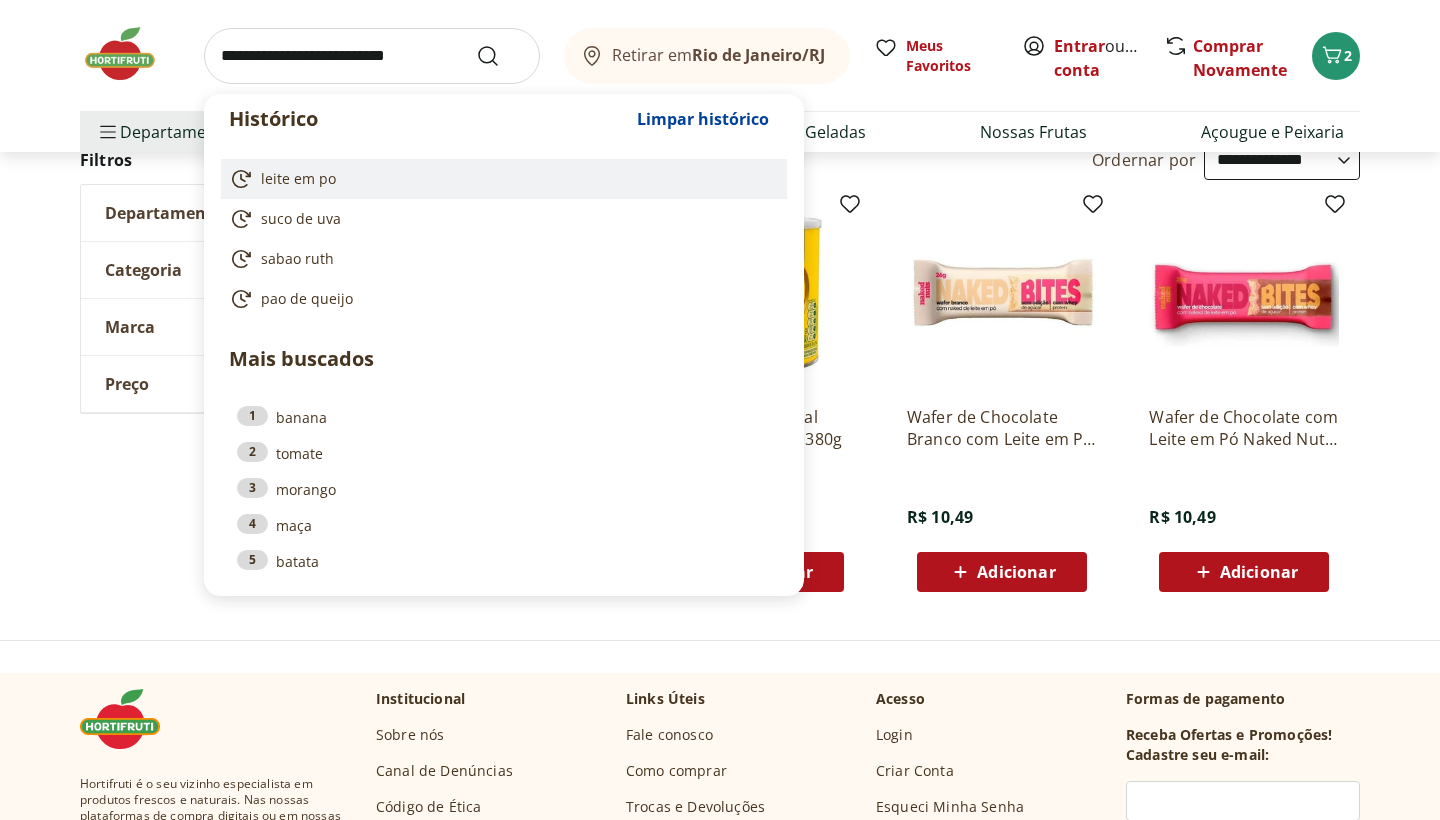 click on "leite em po" at bounding box center [298, 179] 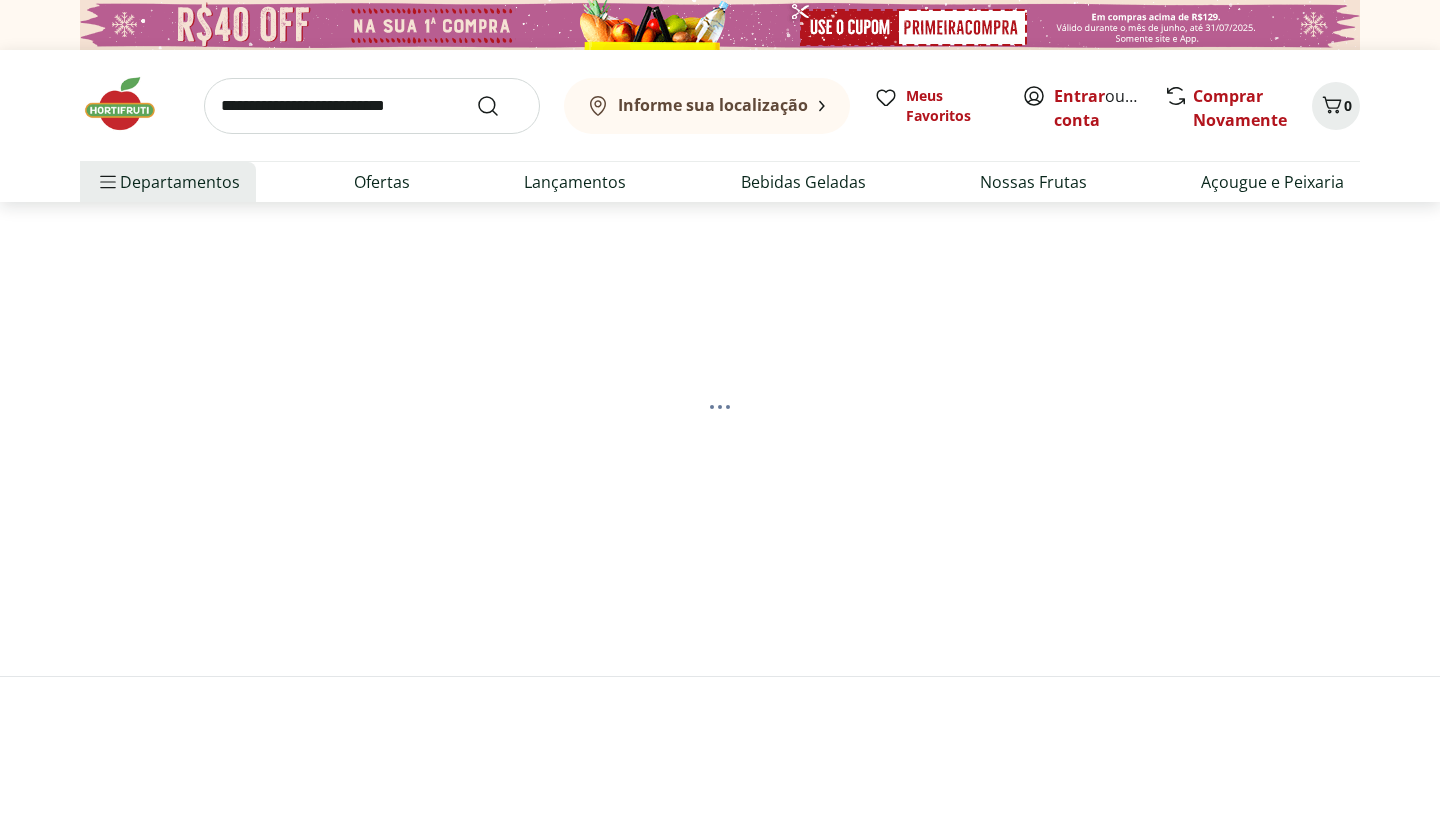scroll, scrollTop: 0, scrollLeft: 0, axis: both 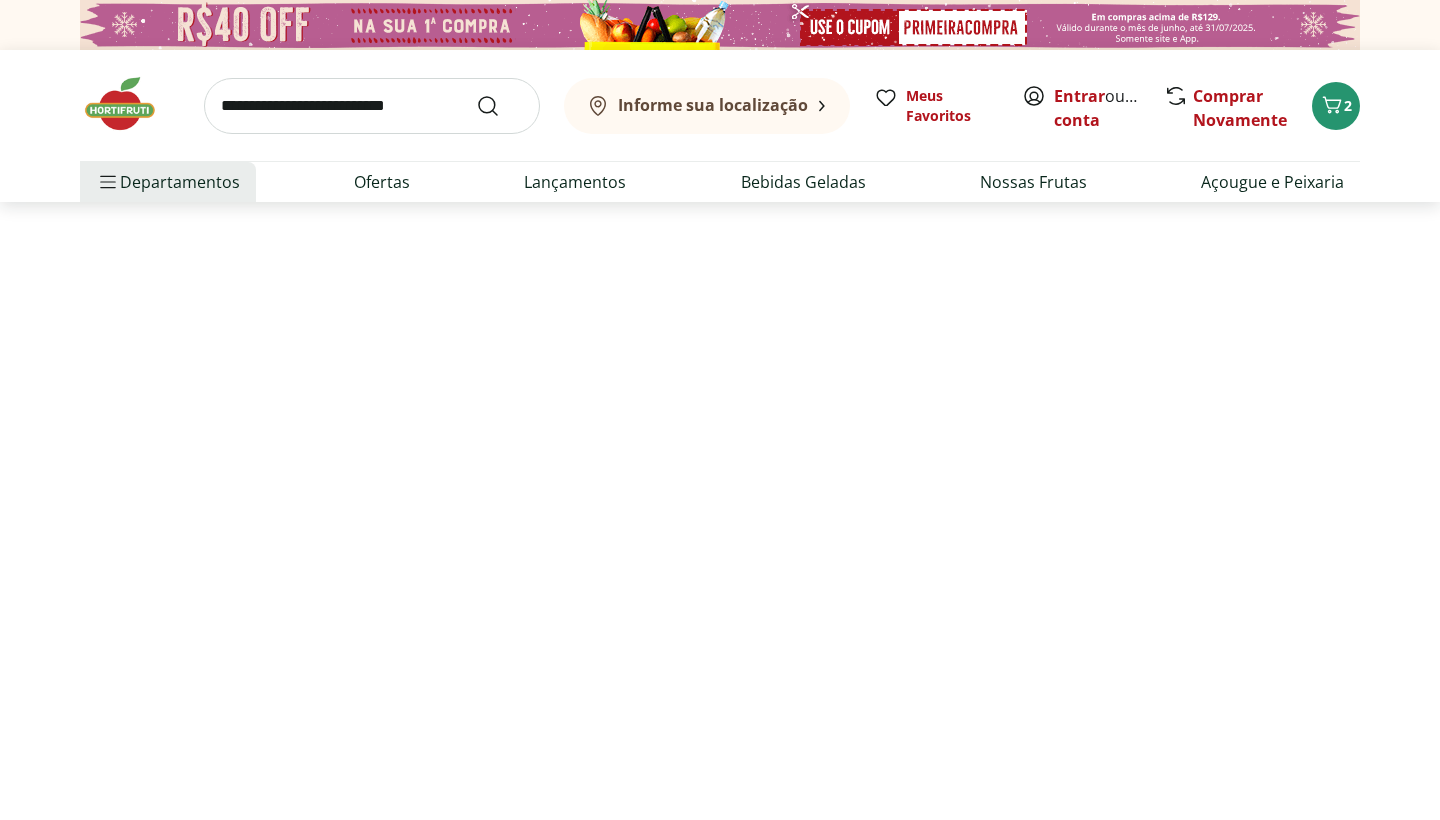 select on "**********" 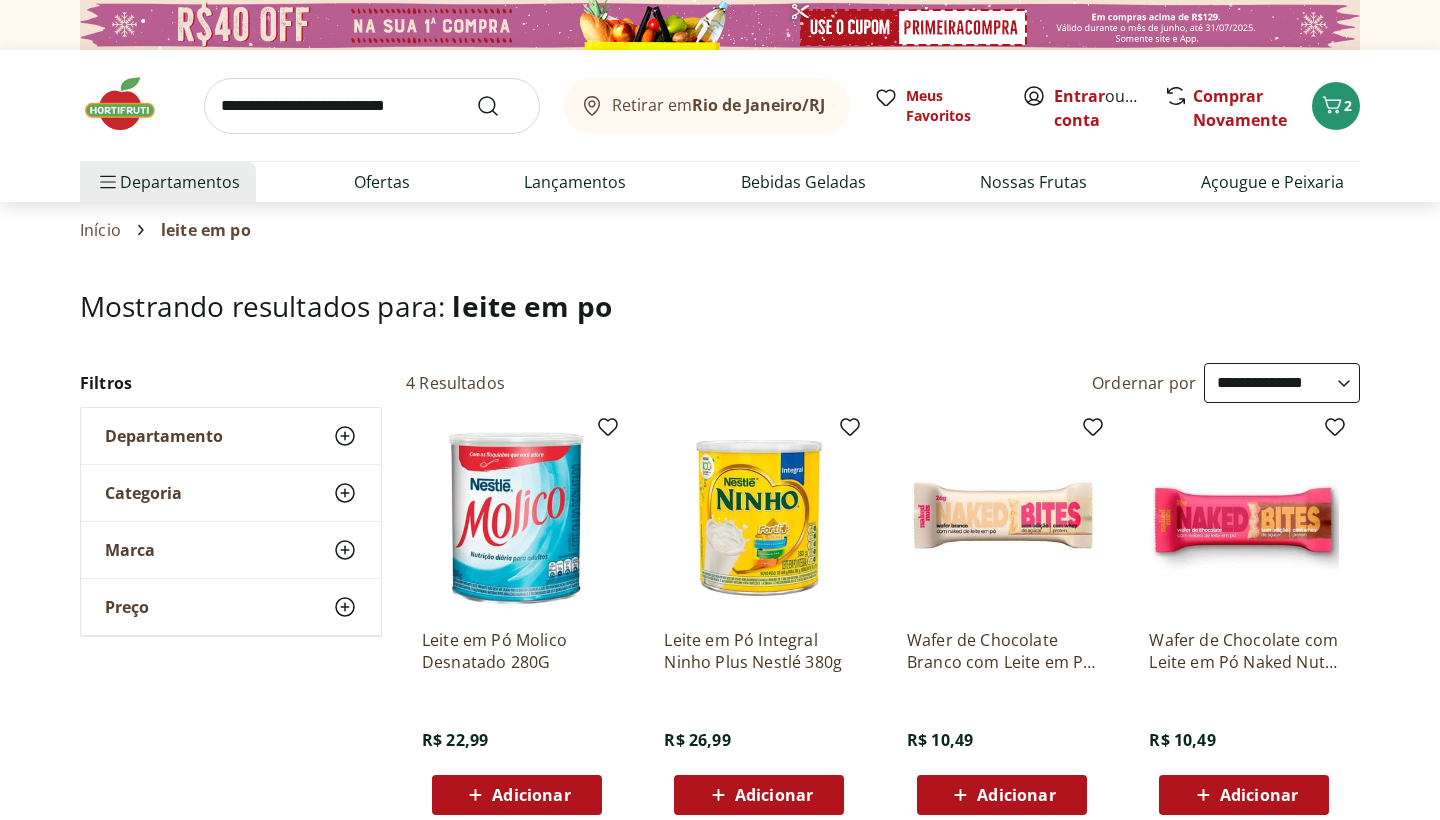 scroll, scrollTop: 6, scrollLeft: 0, axis: vertical 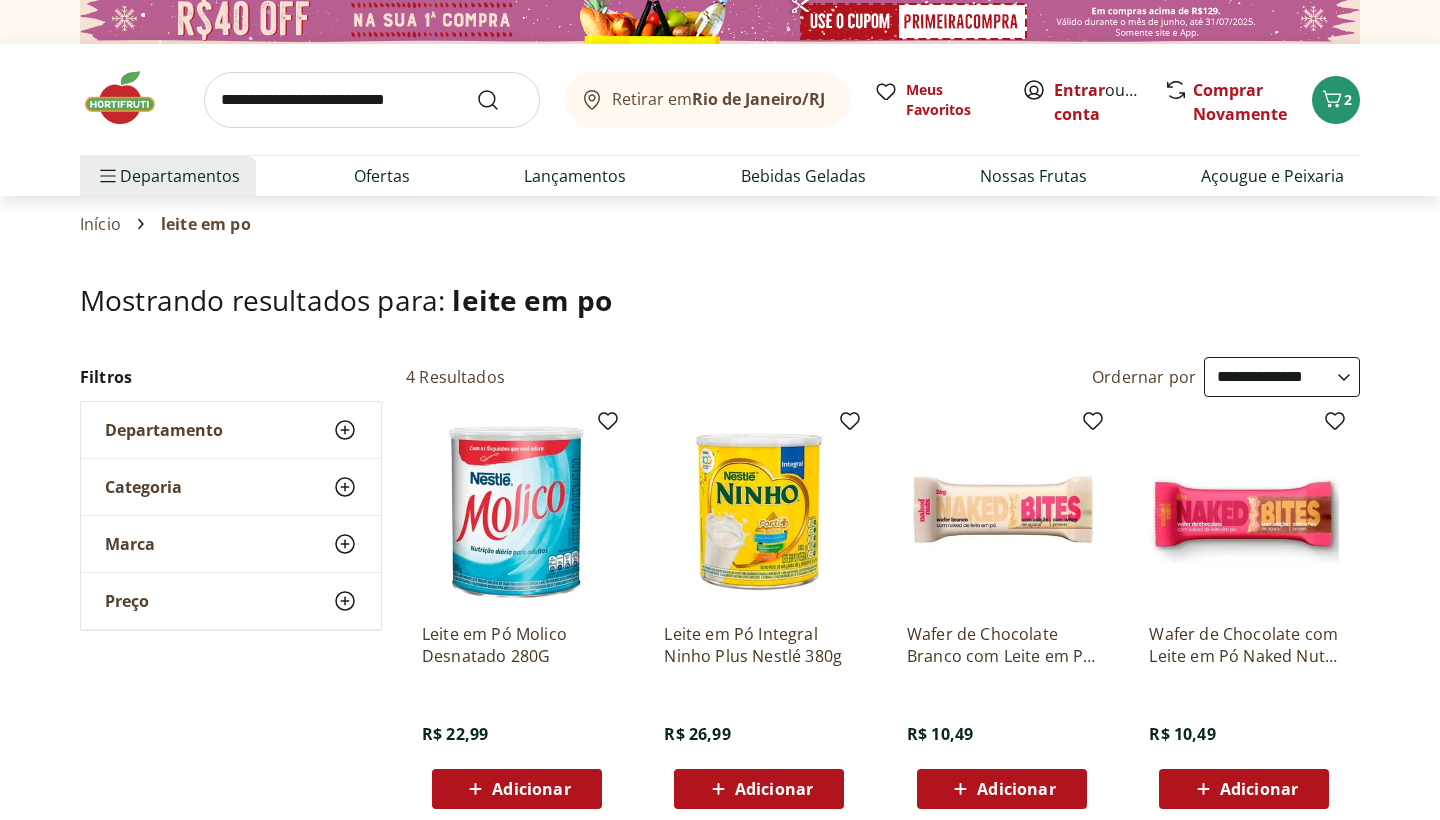 click at bounding box center (372, 100) 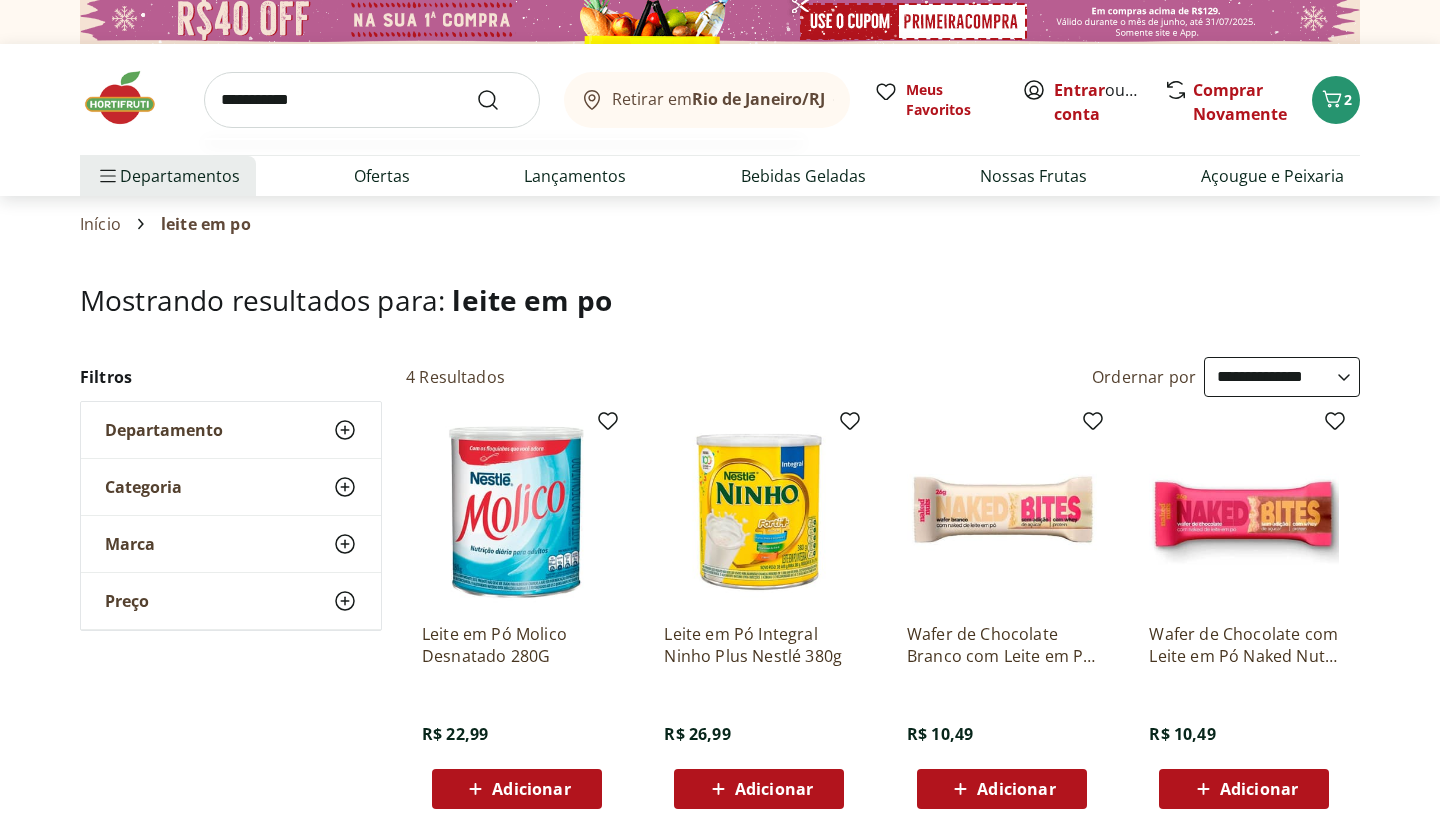 type on "**********" 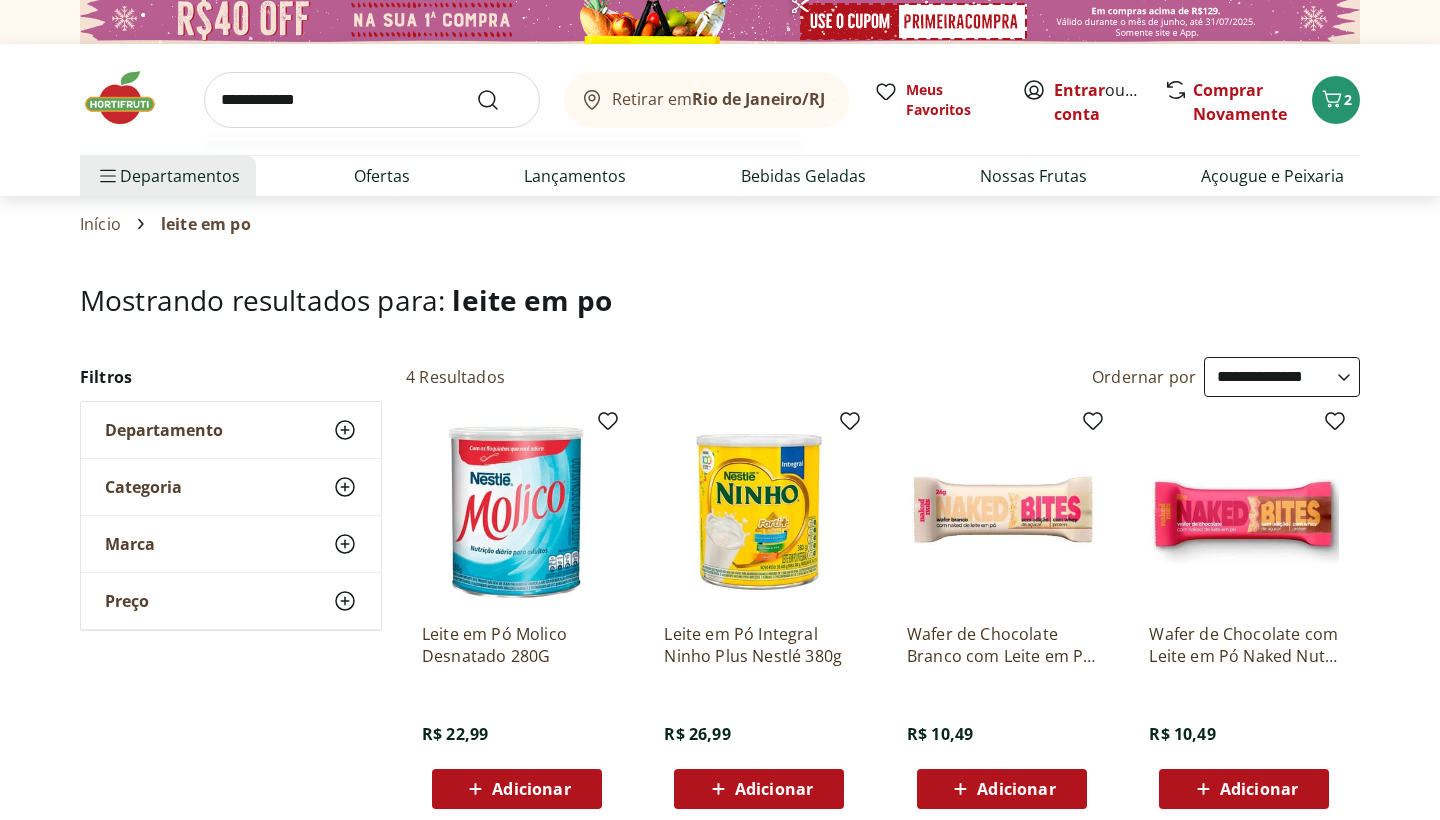 click at bounding box center (500, 100) 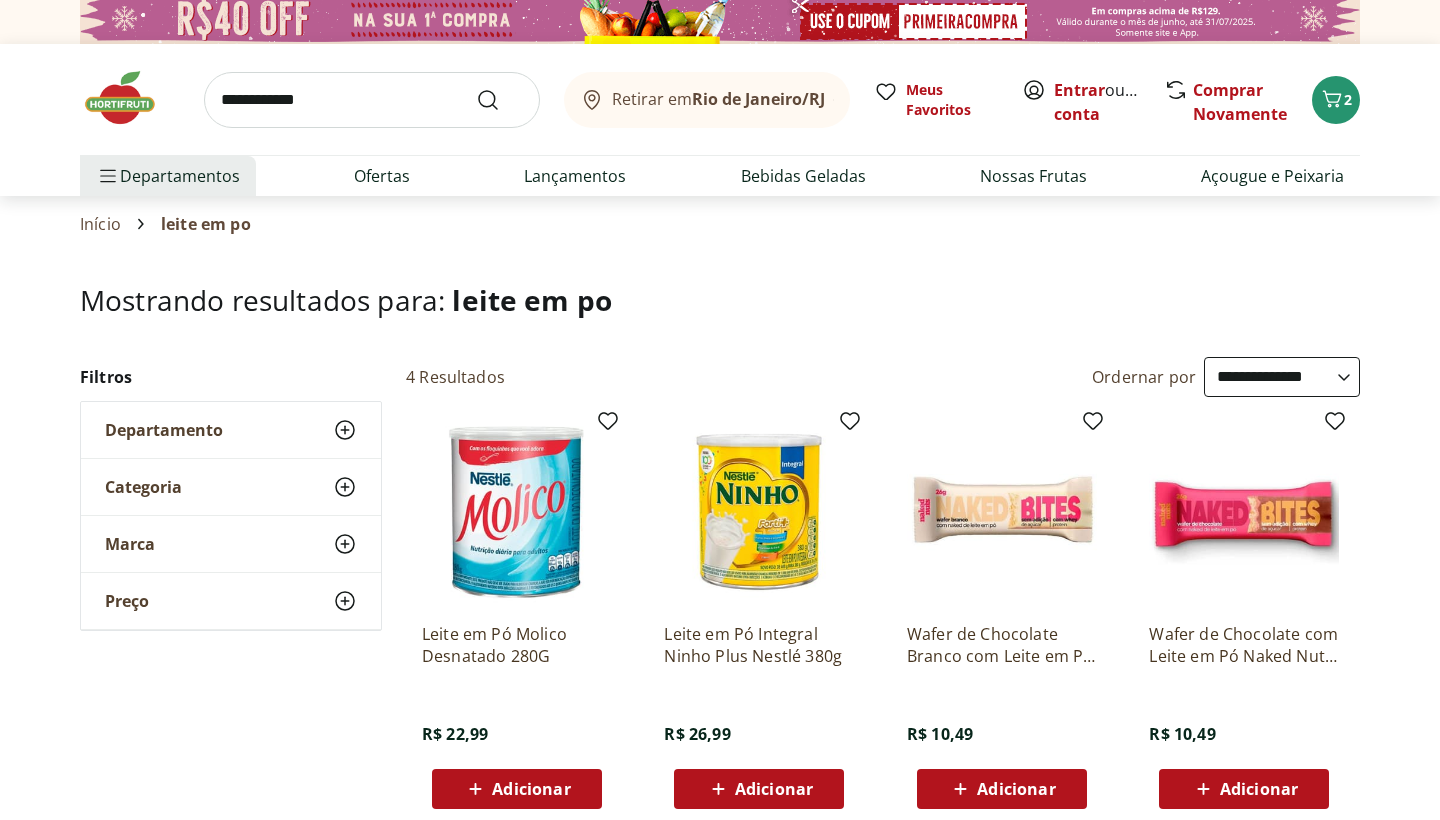 scroll, scrollTop: 0, scrollLeft: 0, axis: both 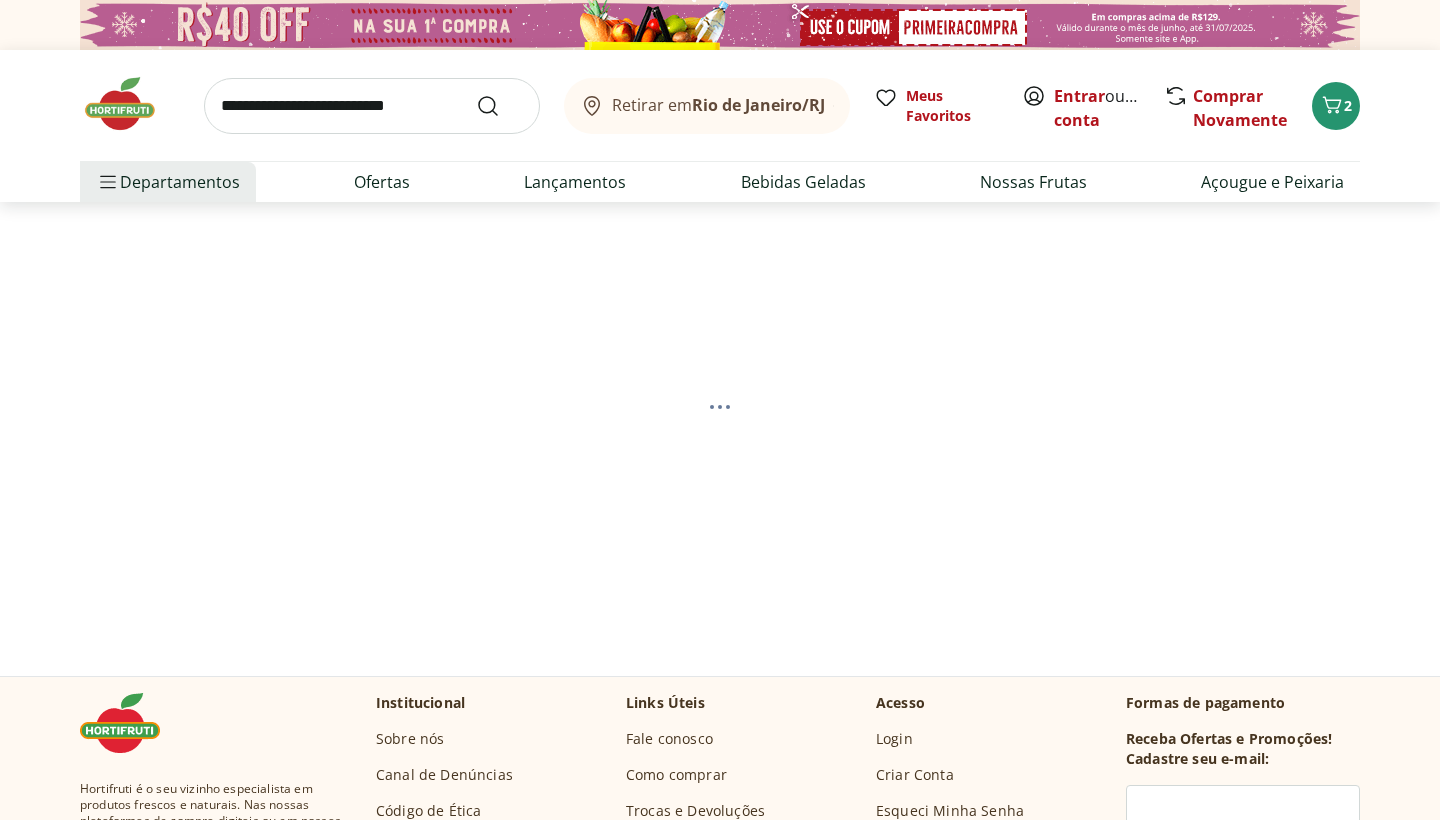 select on "**********" 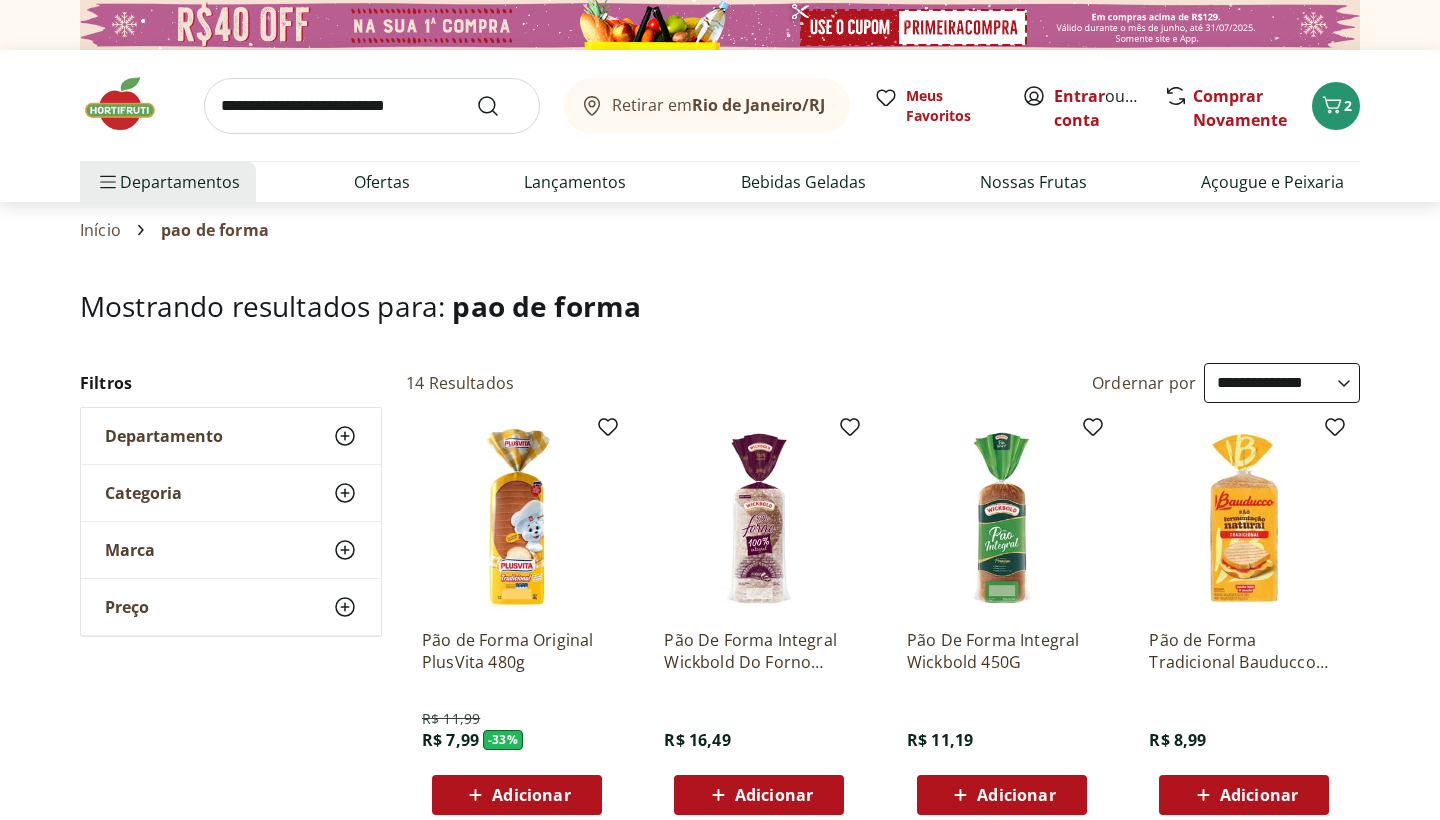 click at bounding box center (372, 106) 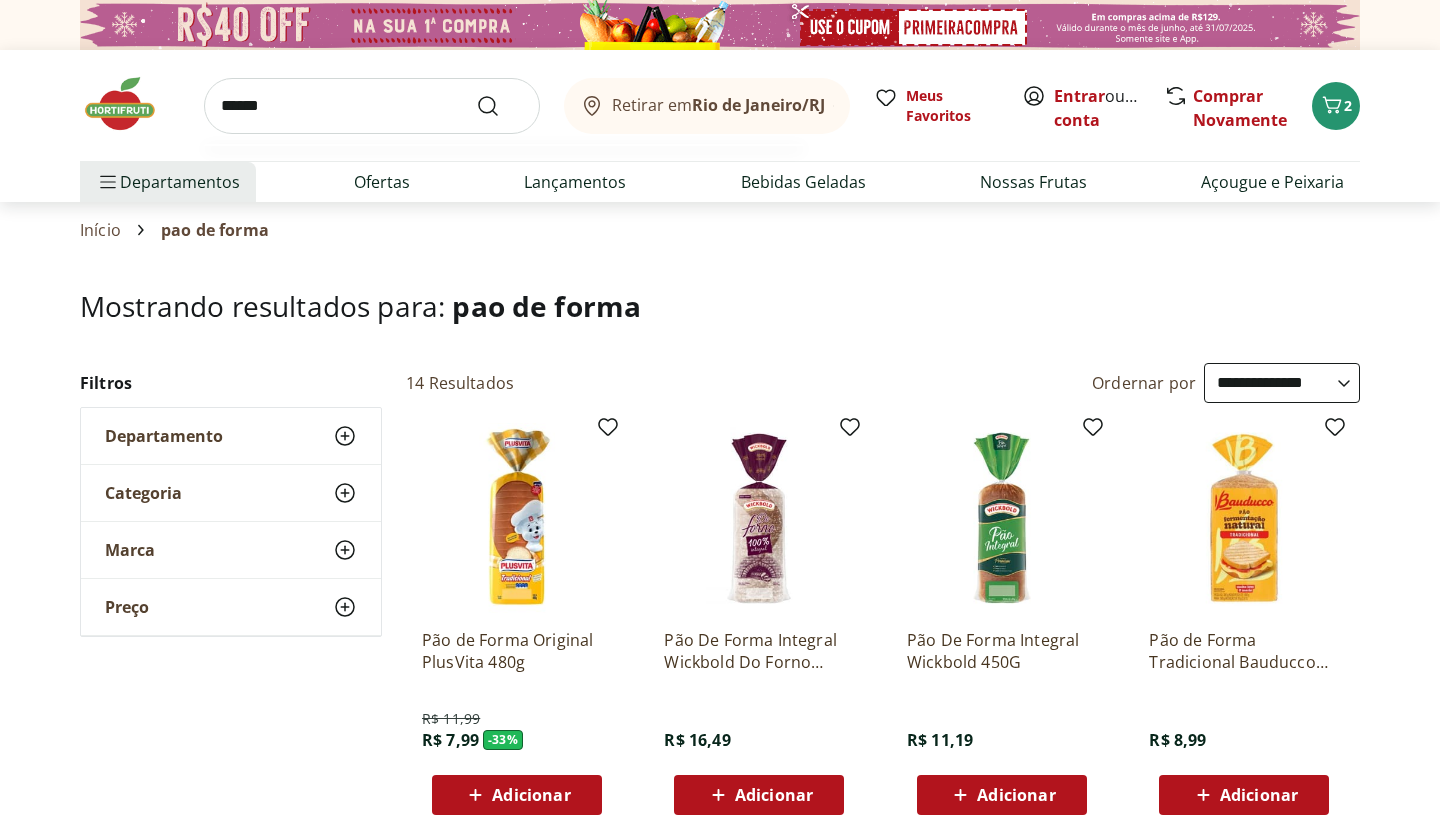 type on "*******" 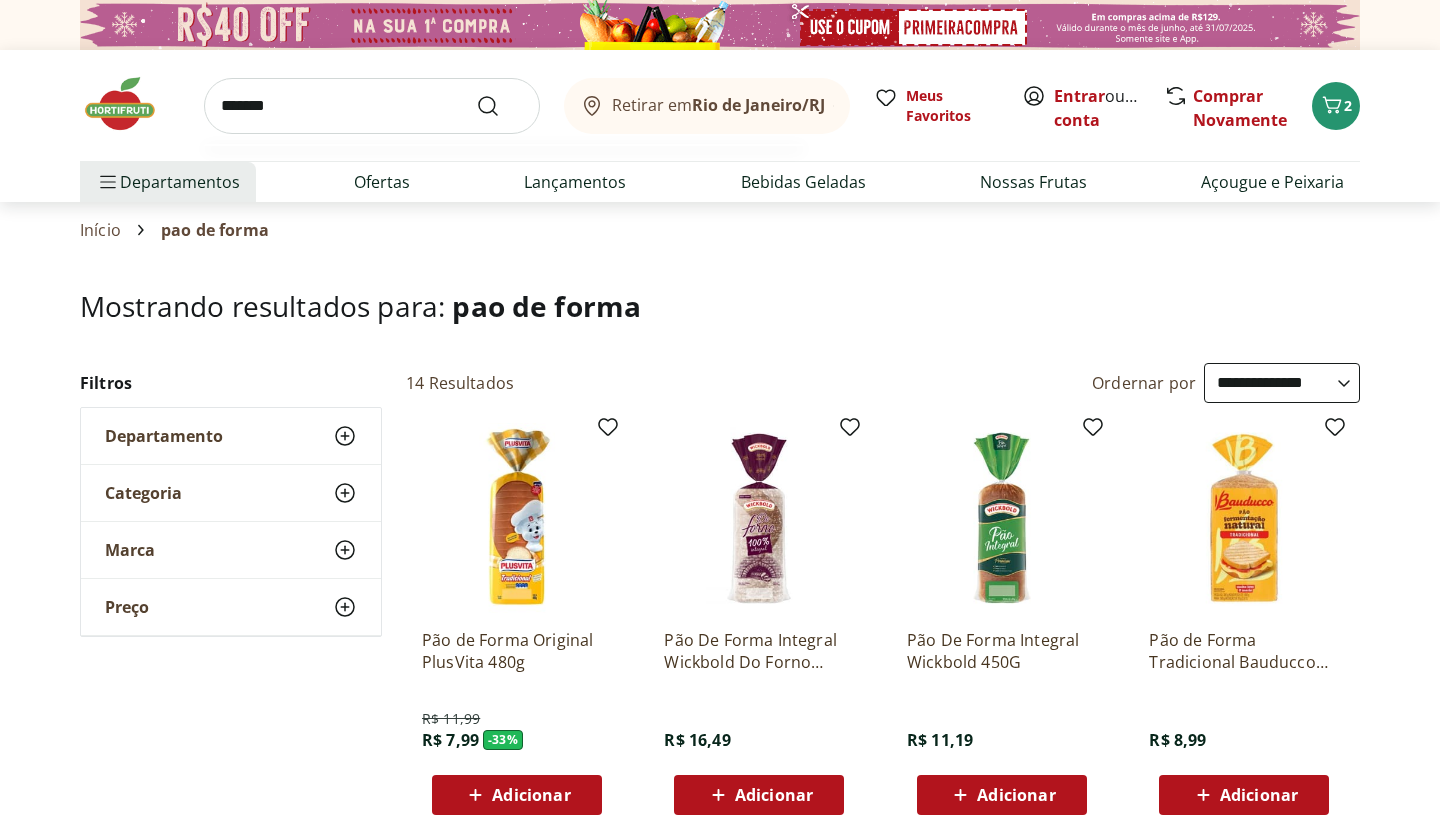 click at bounding box center [500, 106] 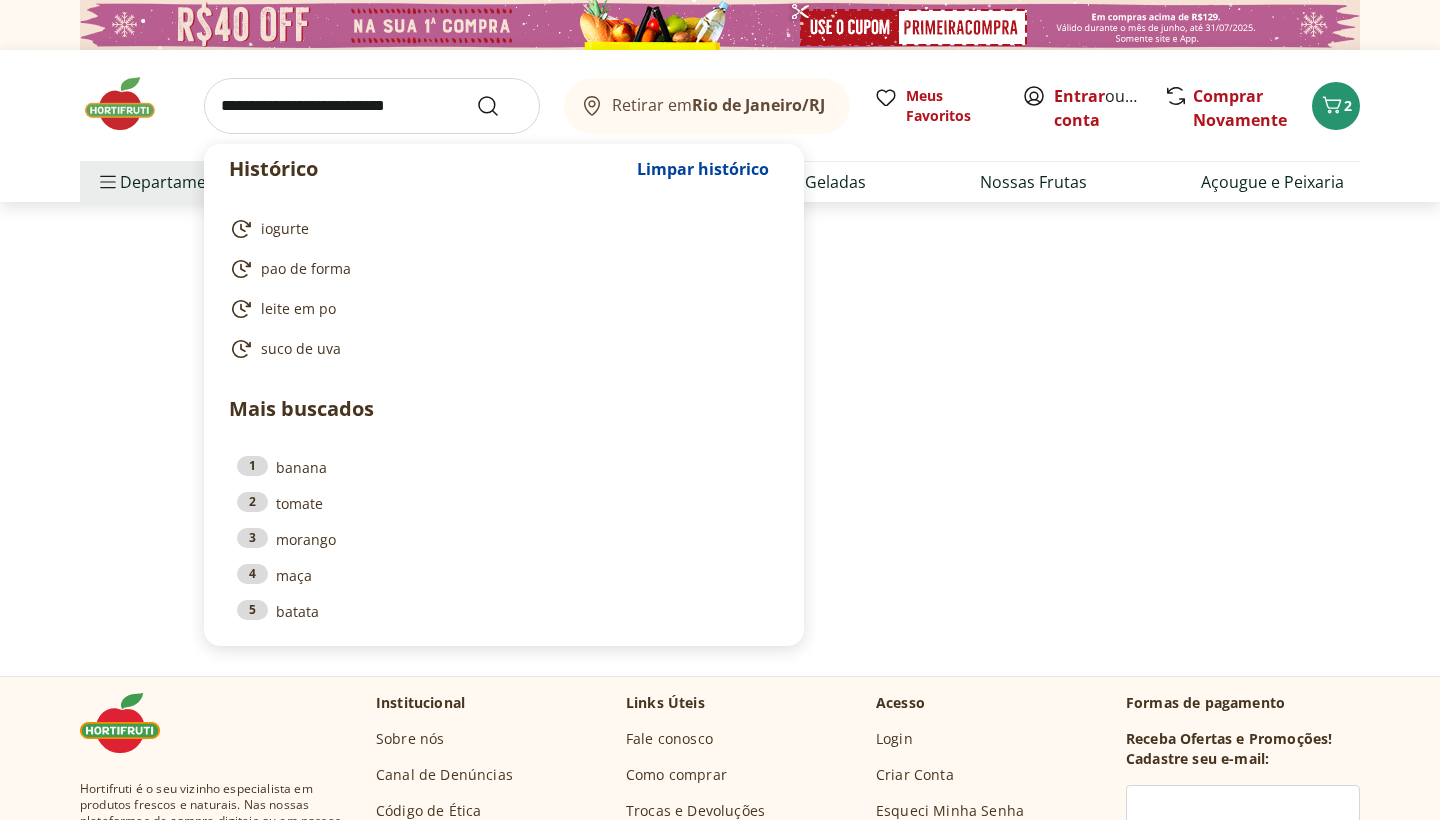 click at bounding box center [372, 106] 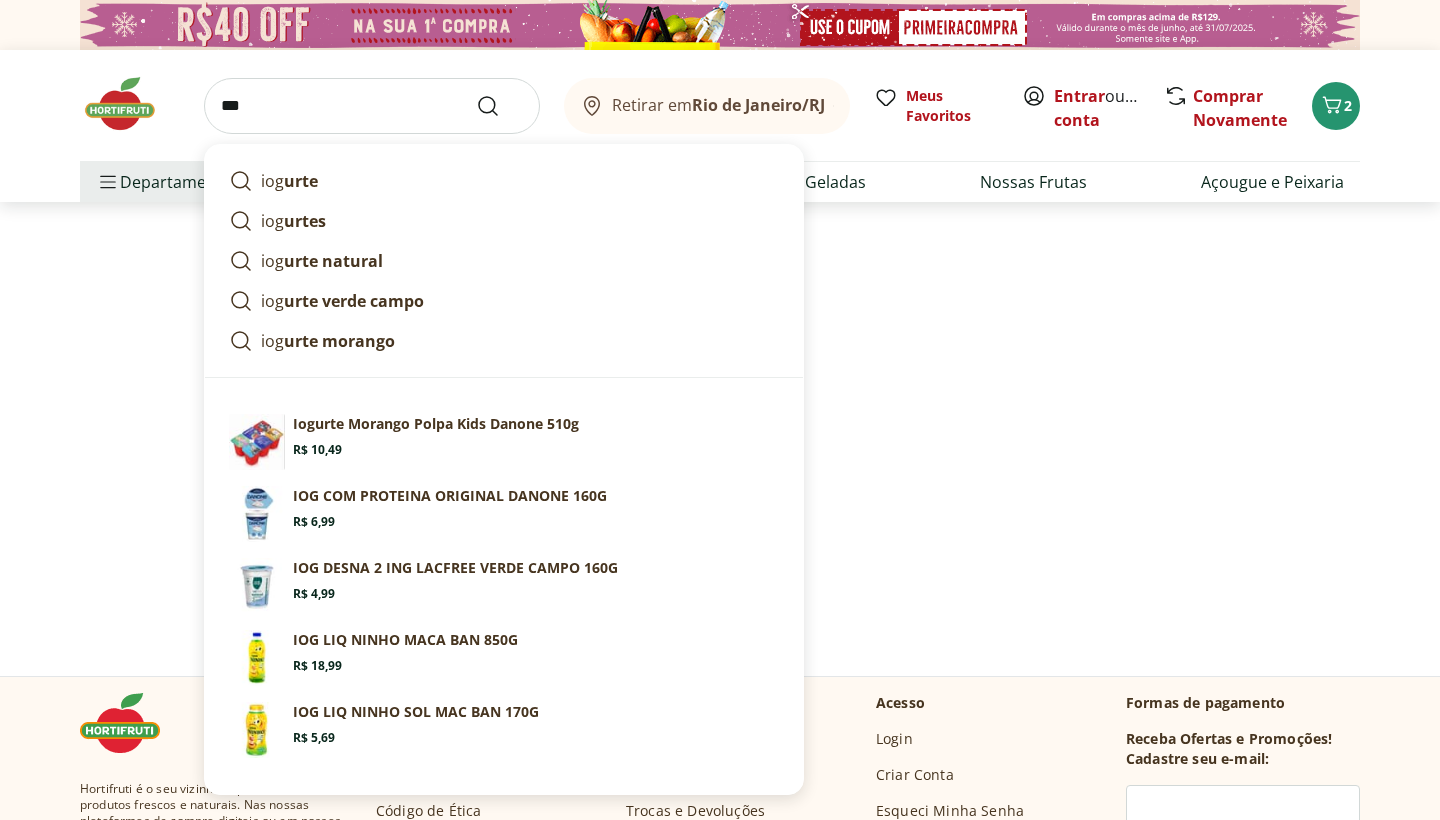 type on "****" 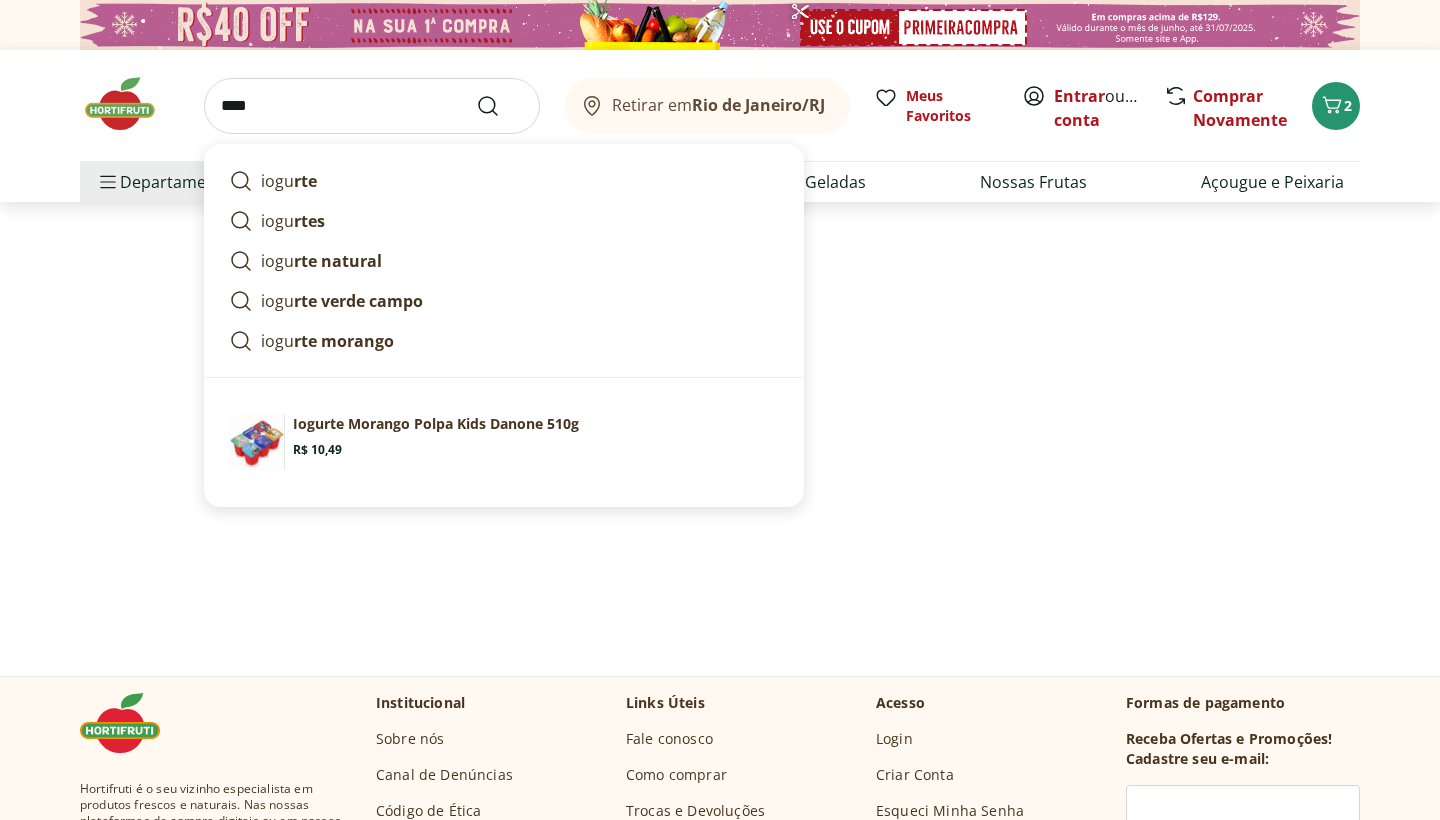 select on "**********" 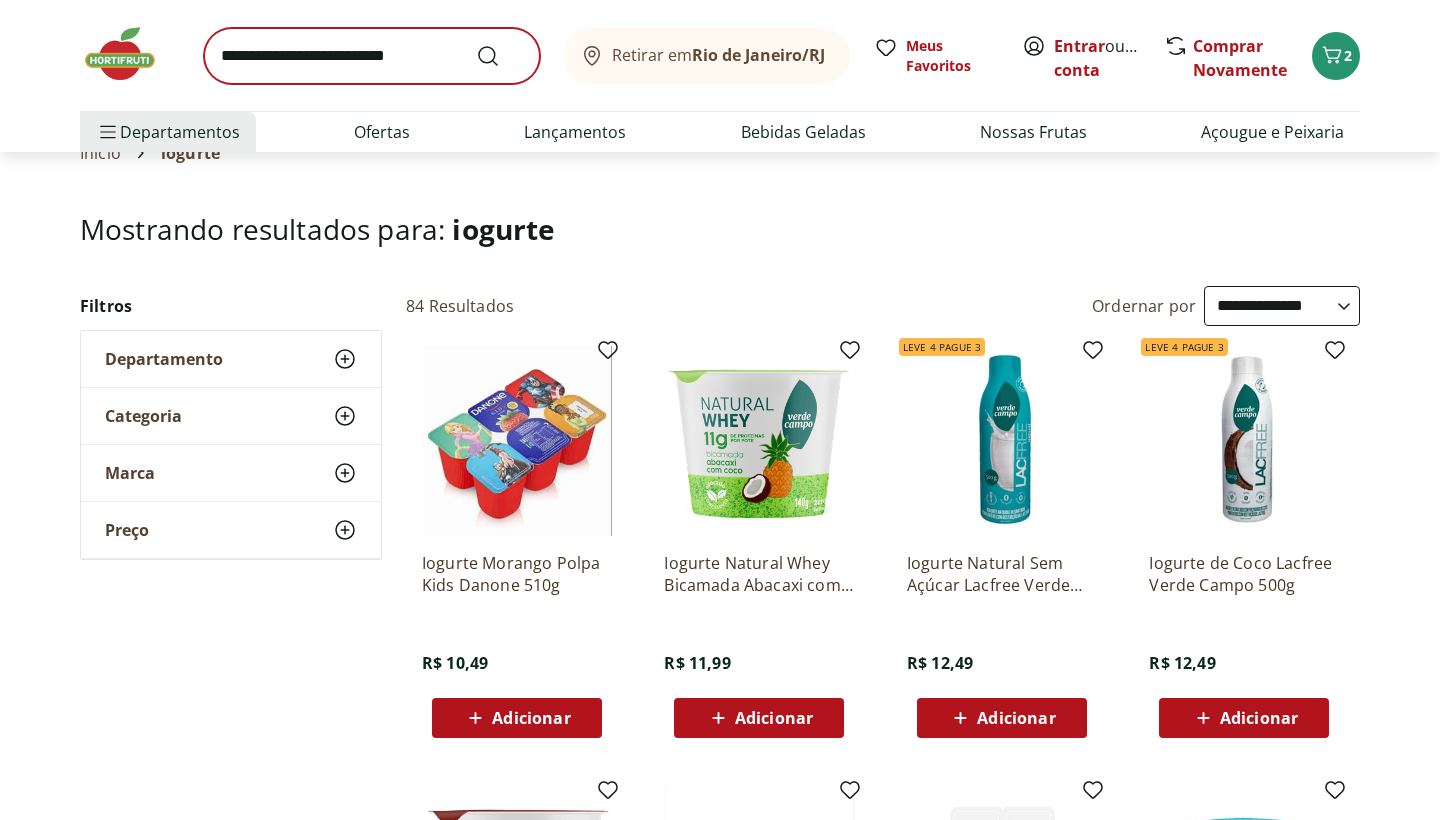 scroll, scrollTop: 9, scrollLeft: 0, axis: vertical 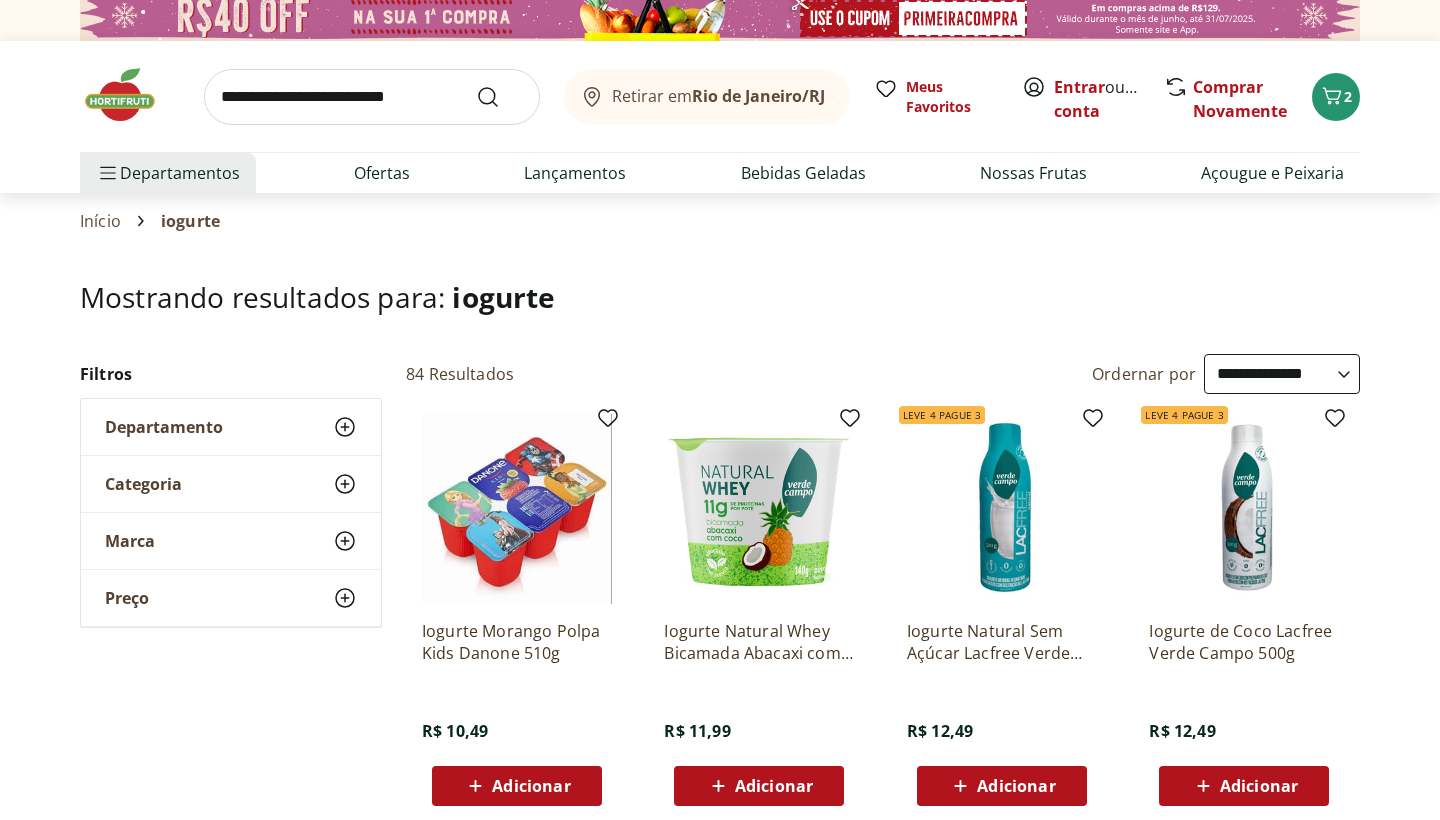 click at bounding box center (372, 97) 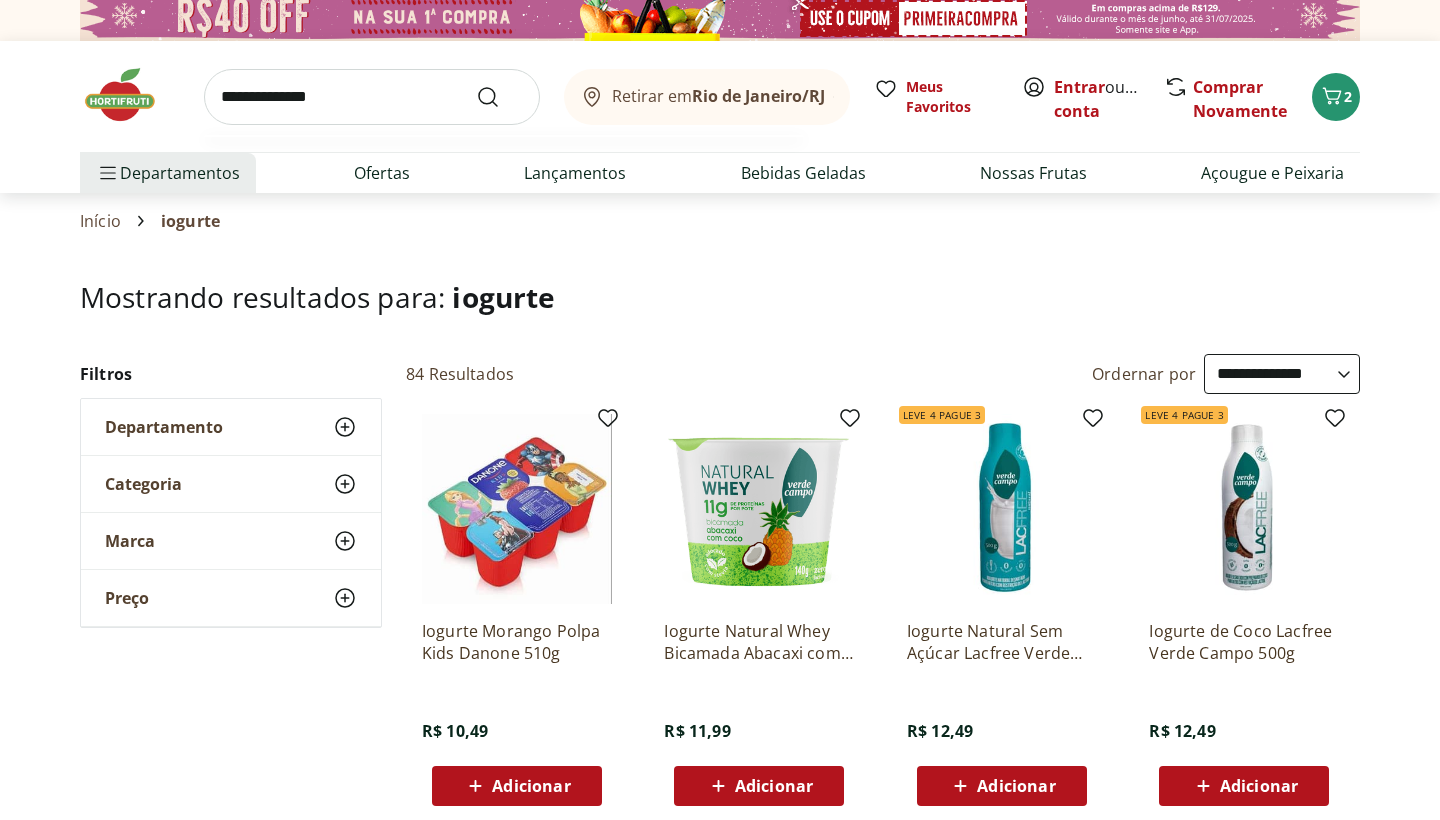 type on "**********" 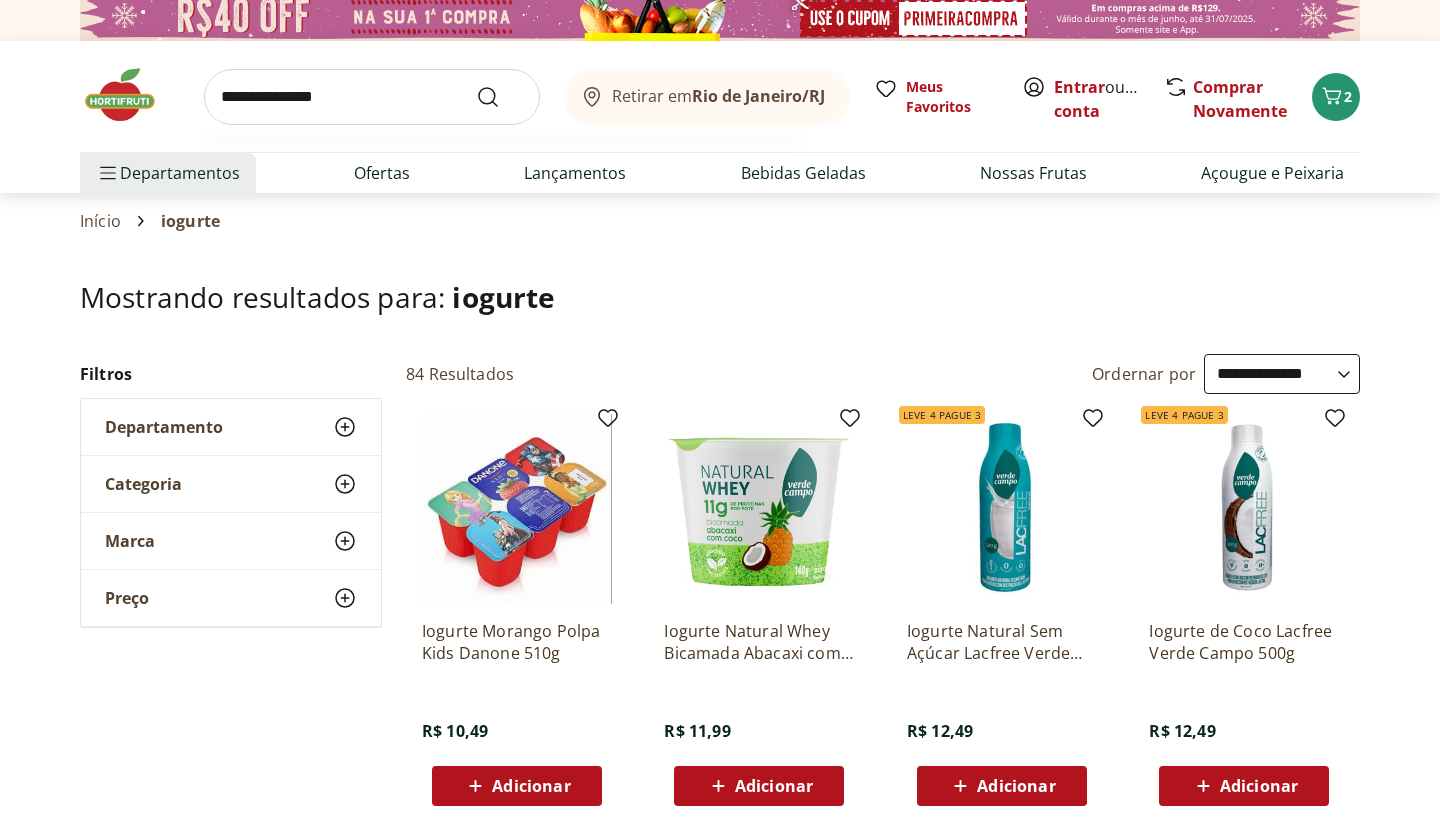 click at bounding box center (500, 97) 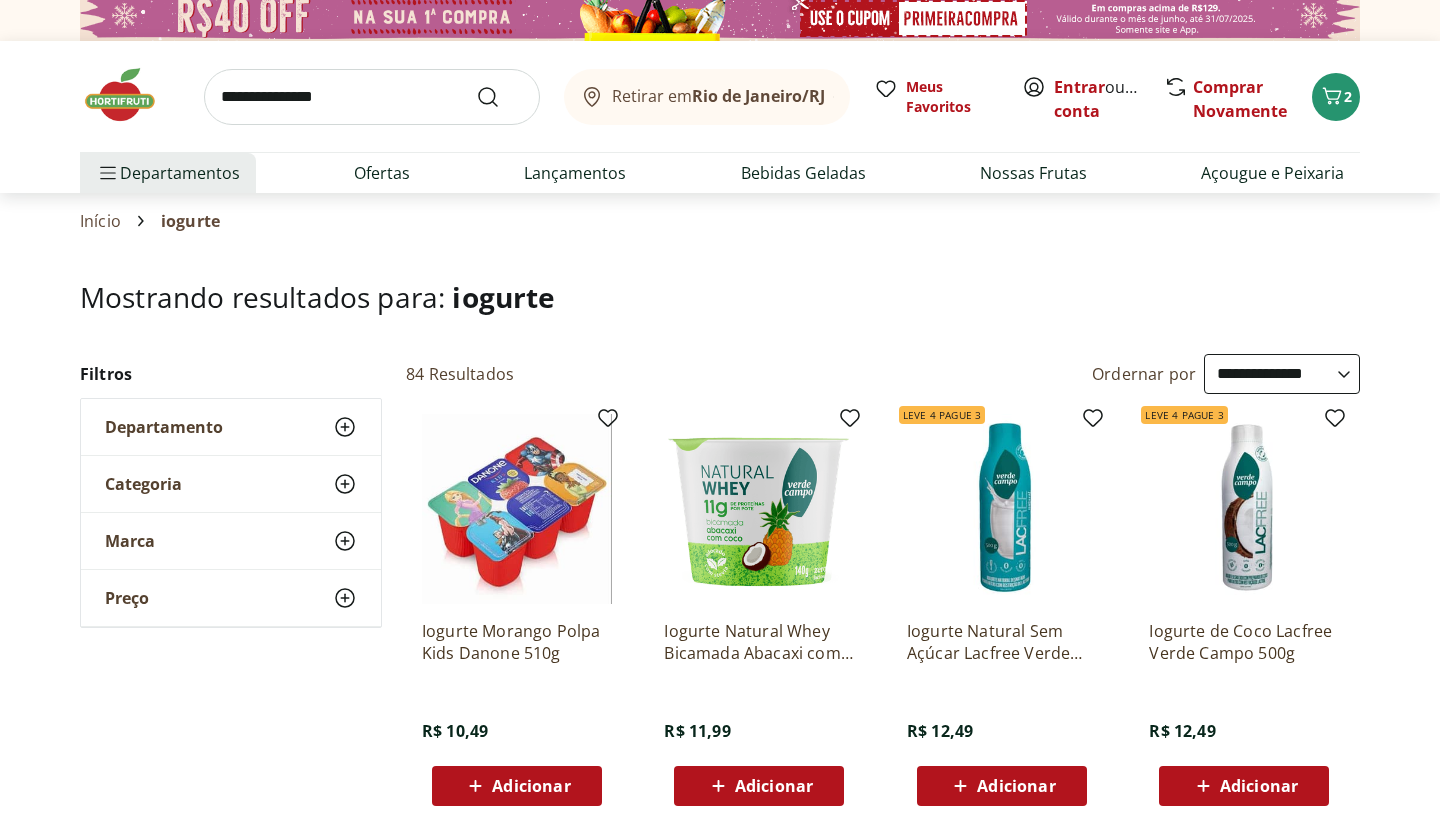 scroll, scrollTop: 0, scrollLeft: 0, axis: both 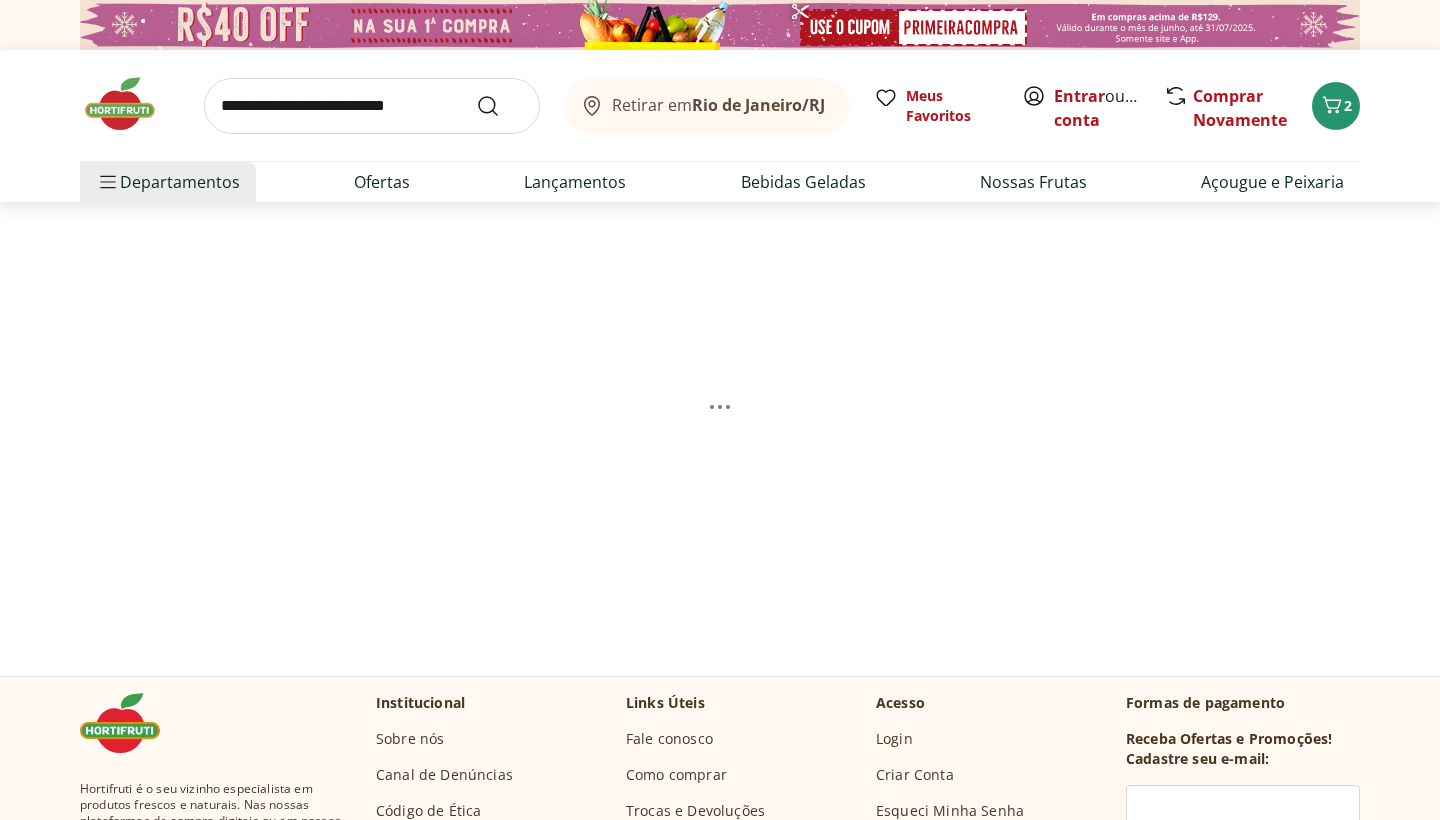 select on "**********" 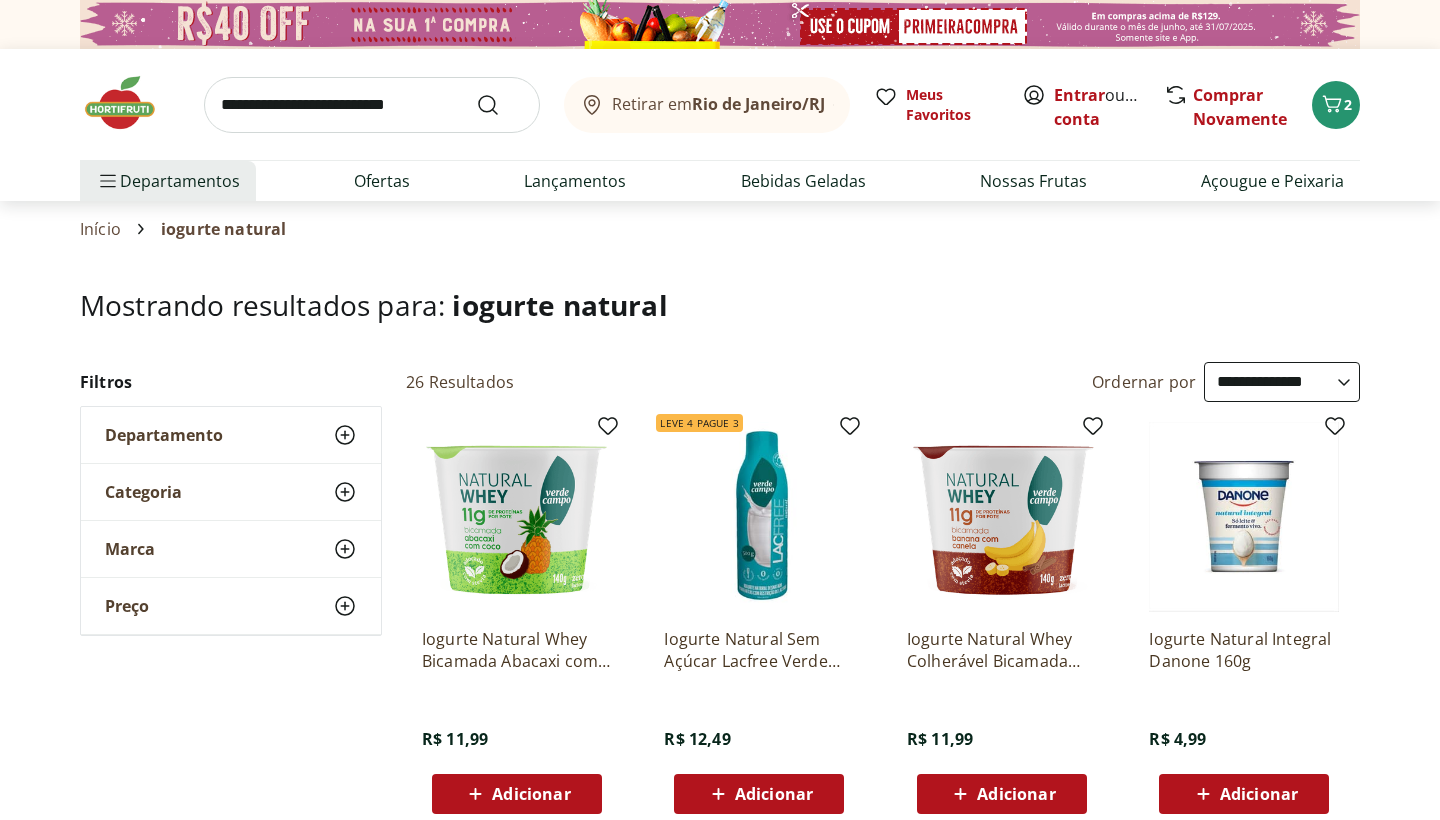scroll, scrollTop: 23, scrollLeft: 0, axis: vertical 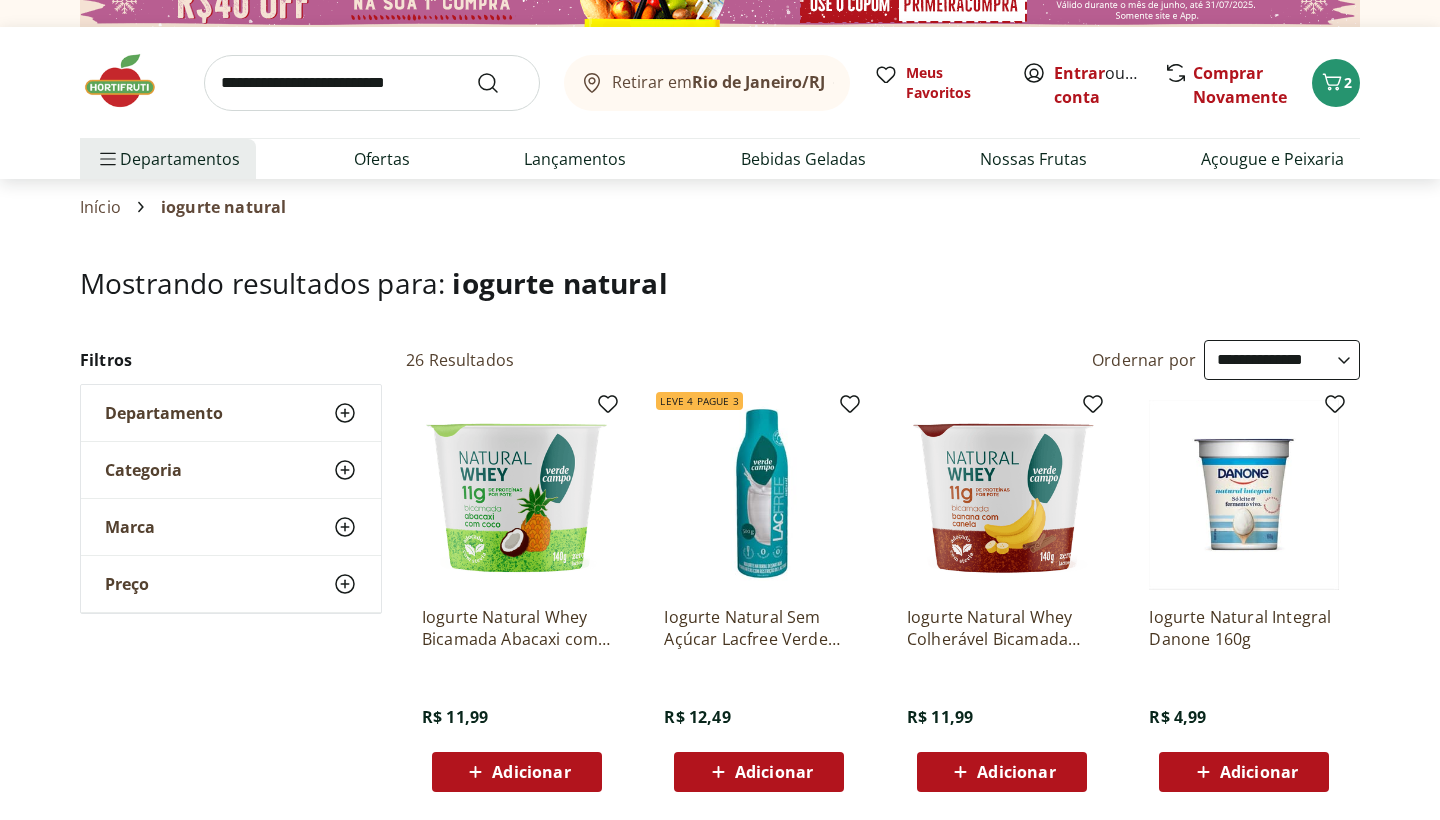 click at bounding box center (1244, 495) 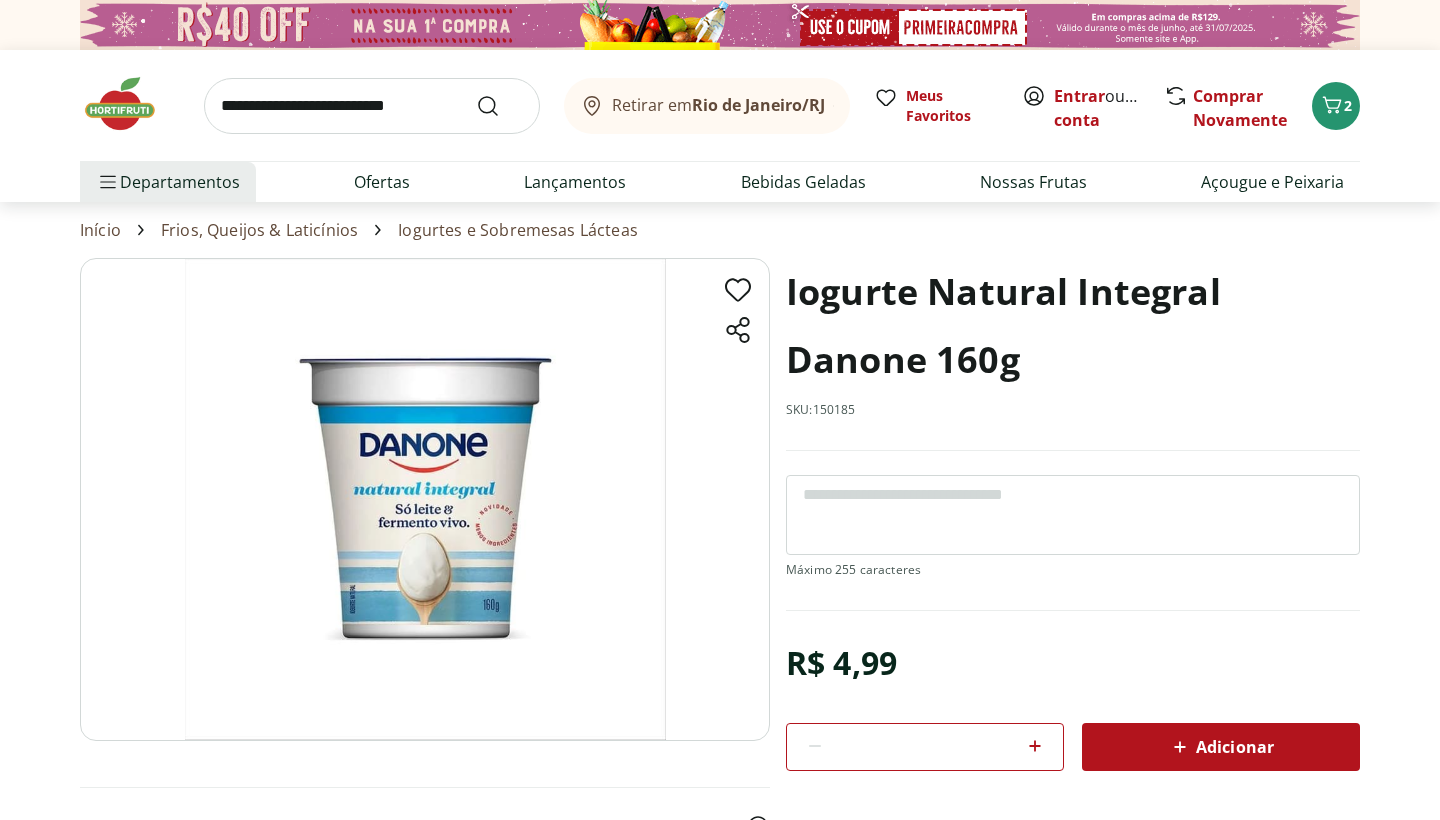 click on "Adicionar" at bounding box center [1221, 747] 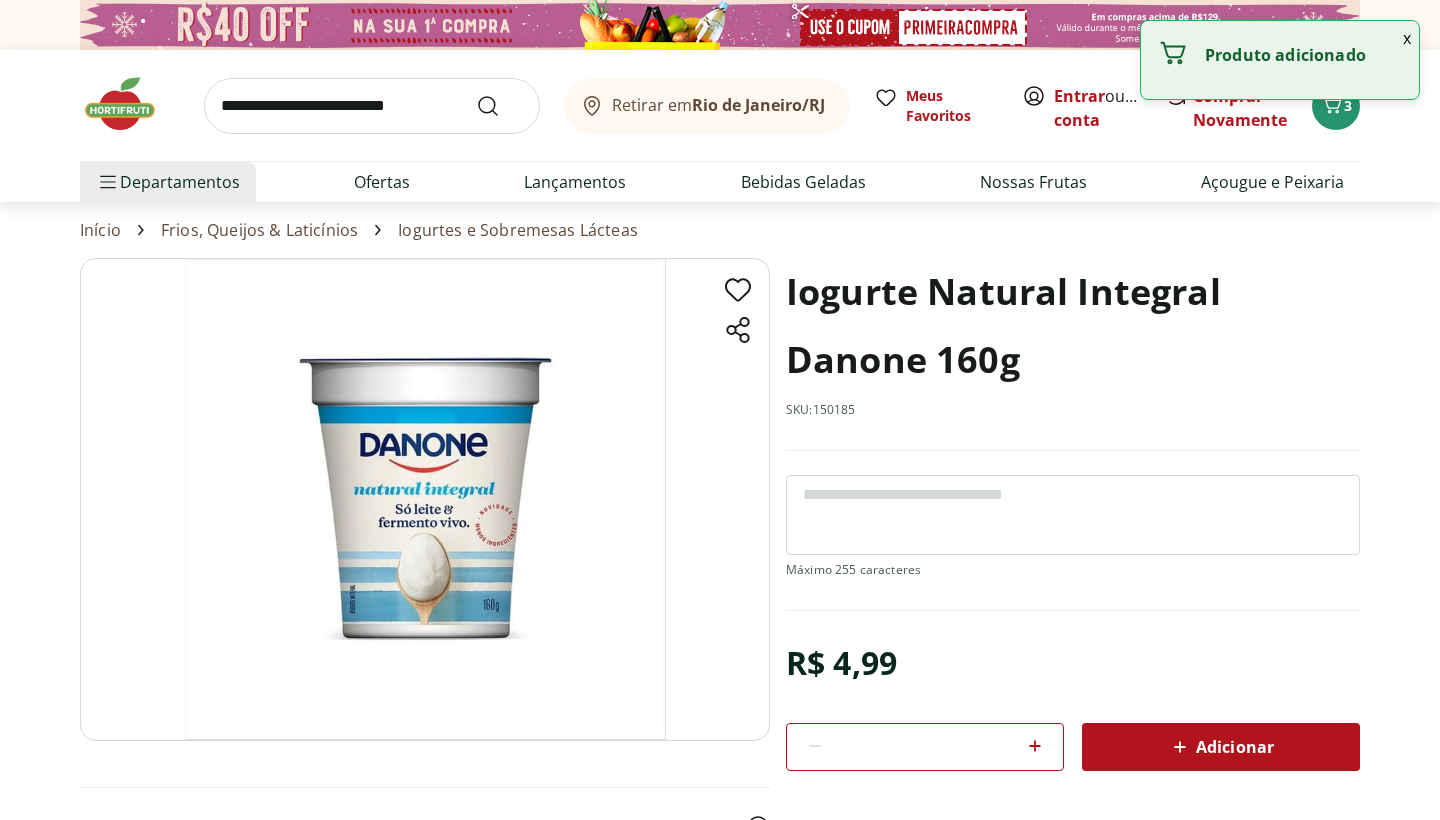 click at bounding box center [372, 106] 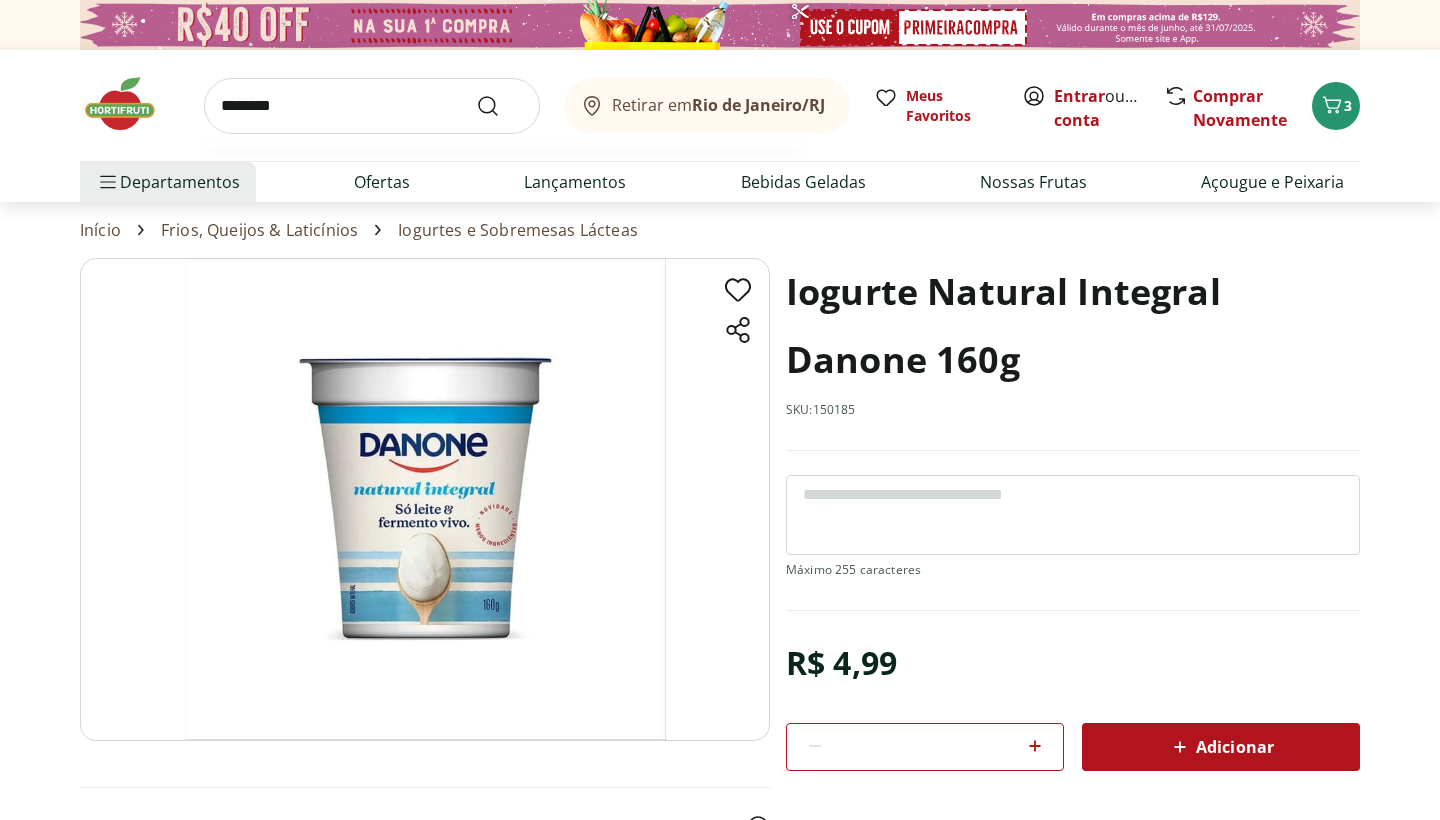 type on "*********" 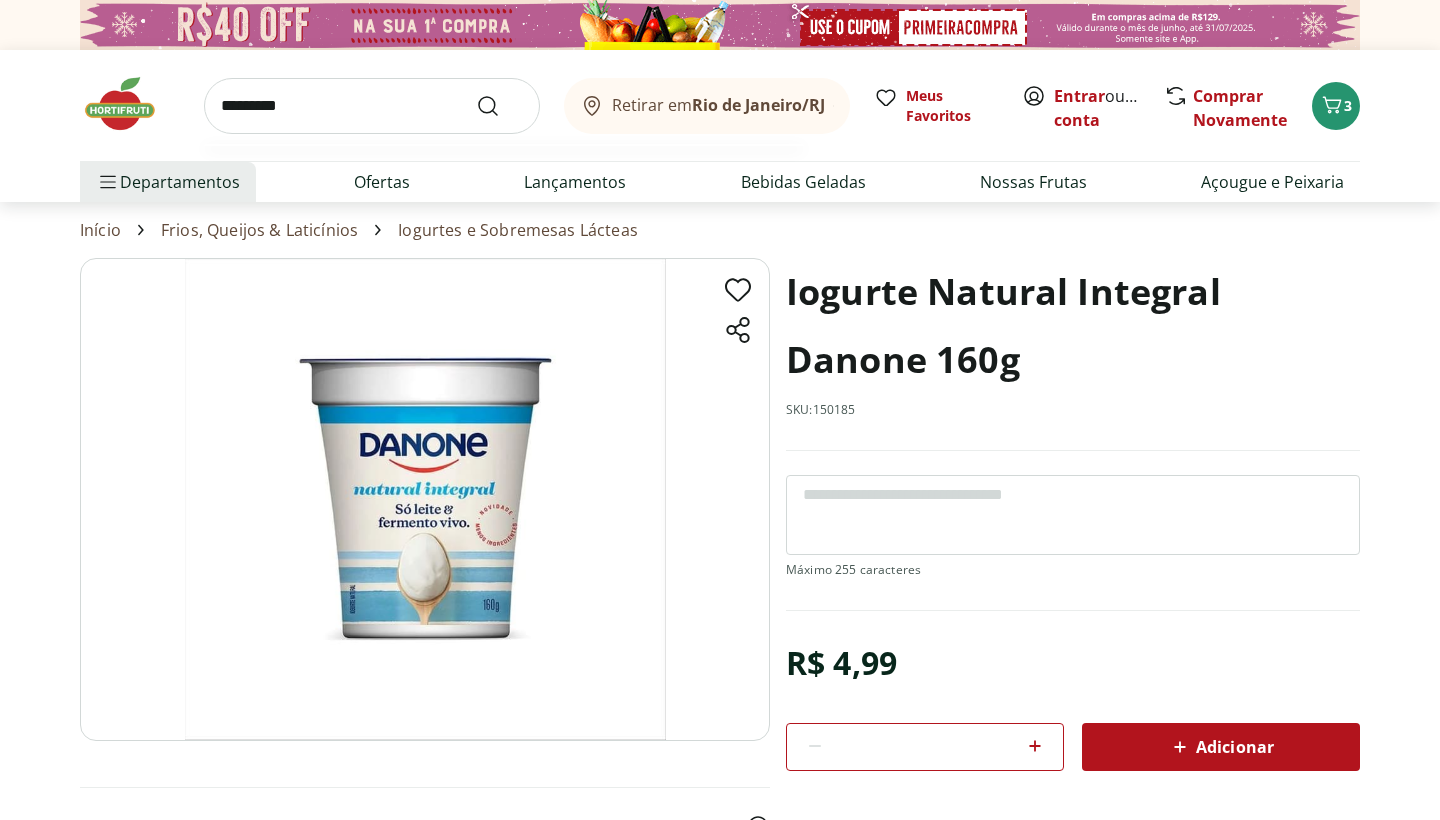 click at bounding box center [500, 106] 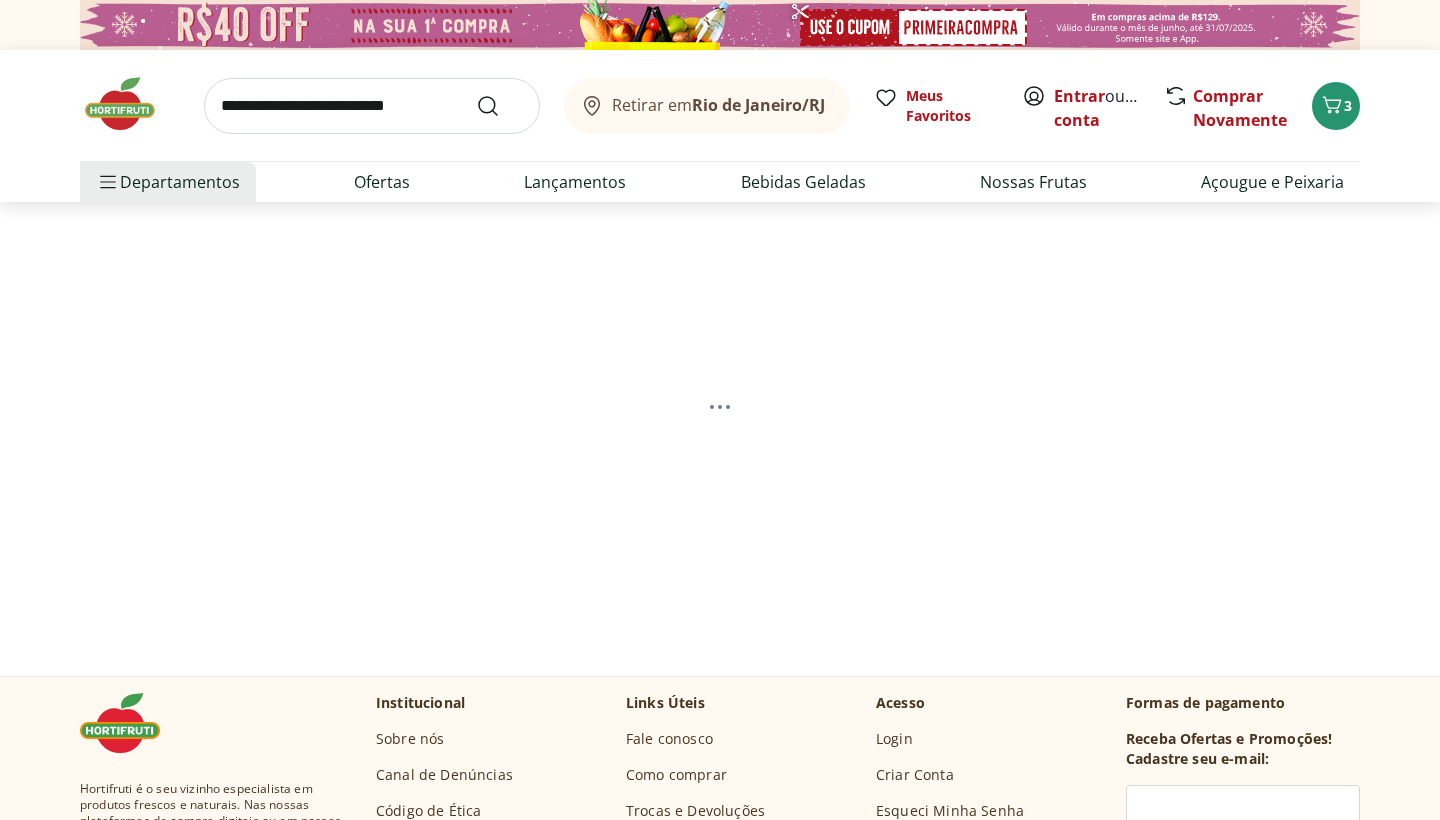 select on "**********" 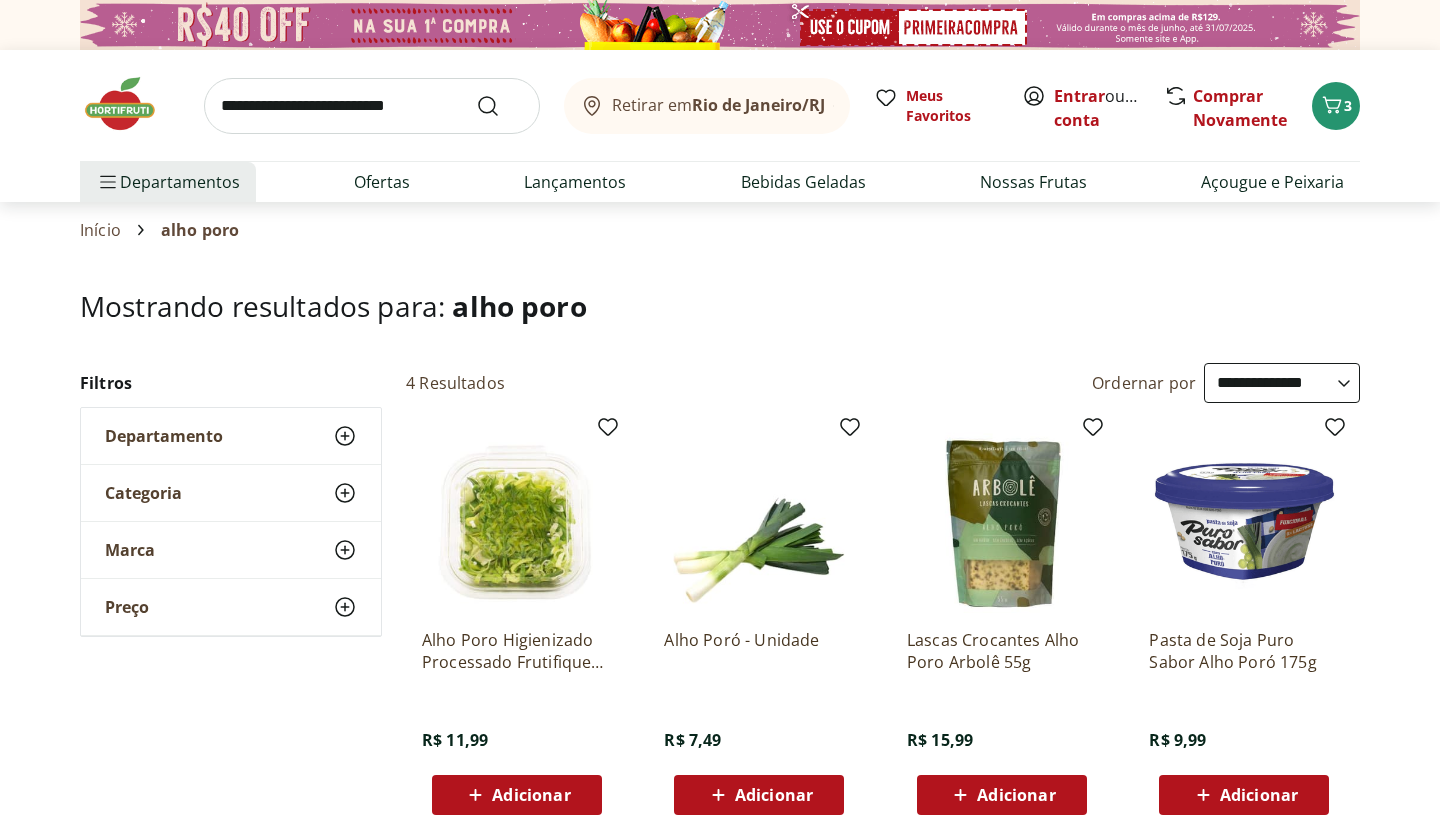 click on "Adicionar" at bounding box center (774, 795) 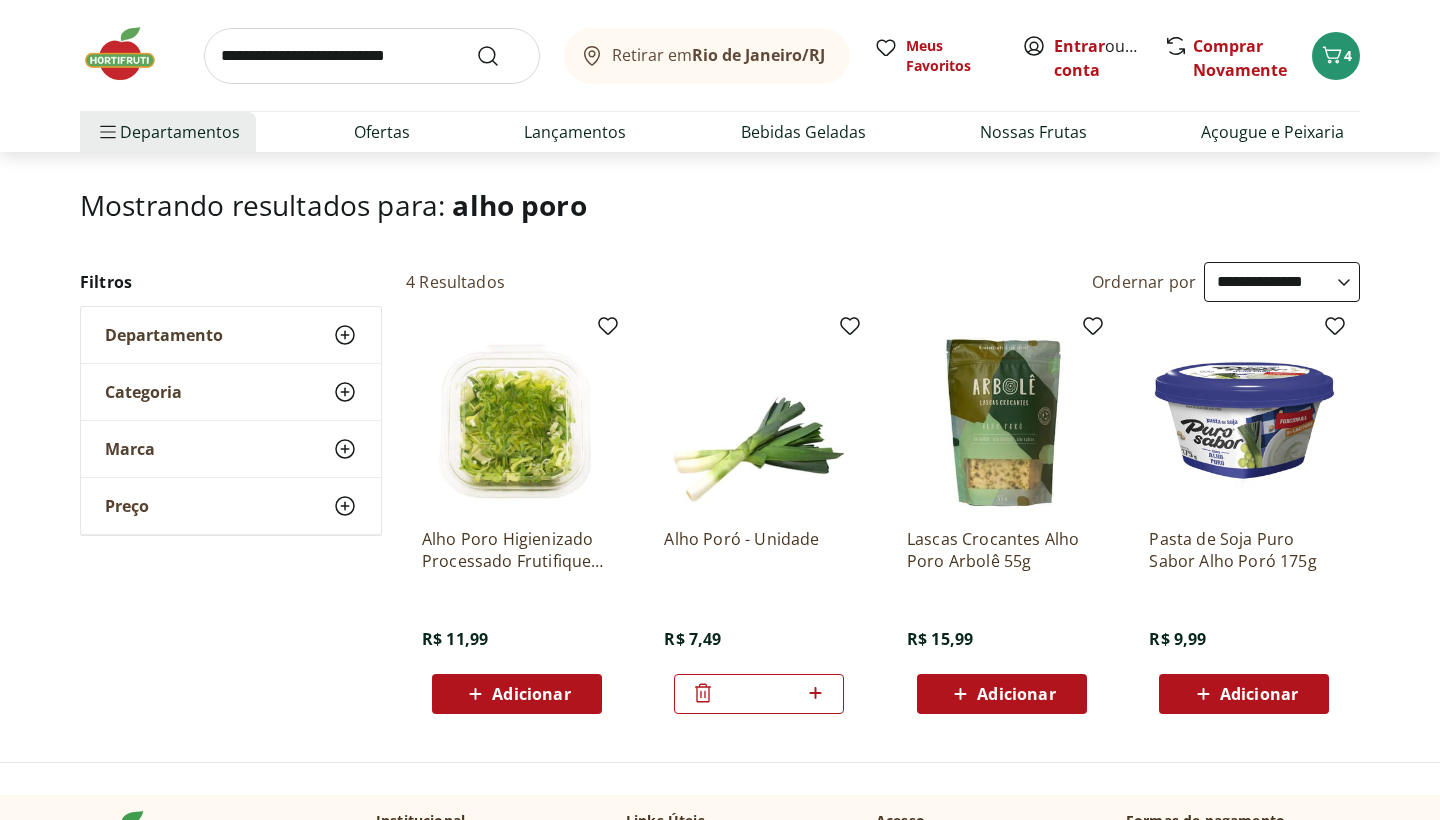 scroll, scrollTop: 0, scrollLeft: 0, axis: both 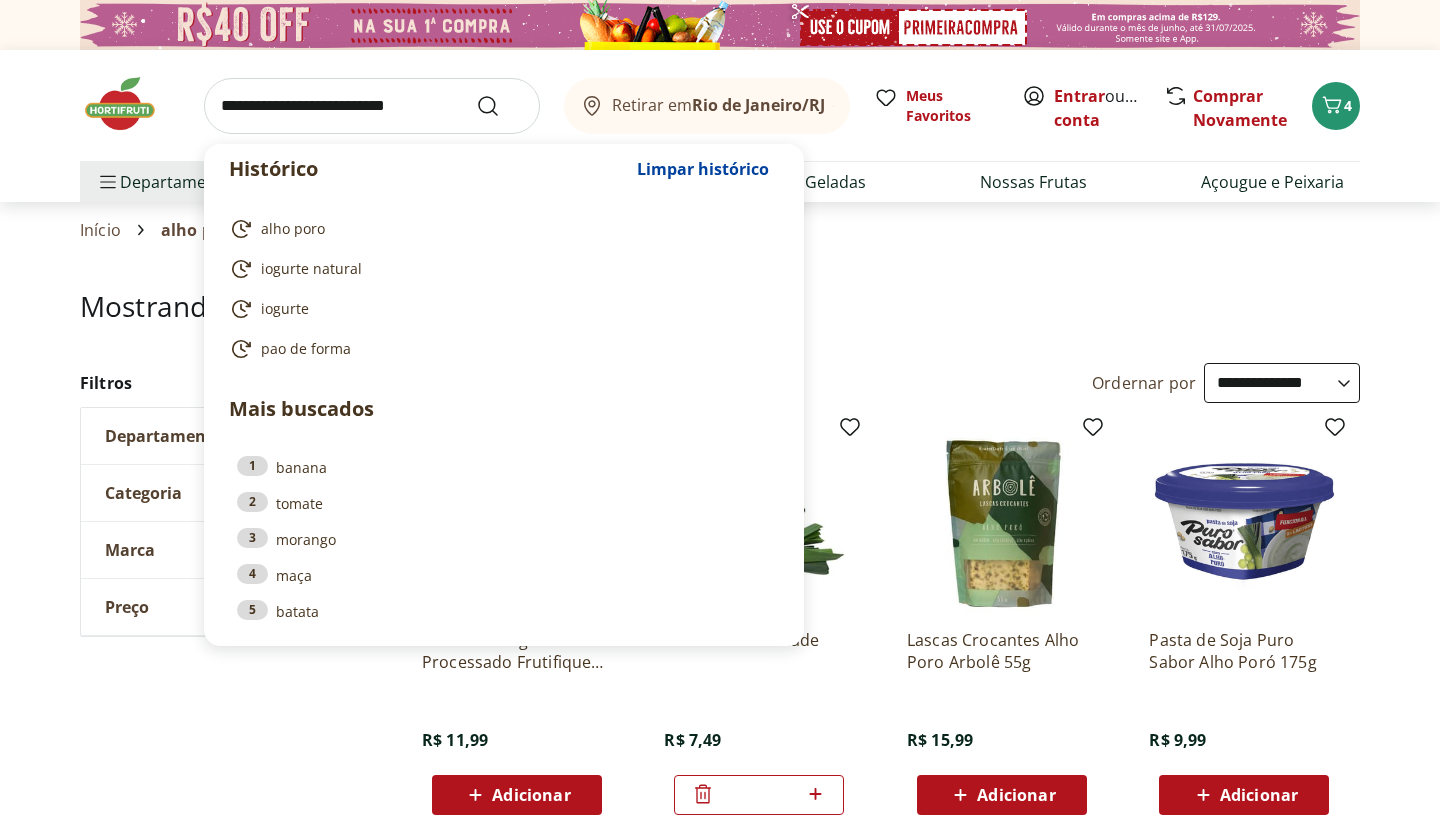 click at bounding box center (372, 106) 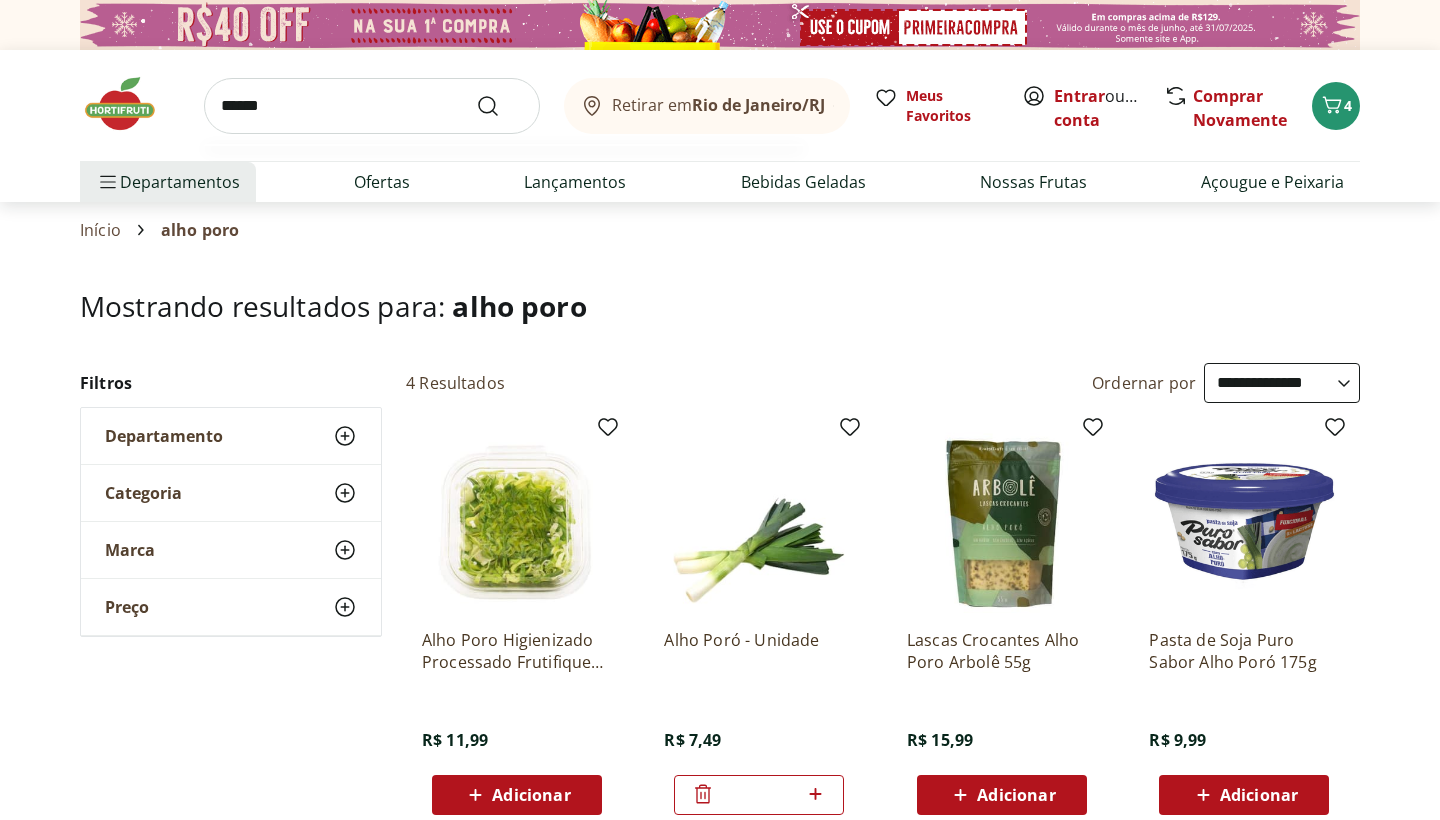 type on "******" 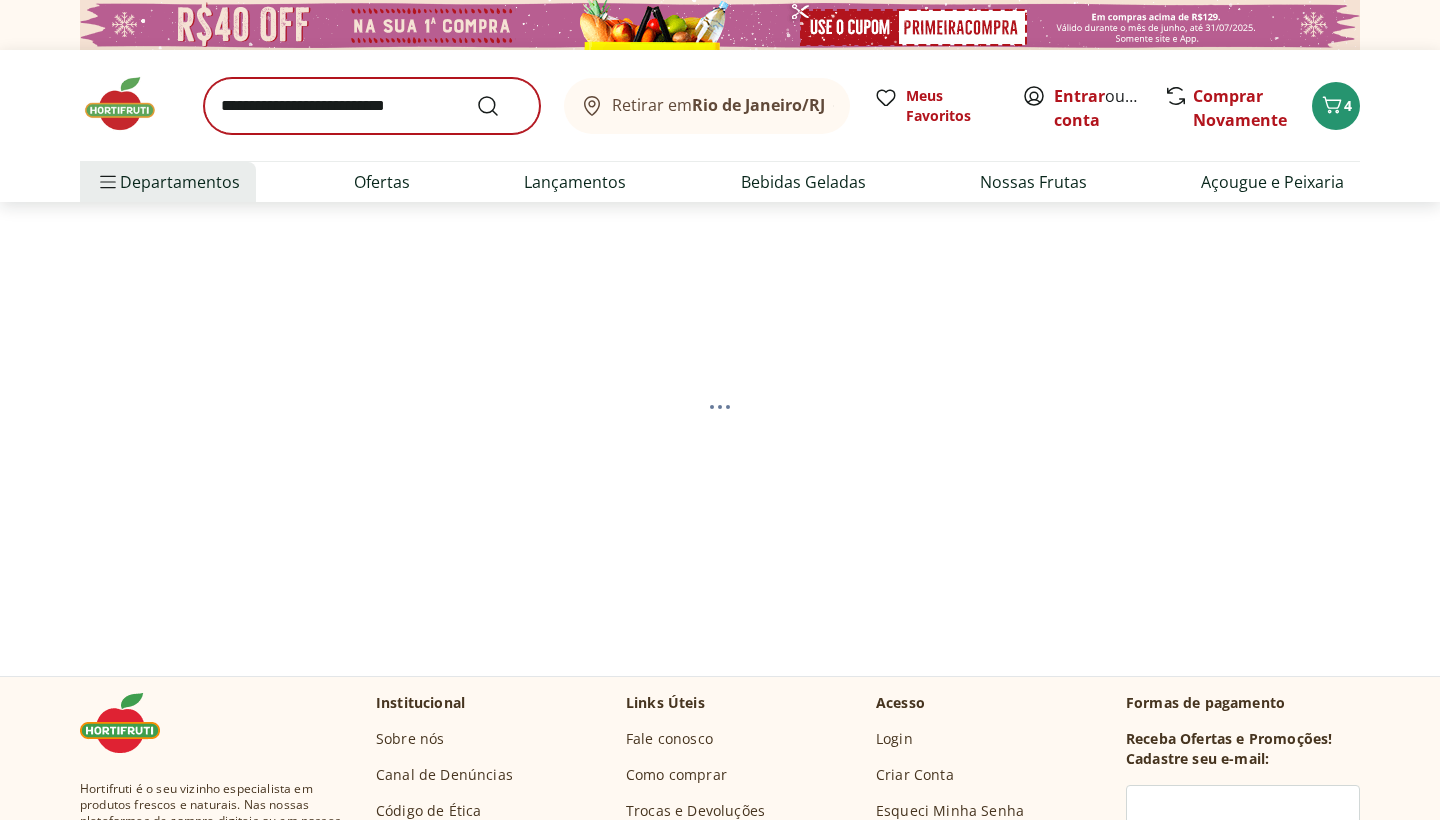 select on "**********" 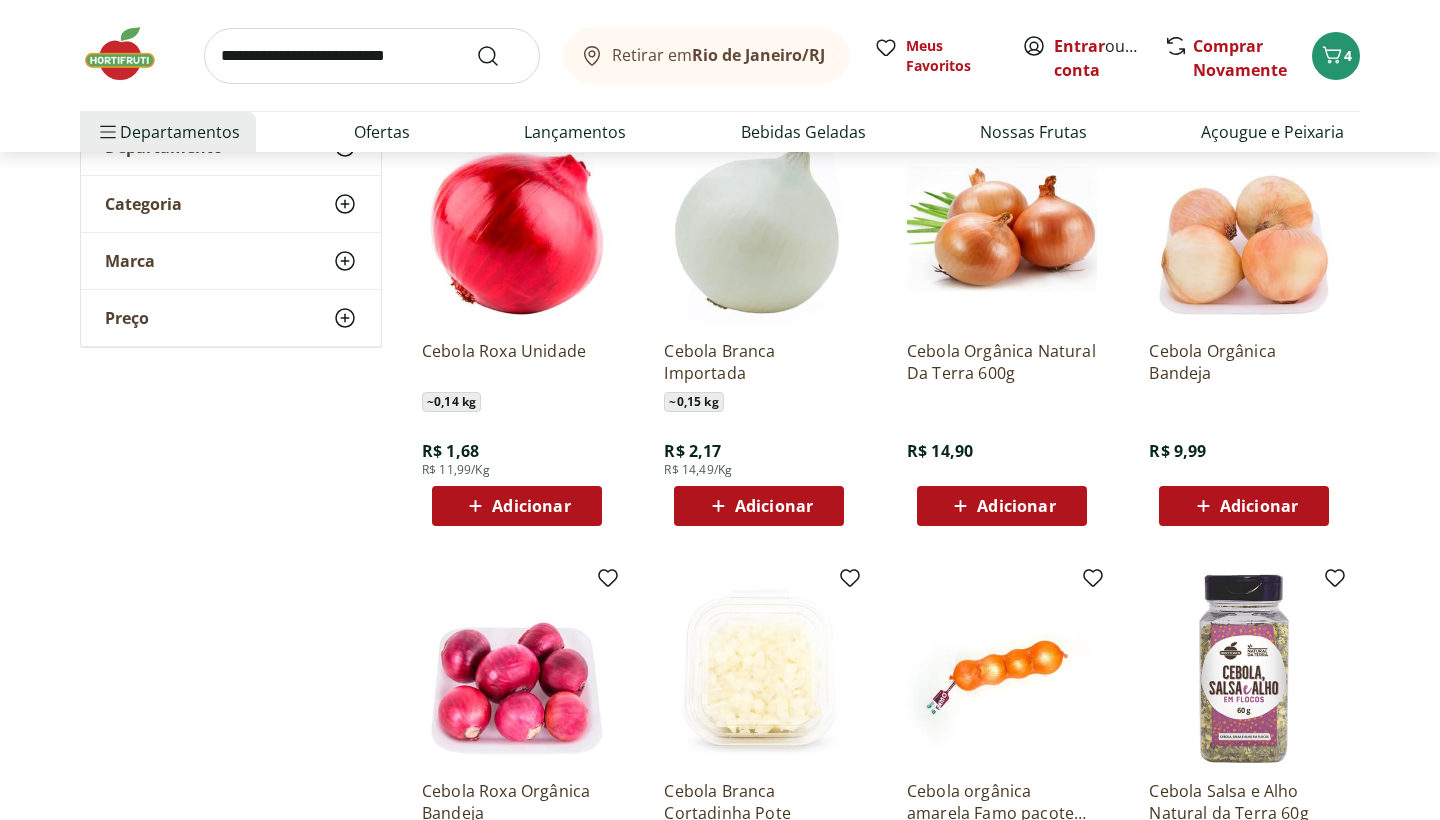 scroll, scrollTop: 150, scrollLeft: 0, axis: vertical 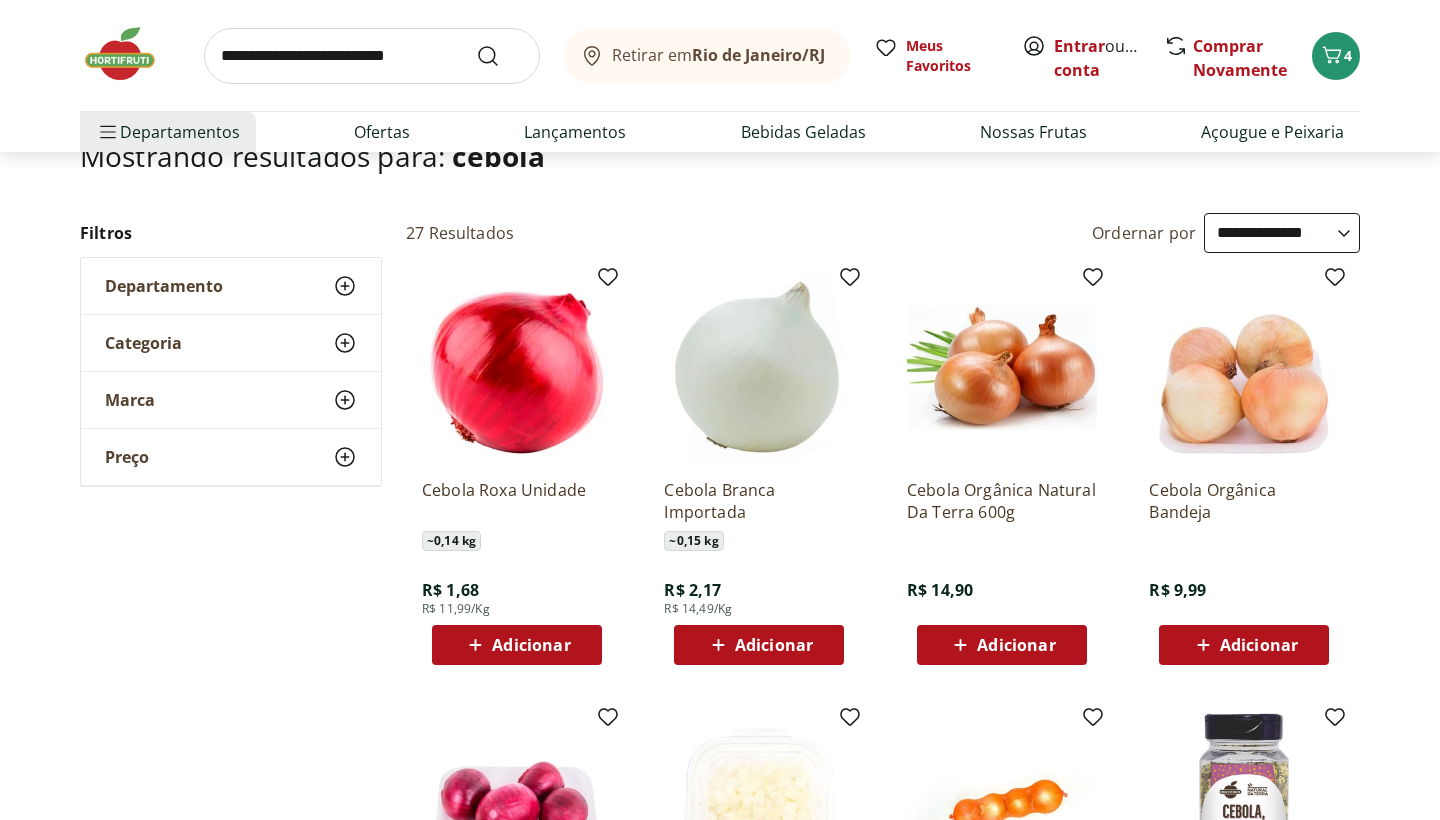 click at bounding box center (759, 368) 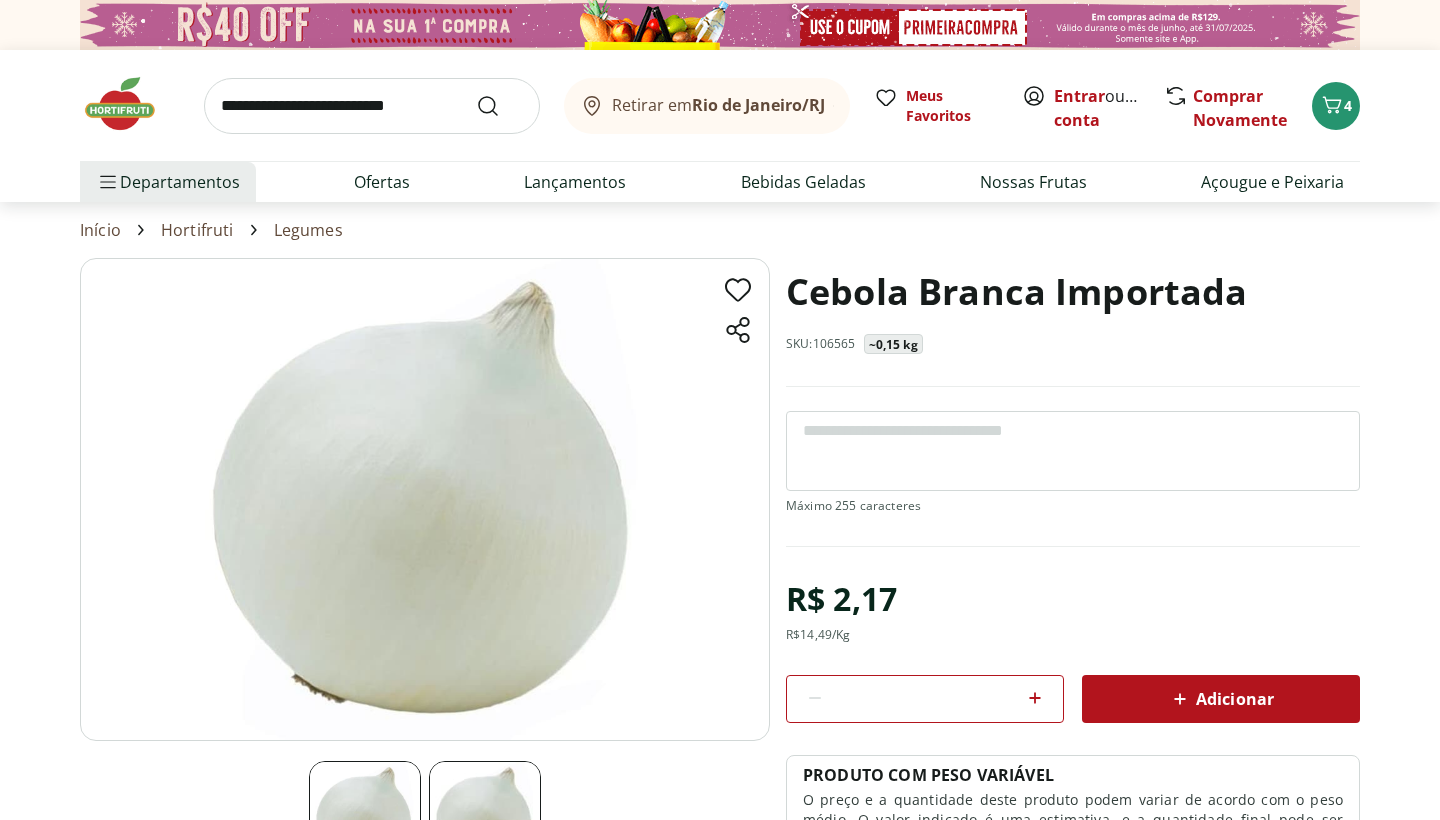 scroll, scrollTop: 52, scrollLeft: 0, axis: vertical 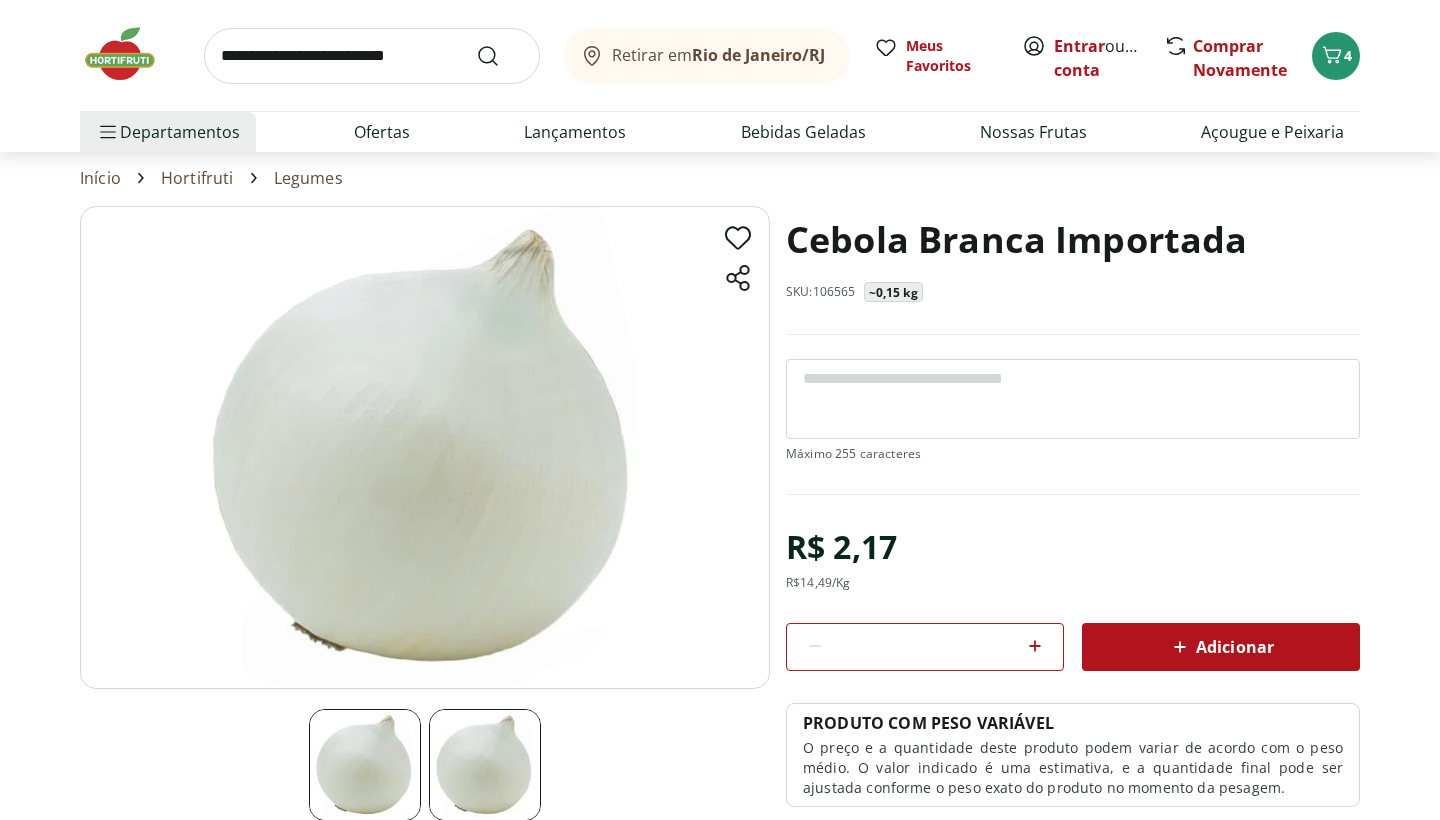 click 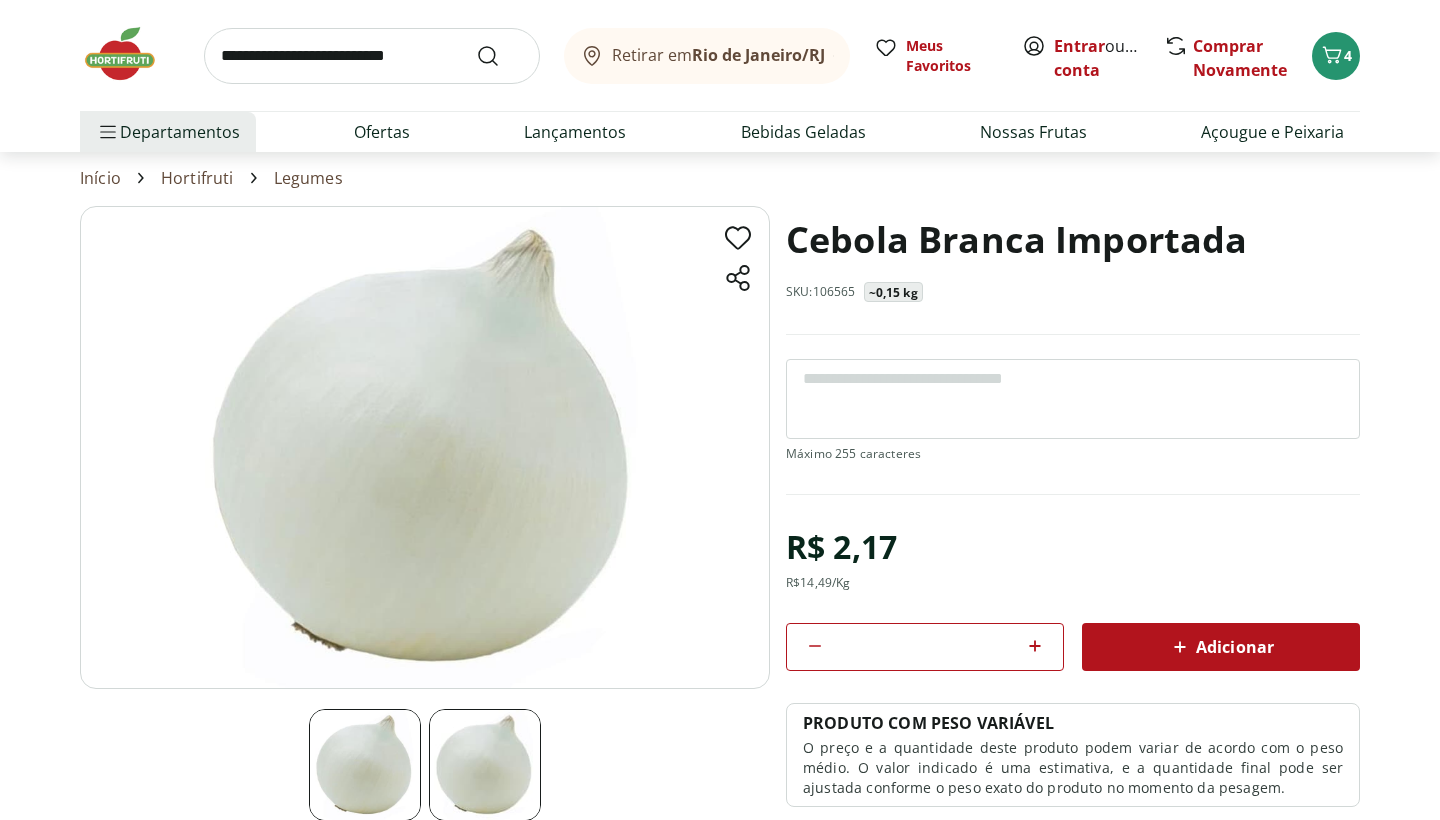 click on "Adicionar" at bounding box center [1221, 647] 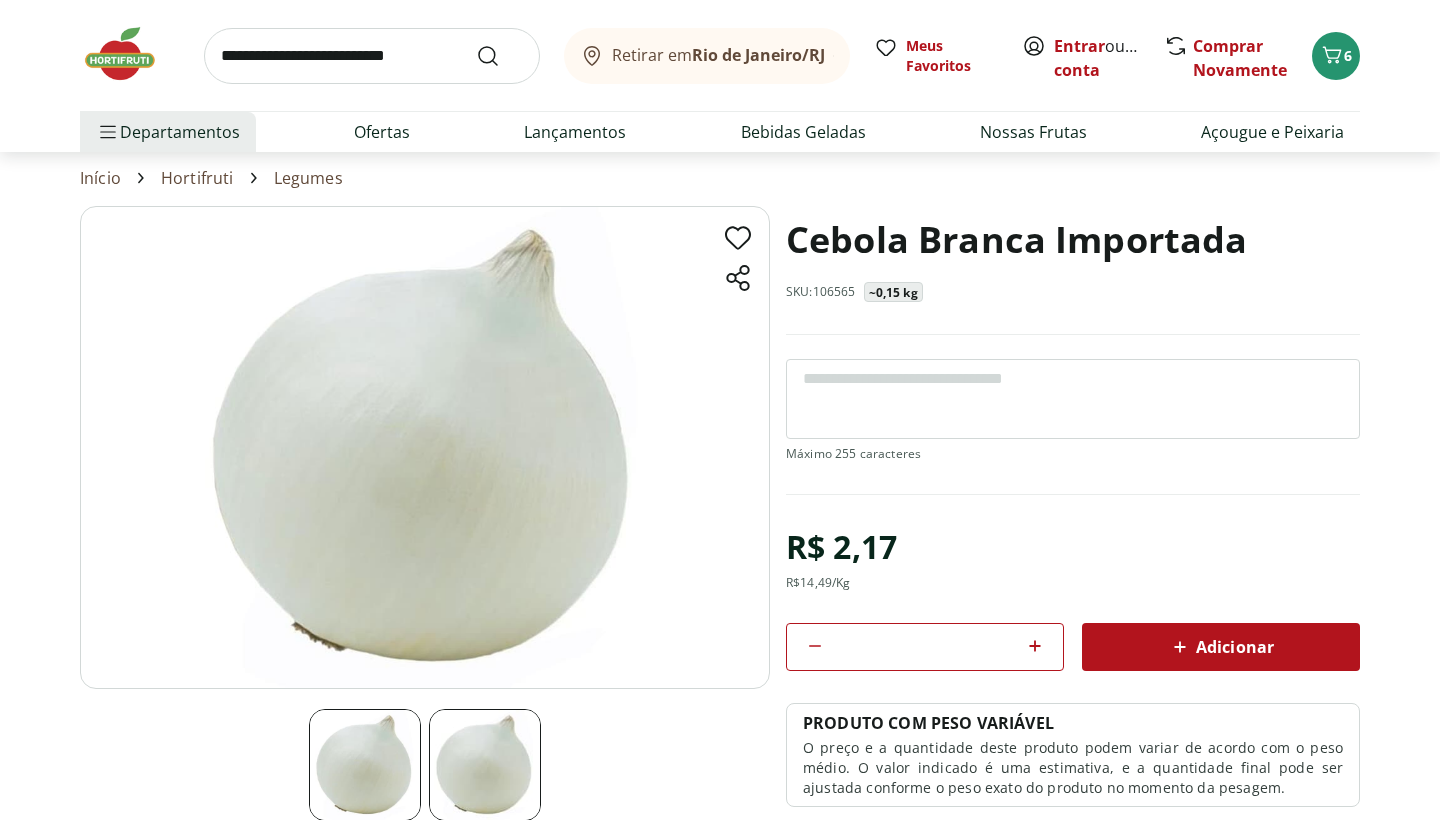 click at bounding box center (372, 56) 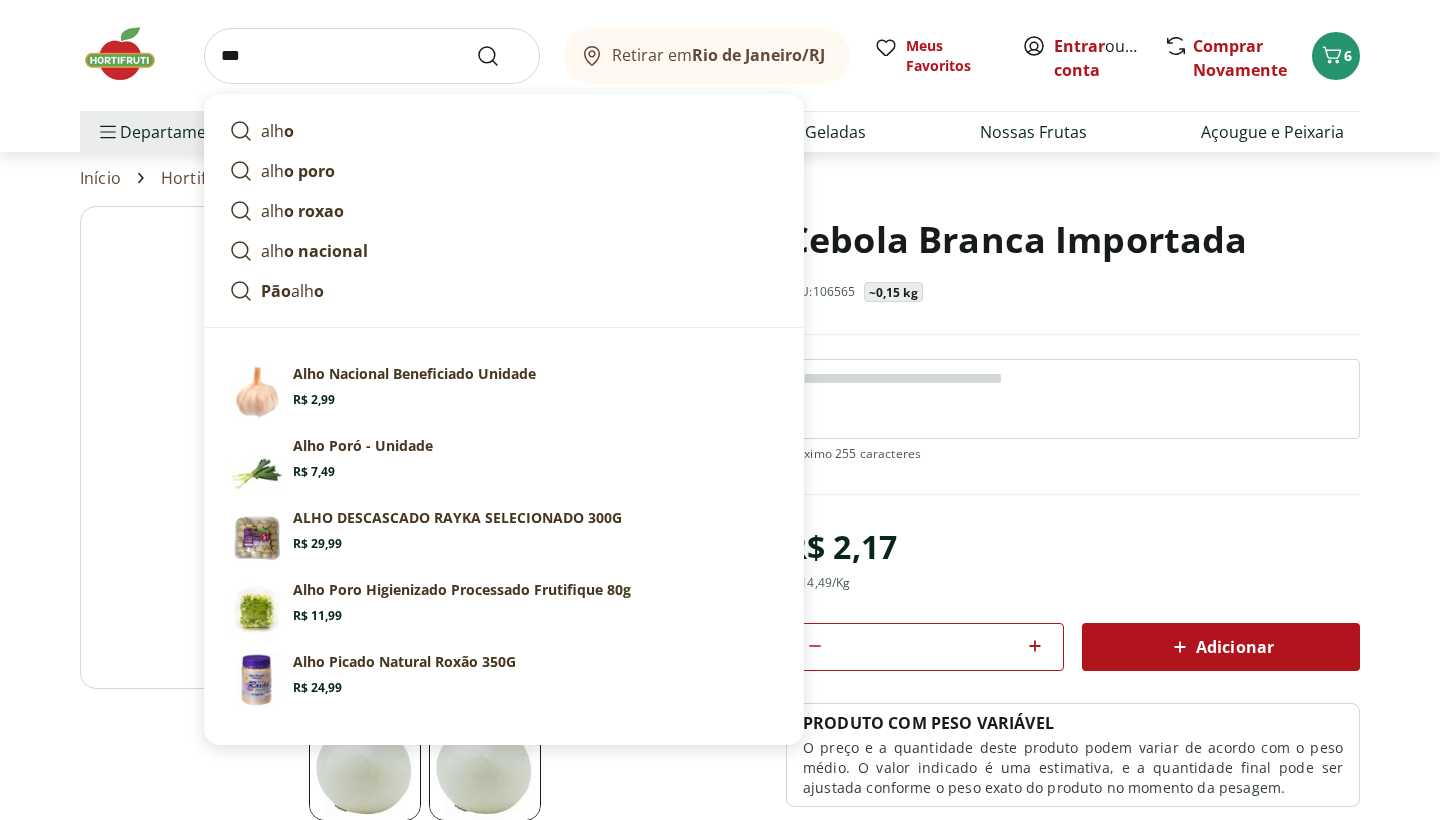 type on "****" 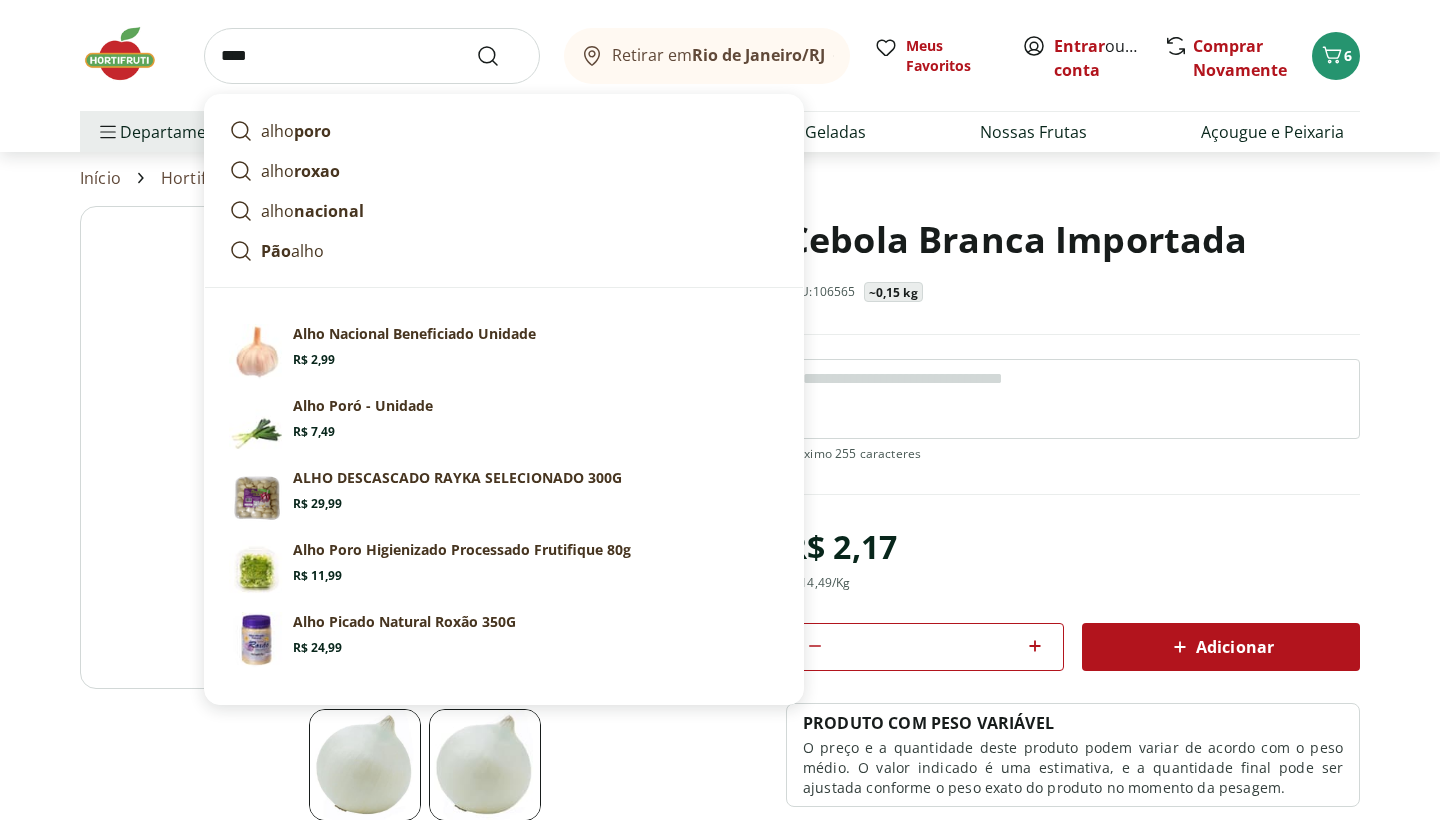 click at bounding box center (500, 56) 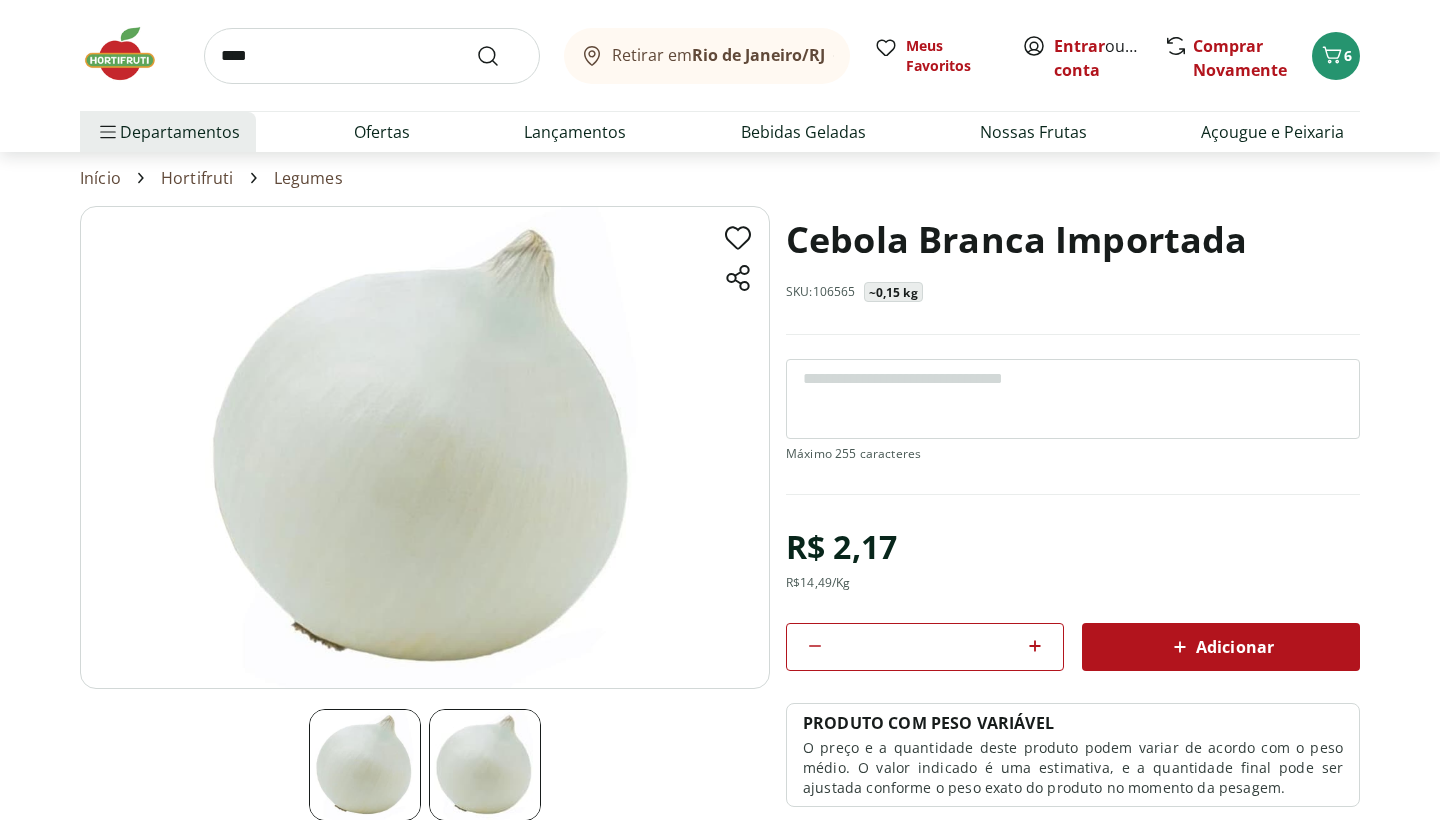 scroll, scrollTop: 0, scrollLeft: 0, axis: both 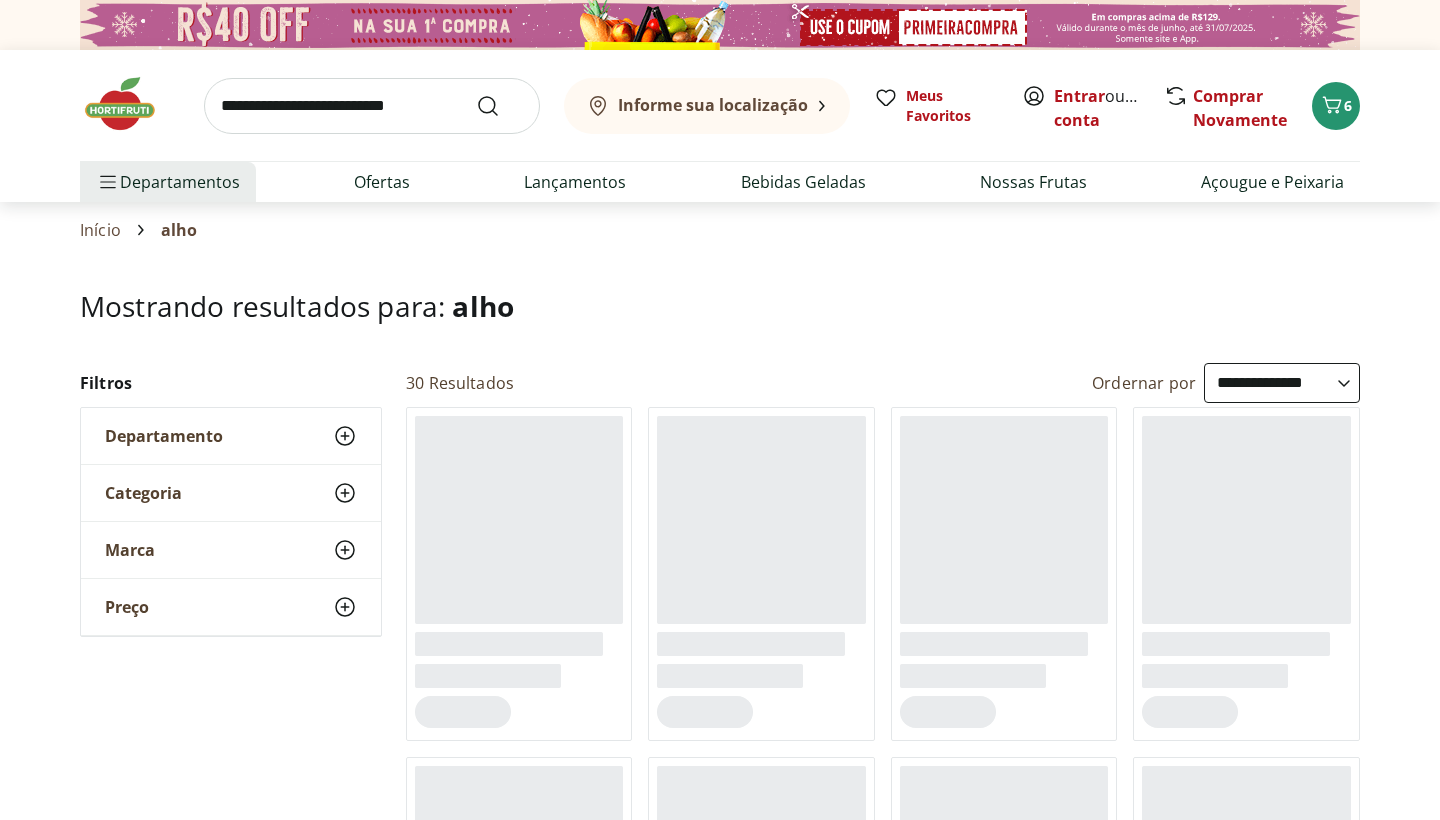 select on "**********" 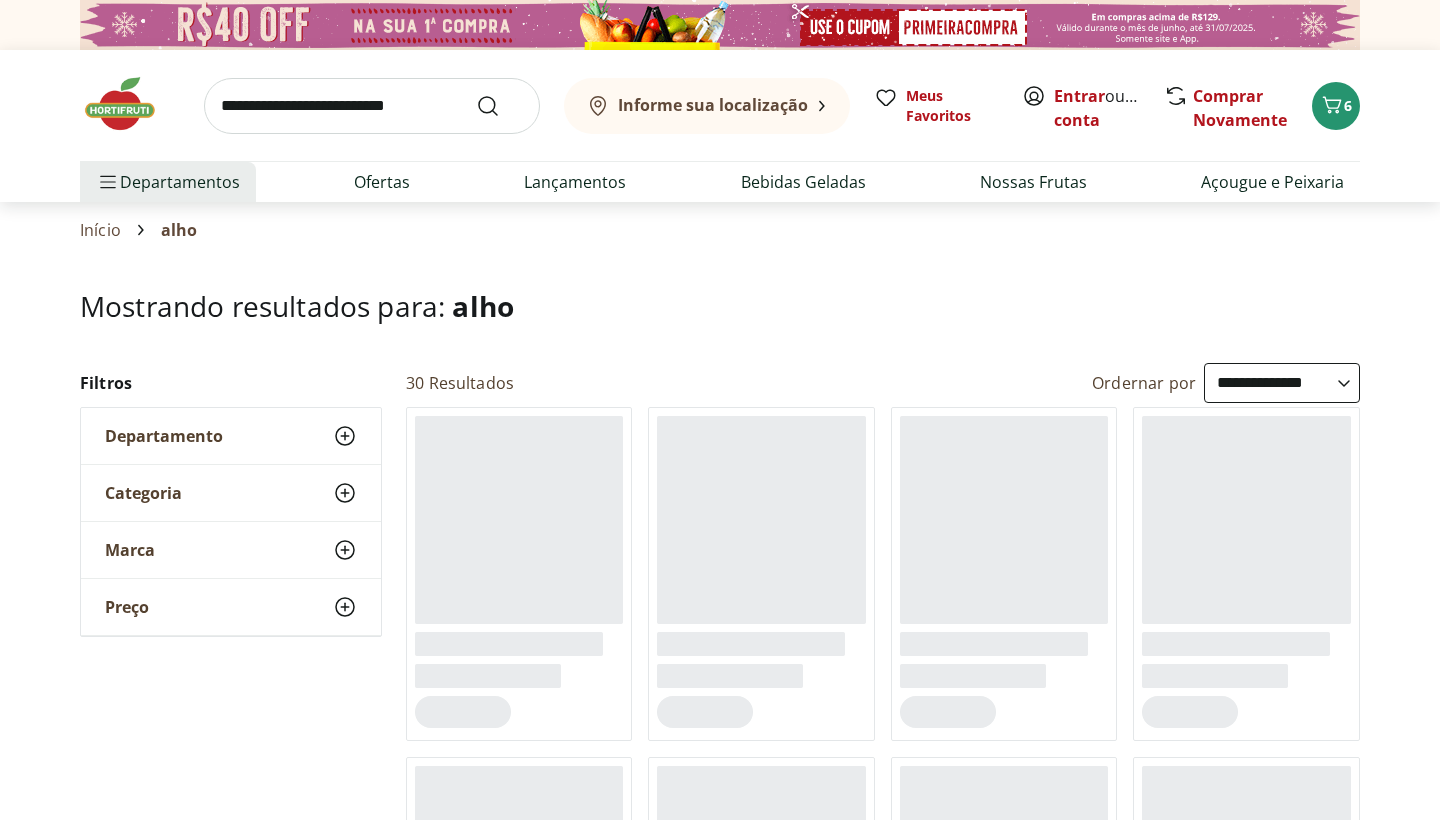 scroll, scrollTop: 0, scrollLeft: 0, axis: both 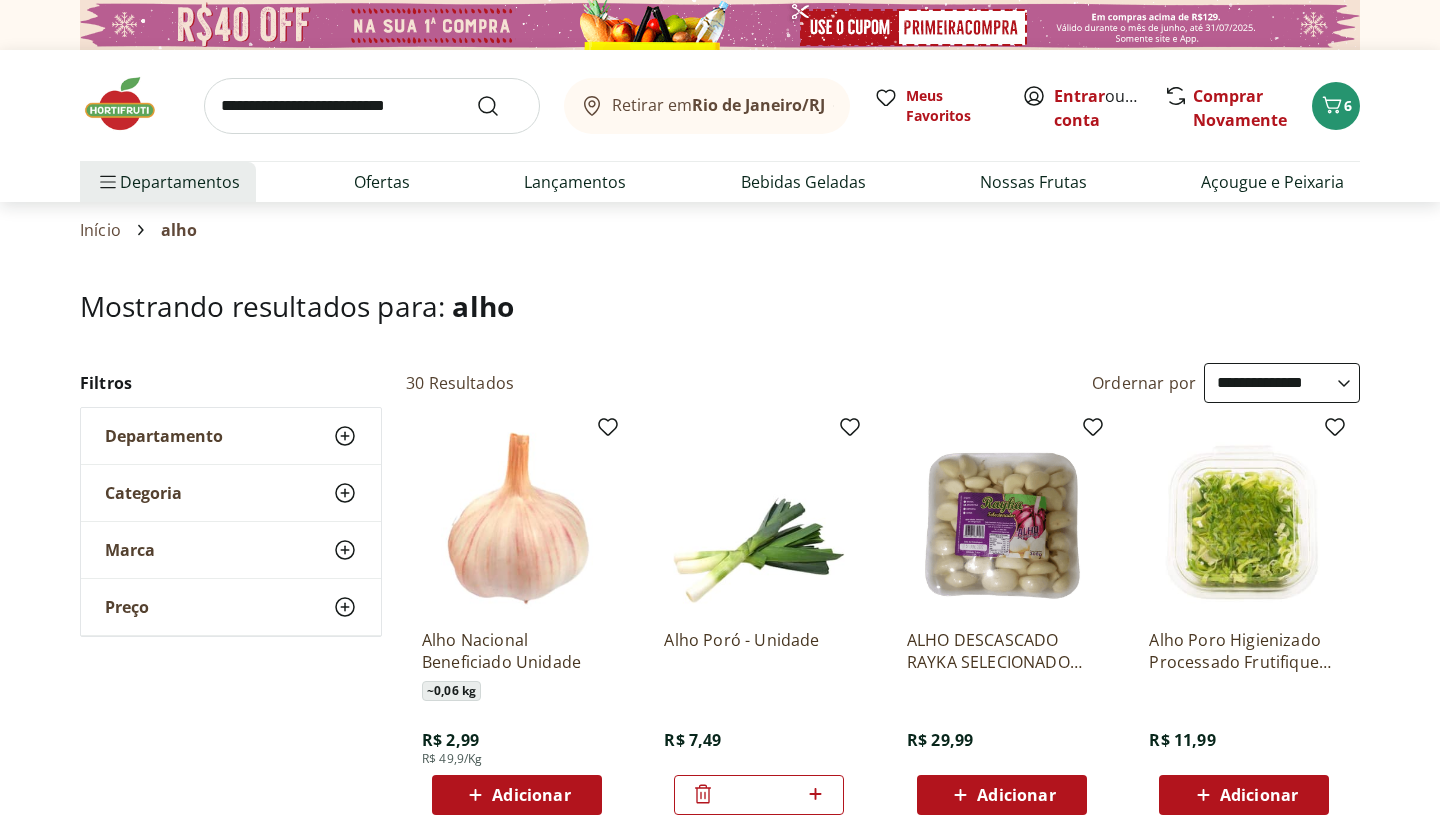 type on "*" 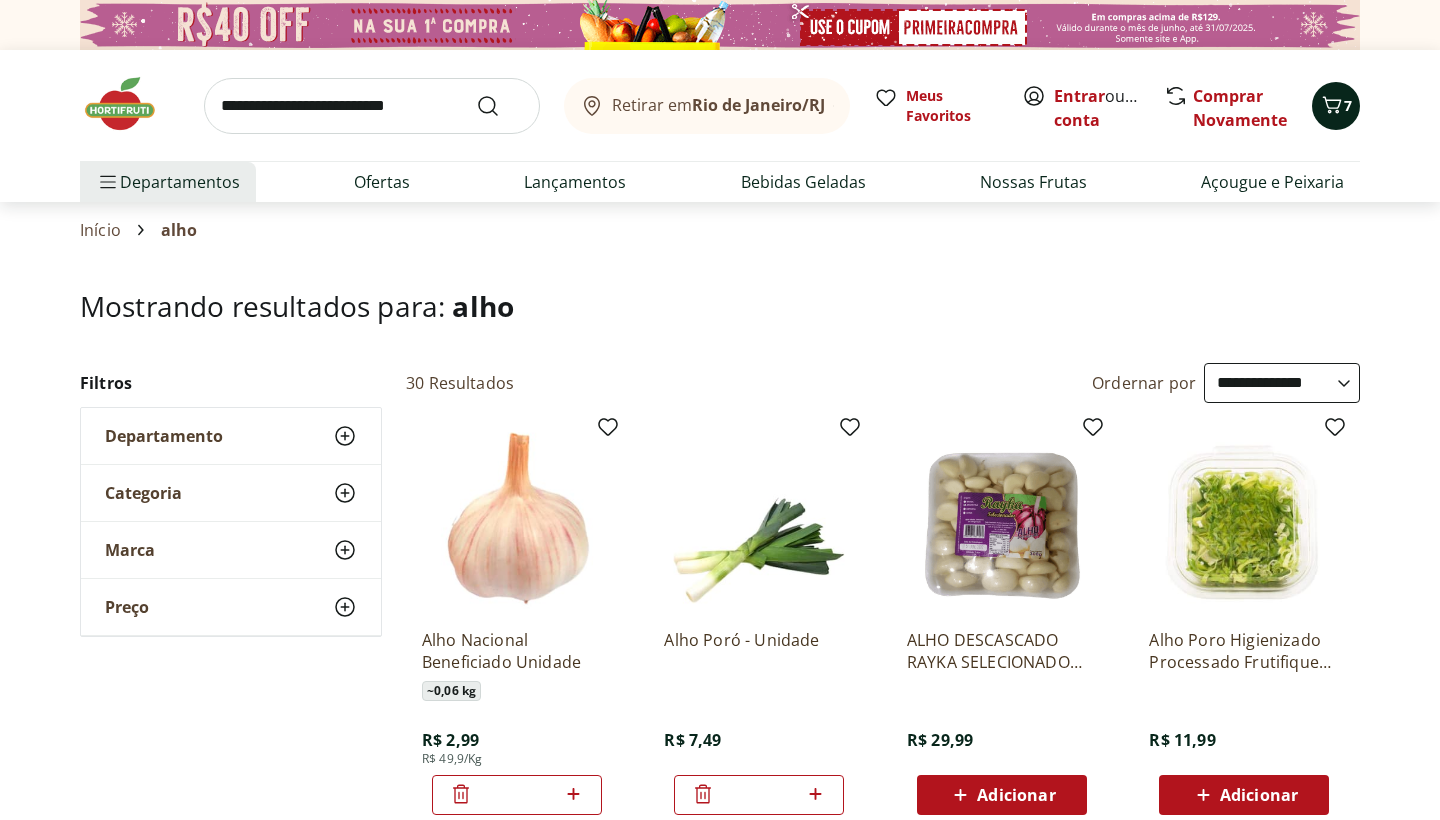 click 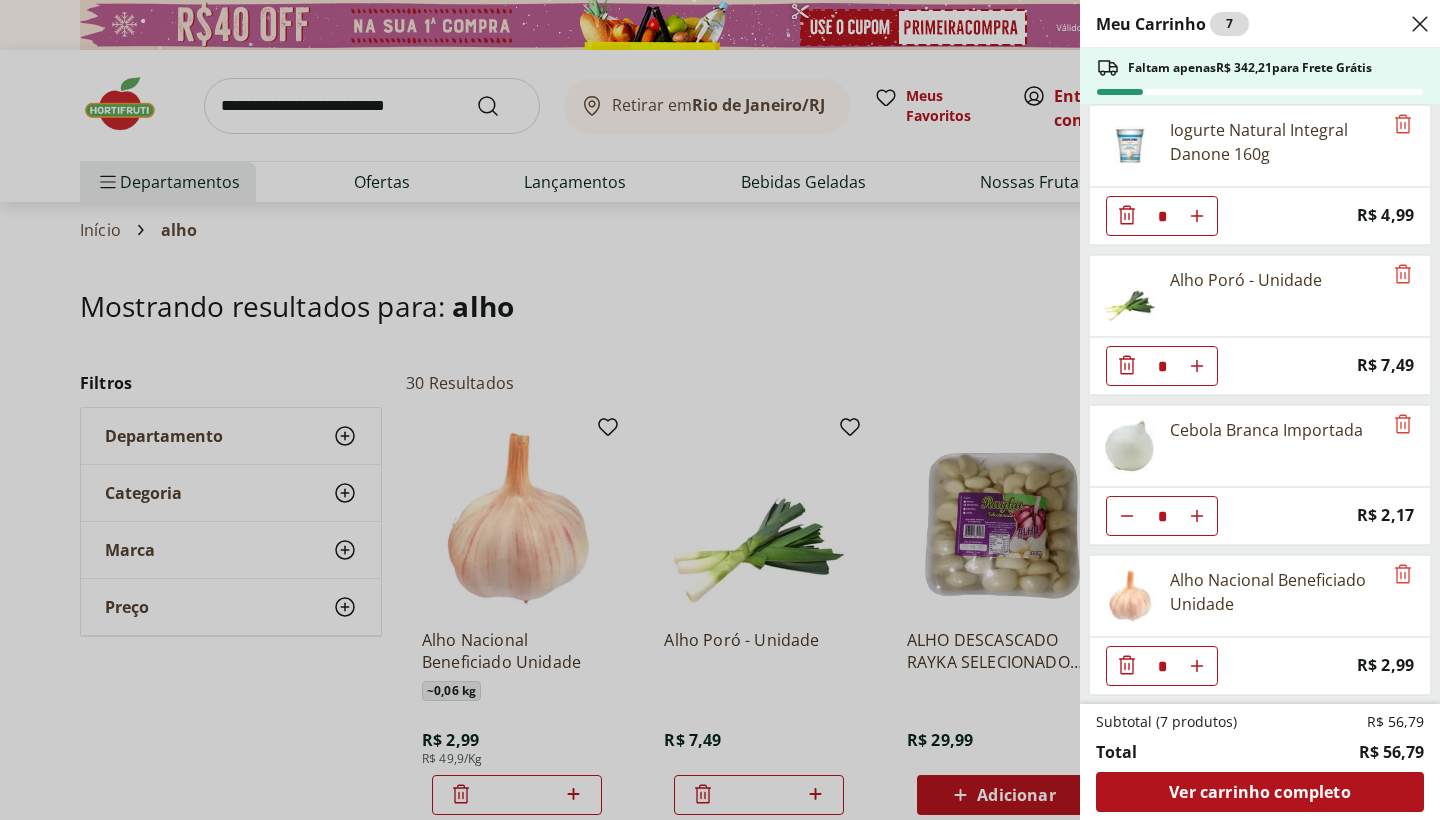 scroll, scrollTop: 308, scrollLeft: 0, axis: vertical 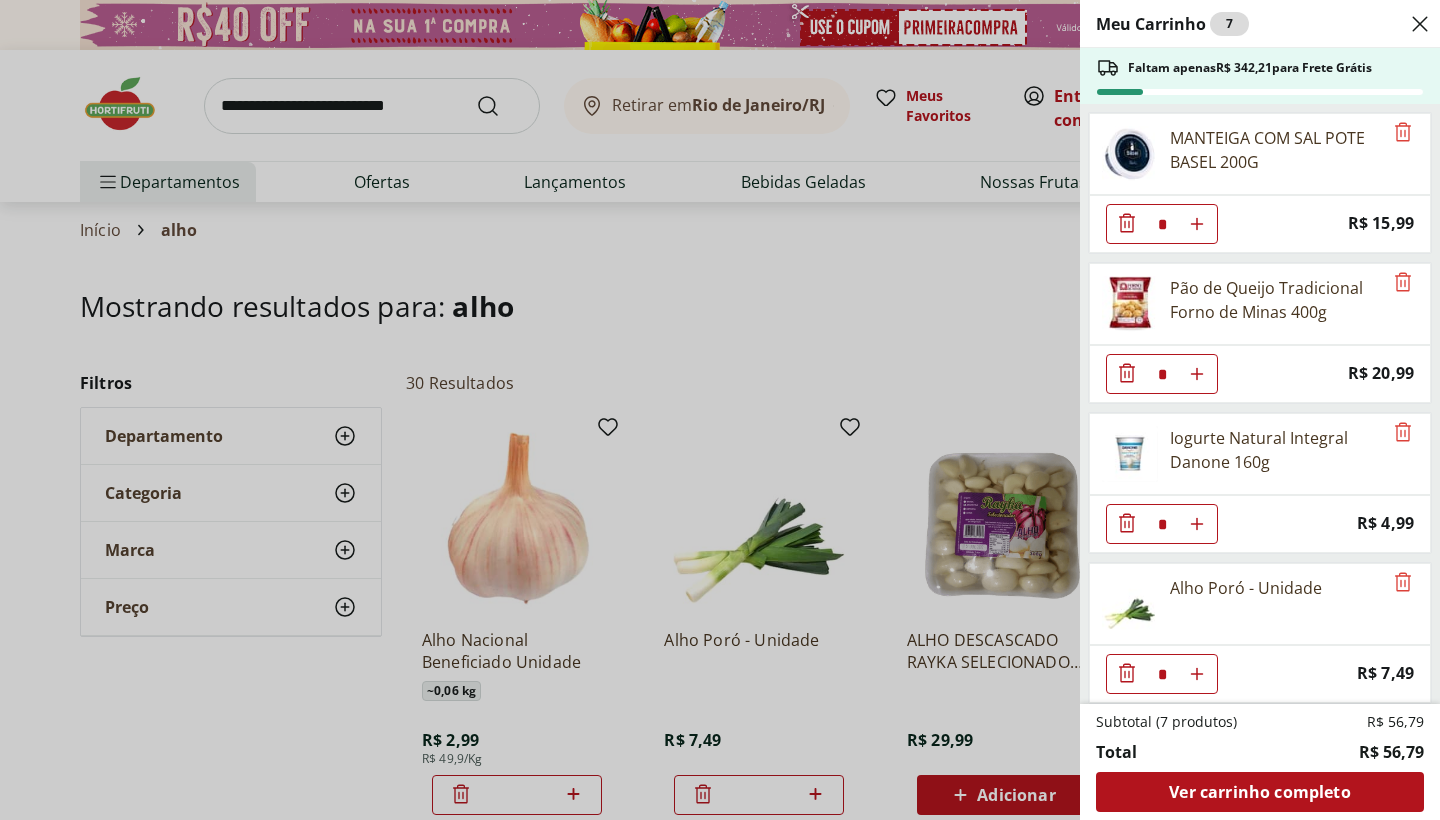 click on "Meu Carrinho 7 Faltam apenas  R$ 342,21  para Frete Grátis MANTEIGA COM SAL POTE BASEL 200G * Price: R$ 15,99 Pão de Queijo Tradicional Forno de Minas 400g * Price: R$ 20,99 Iogurte Natural Integral Danone 160g * Price: R$ 4,99 Alho Poró - Unidade * Price: R$ 7,49 Cebola Branca Importada * Price: R$ 2,17 Alho Nacional Beneficiado Unidade * Price: R$ 2,99 Subtotal (7 produtos) R$ 56,79 Total R$ 56,79 Ver carrinho completo" at bounding box center (720, 410) 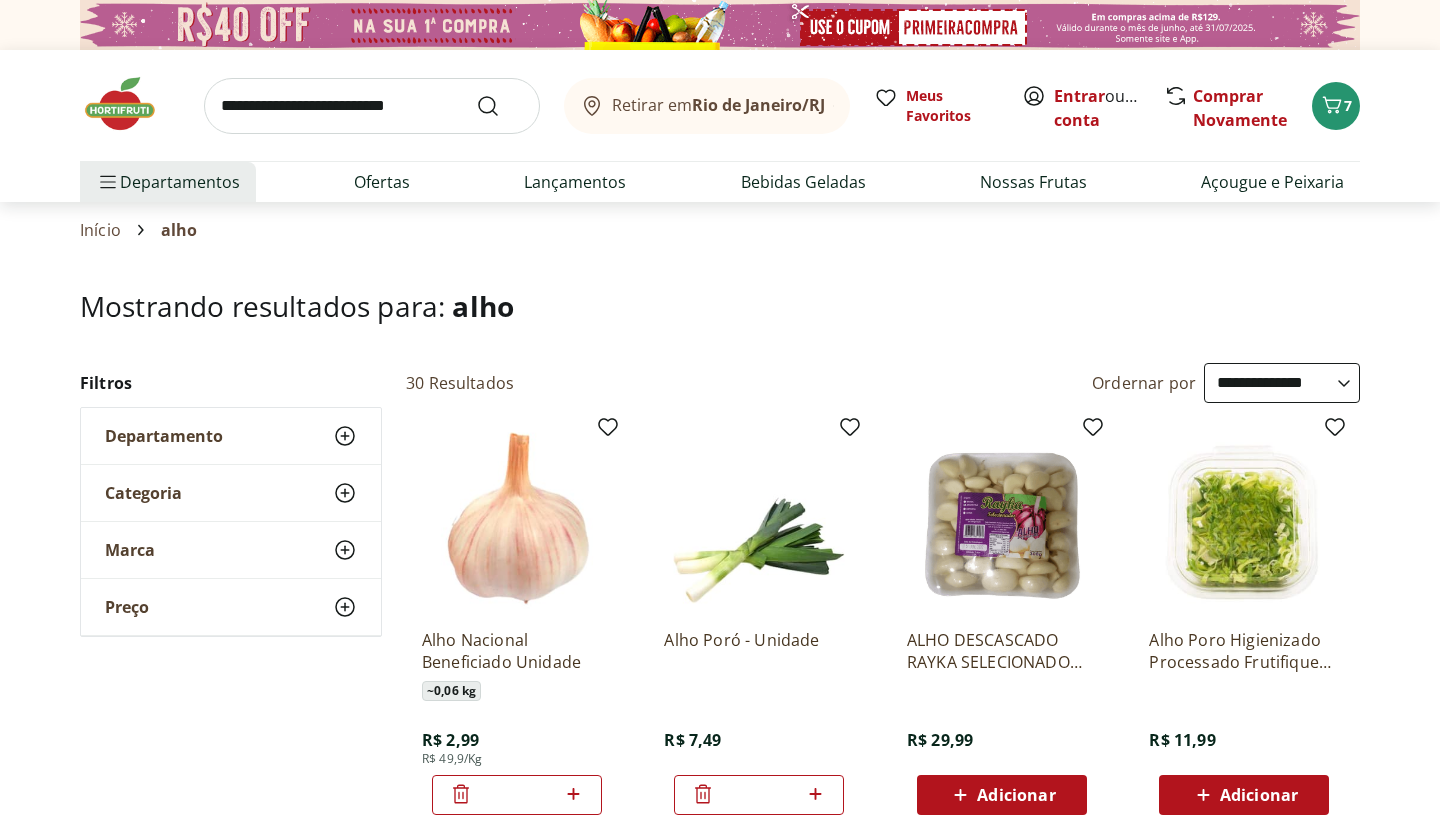 click at bounding box center [372, 106] 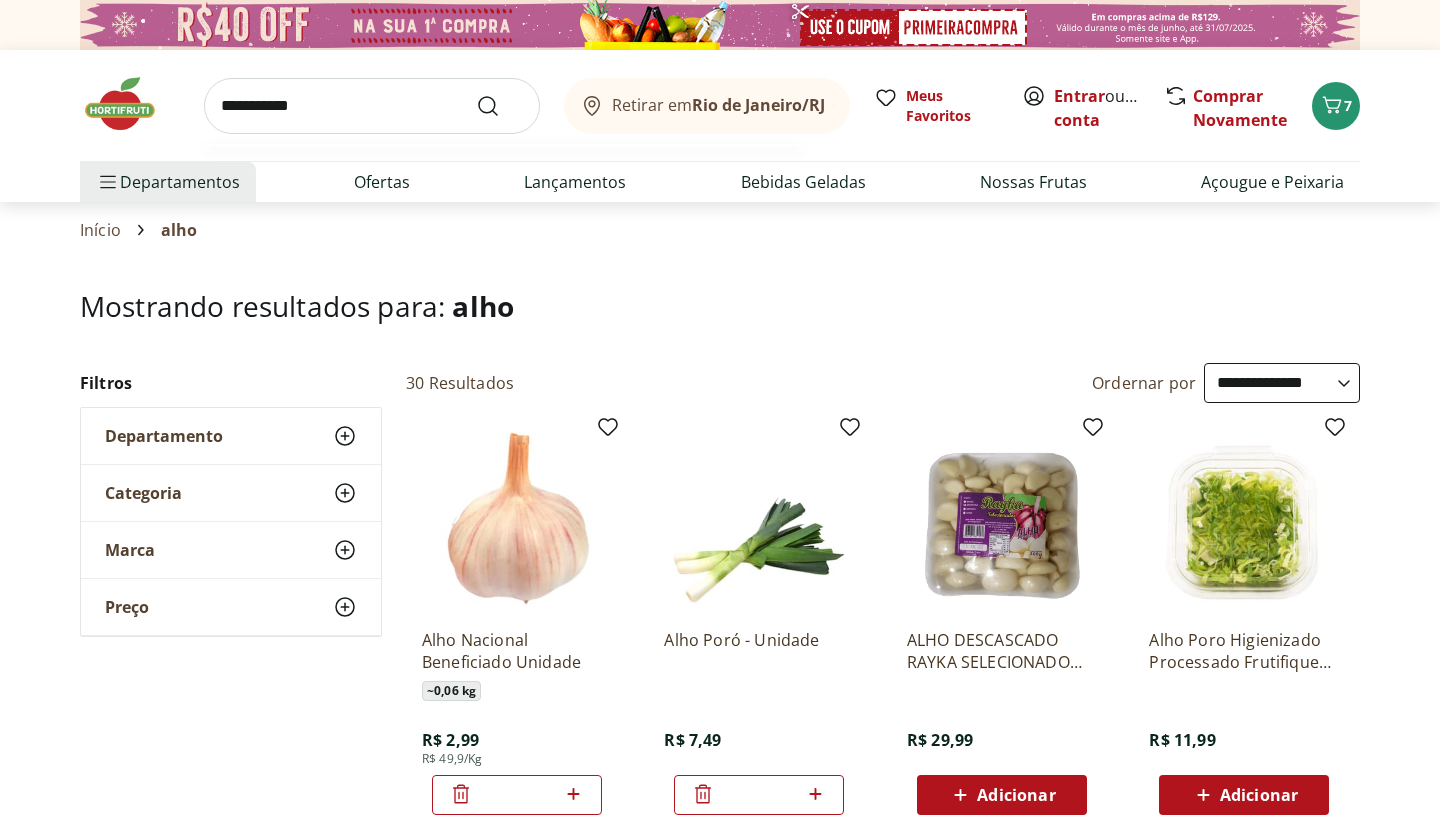 type on "**********" 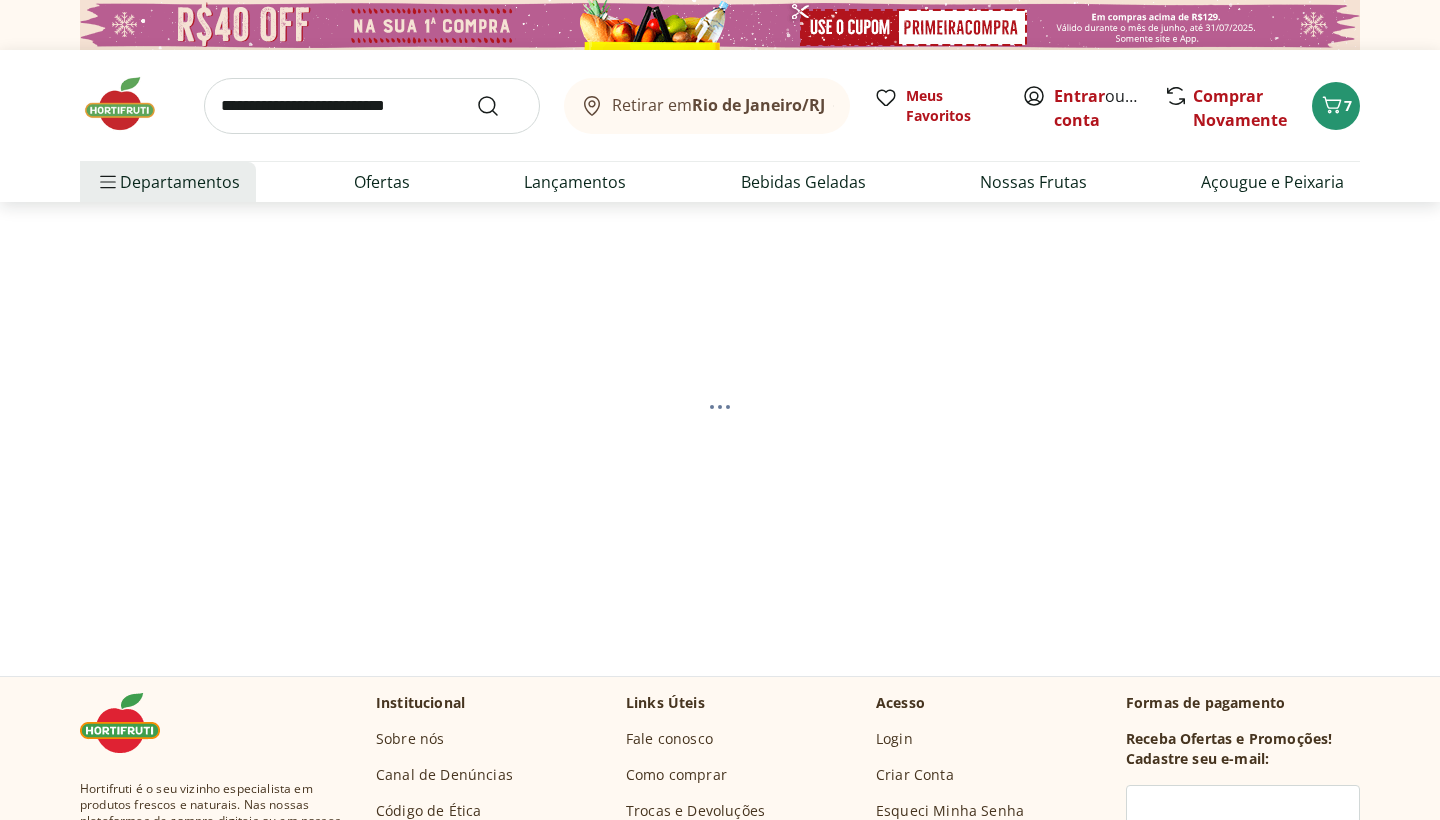select on "**********" 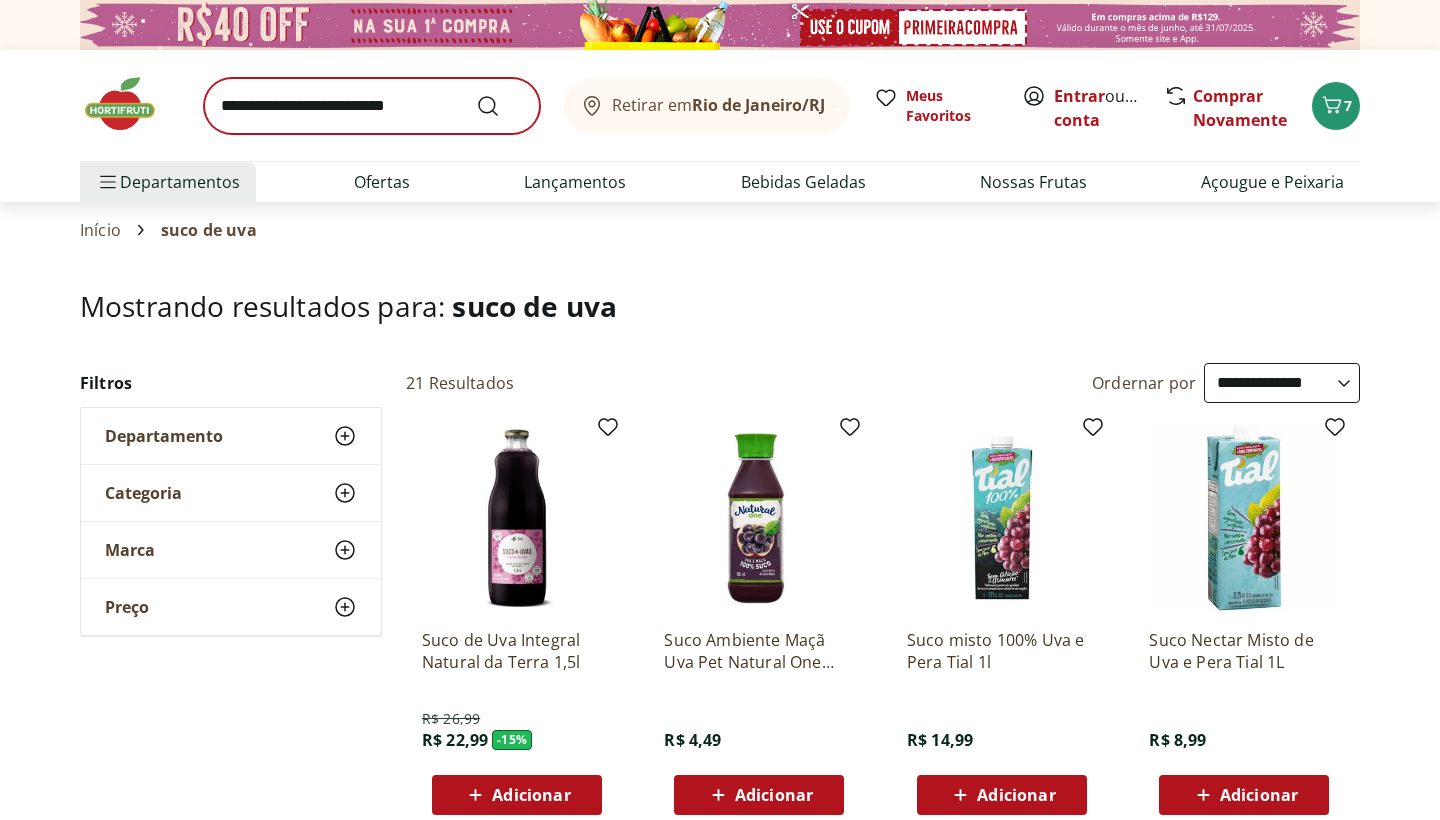 scroll, scrollTop: 0, scrollLeft: 0, axis: both 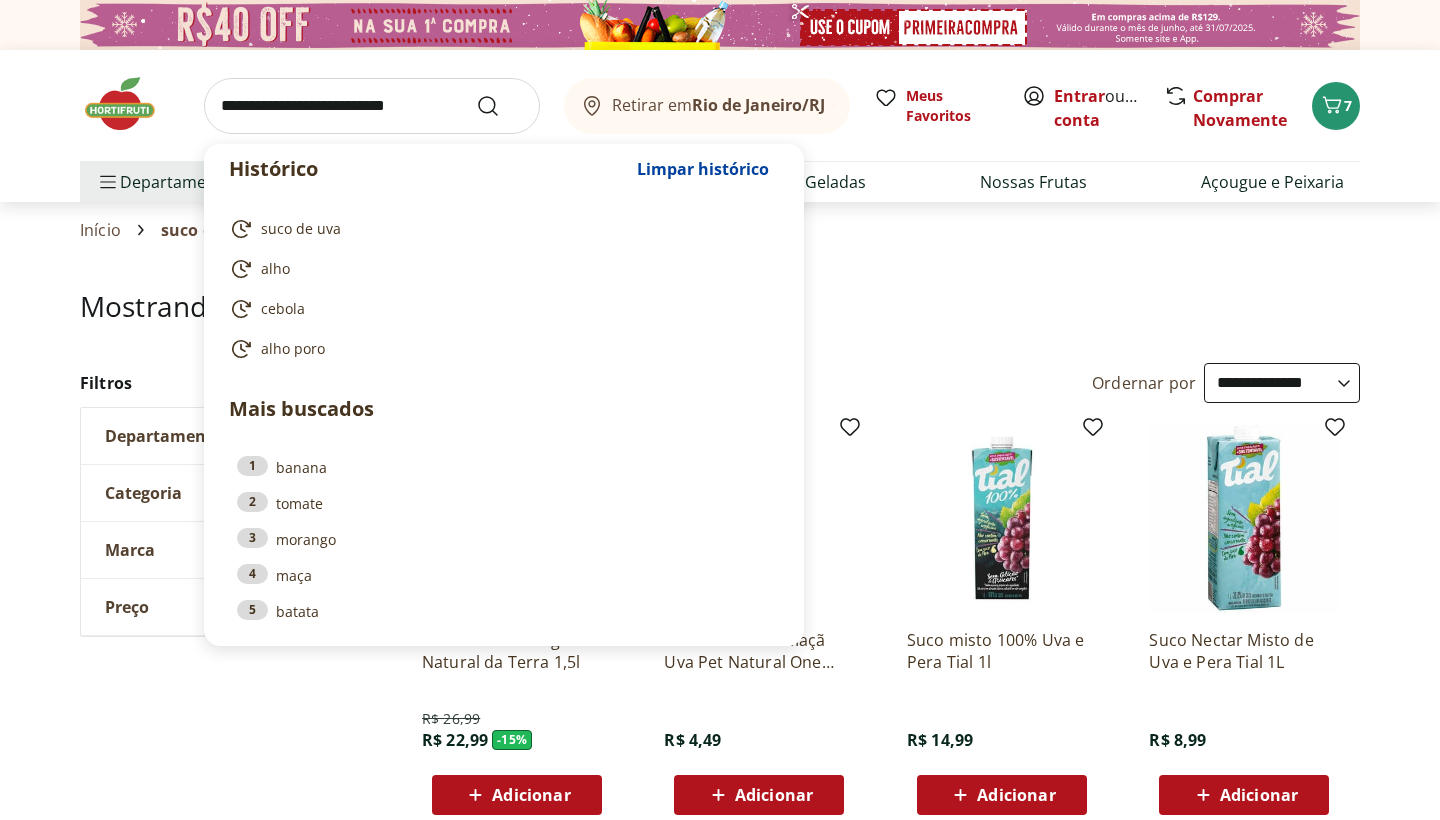 click at bounding box center [372, 106] 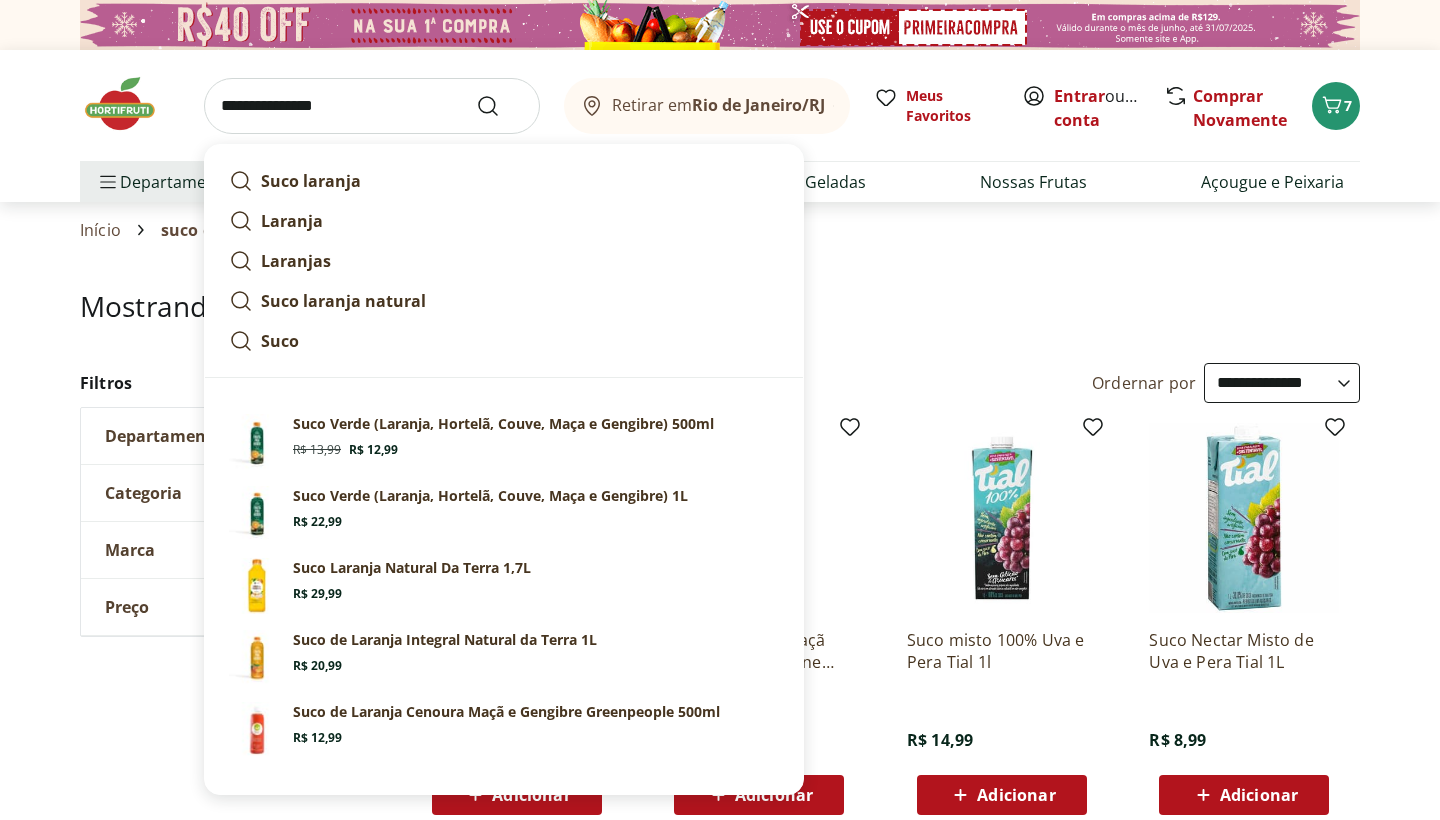 type on "**********" 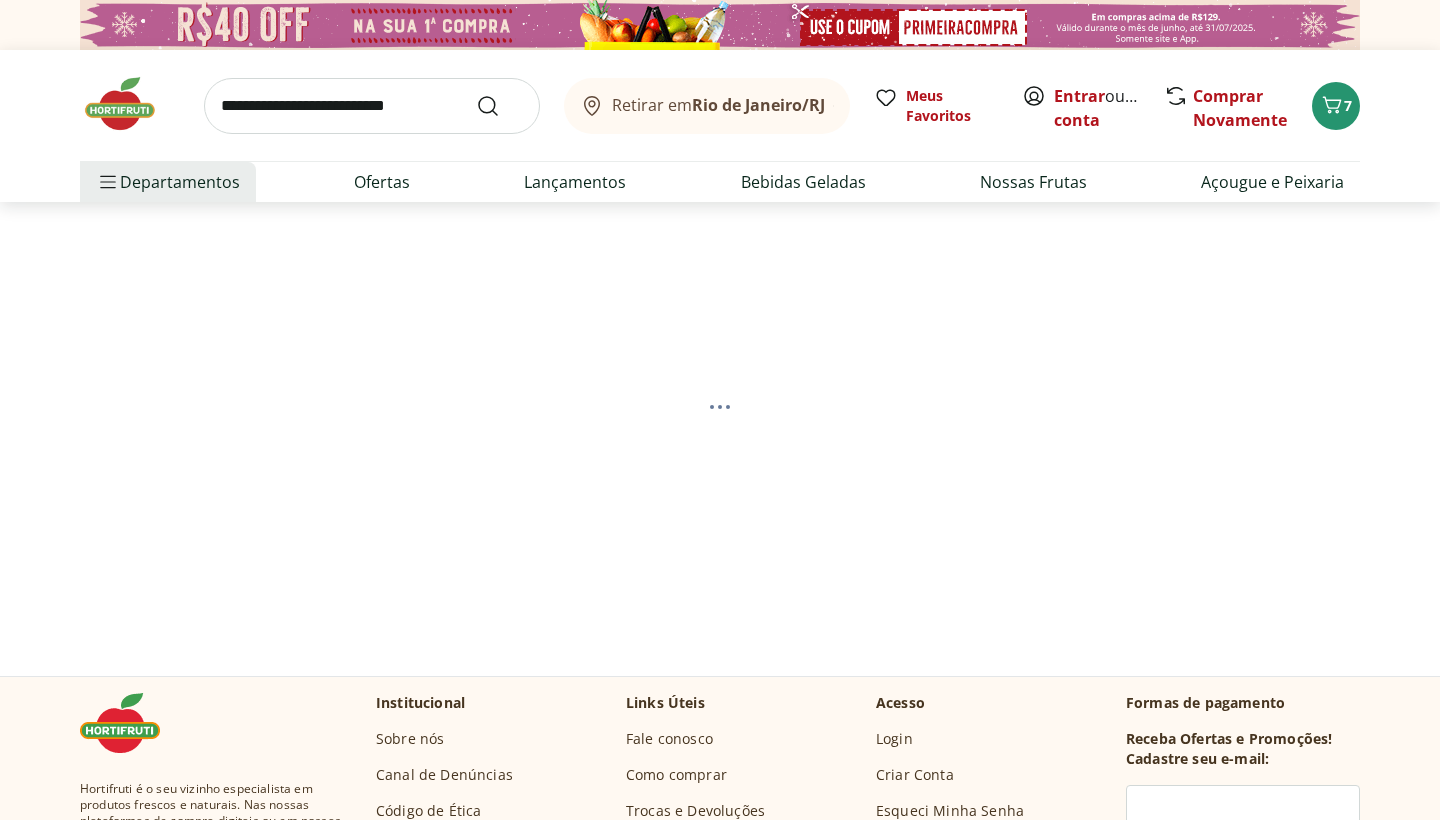 select on "**********" 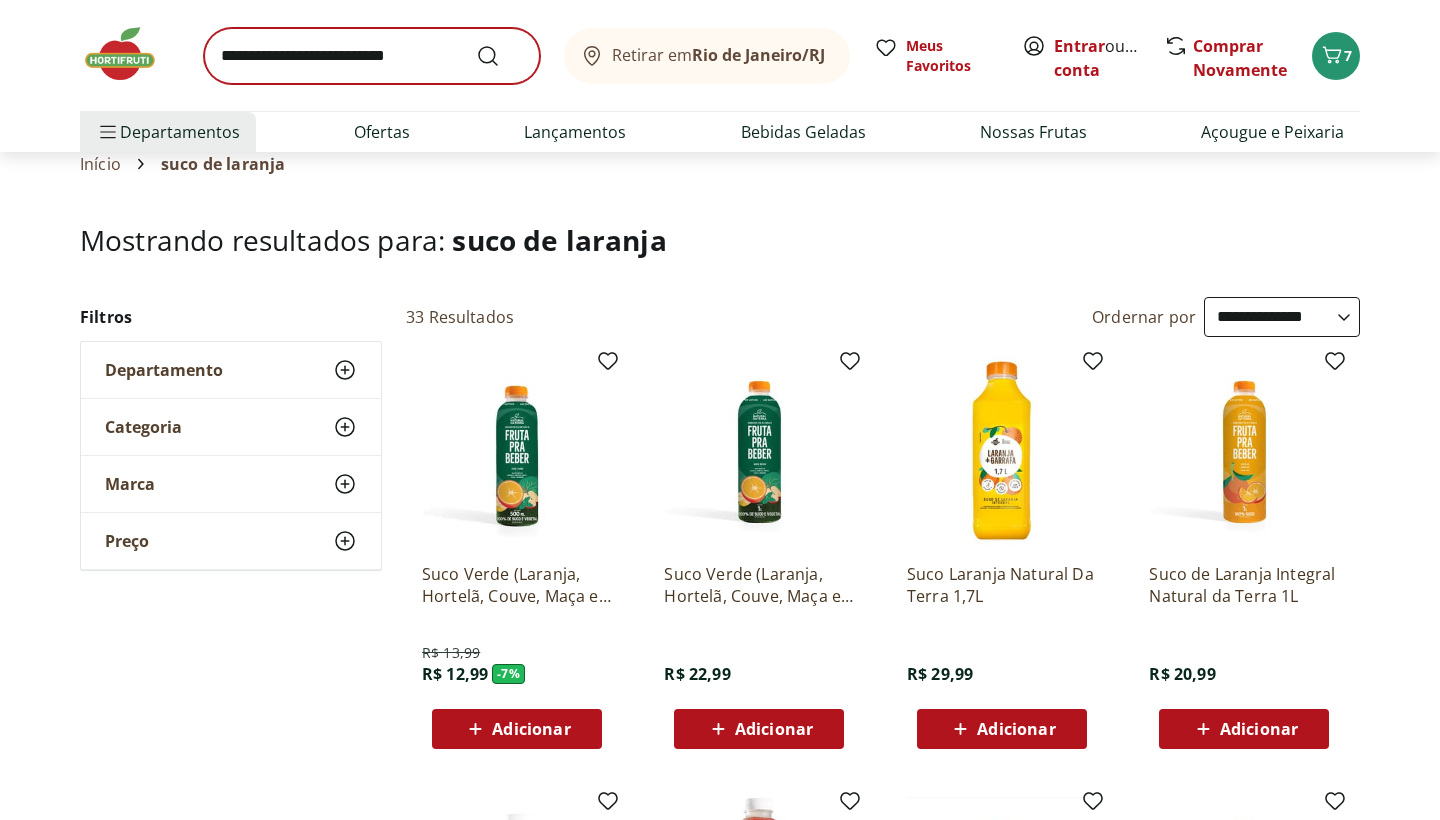 scroll, scrollTop: 0, scrollLeft: 0, axis: both 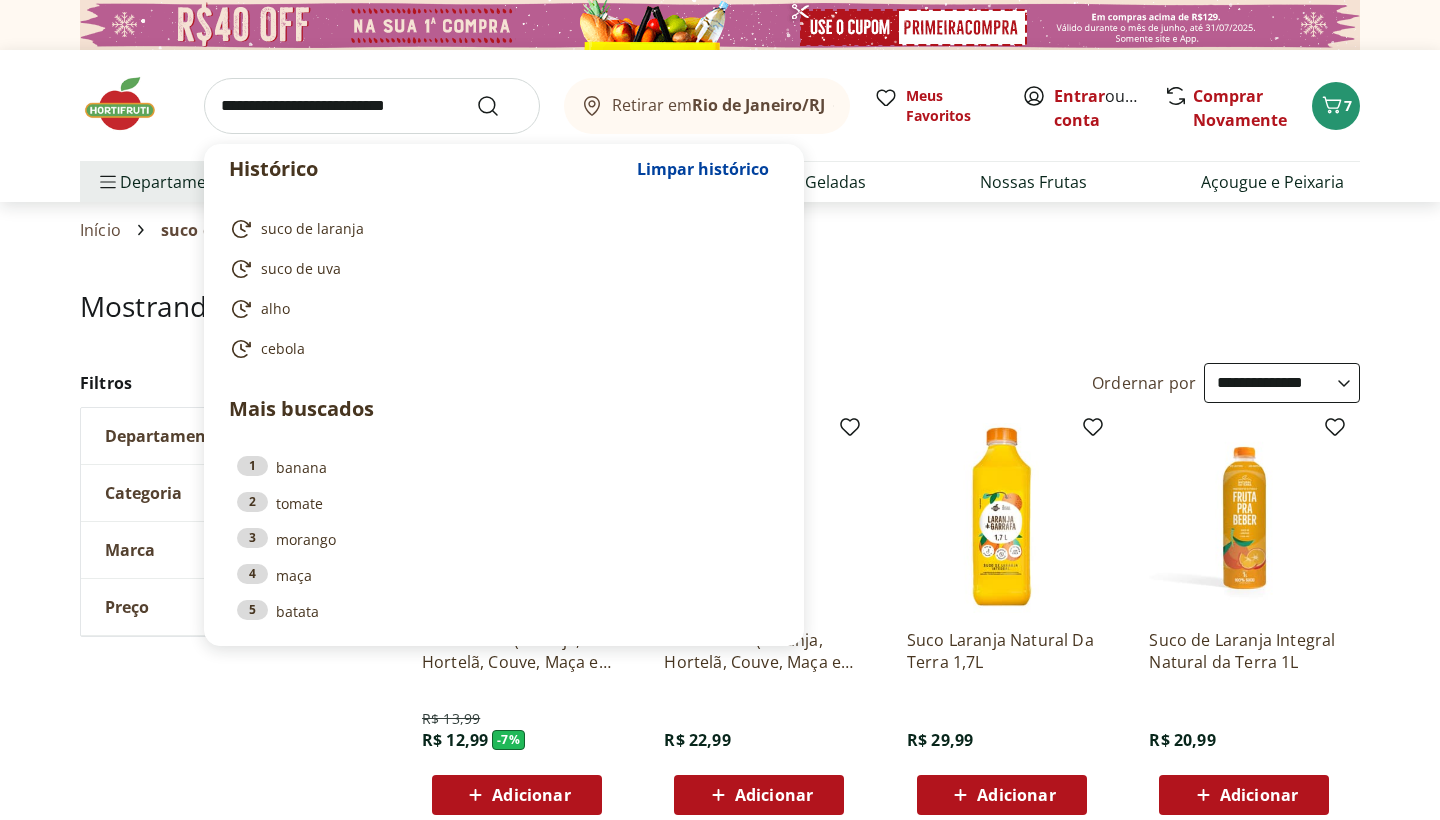 click at bounding box center (372, 106) 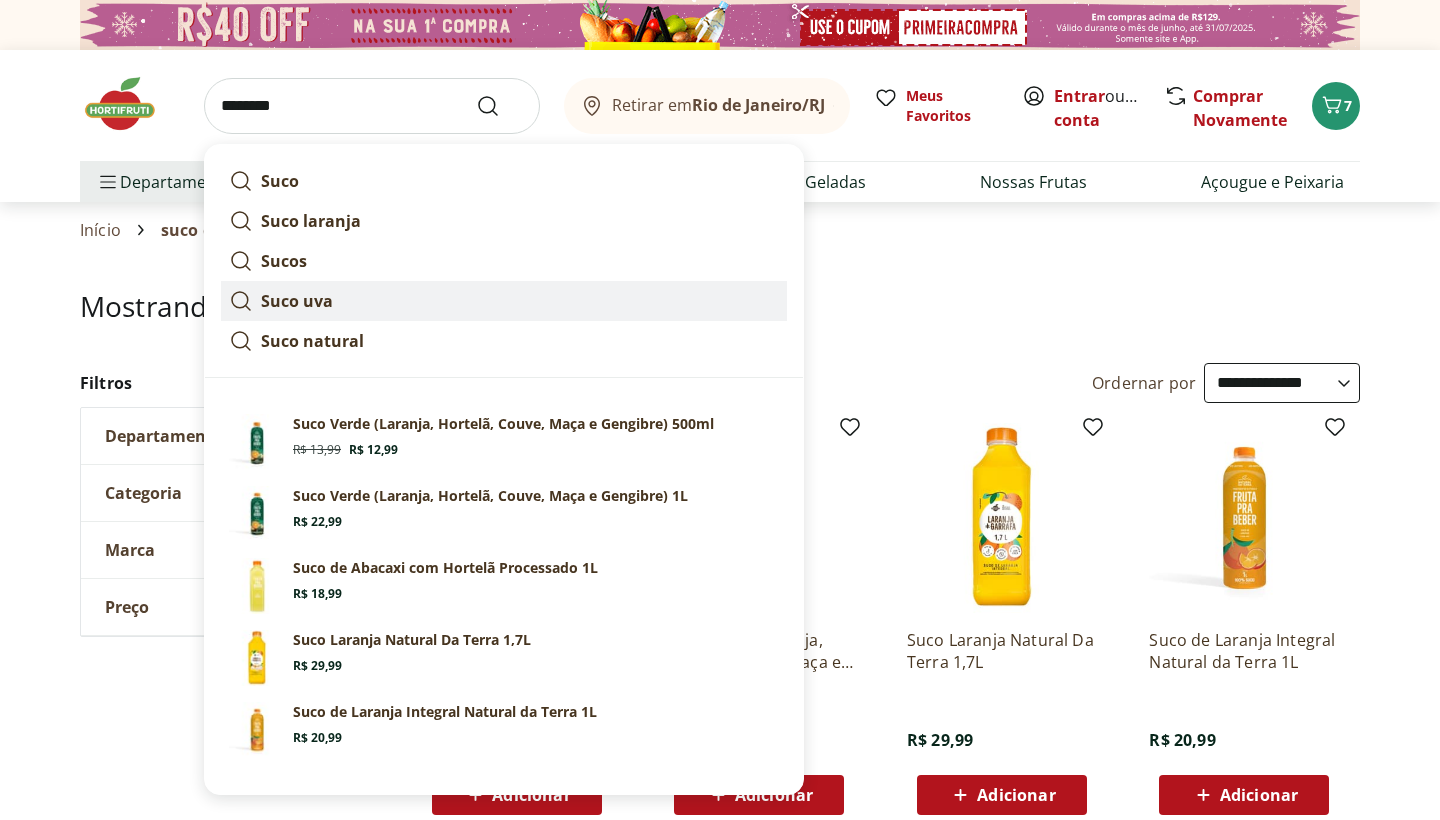 click on "Suco uva" at bounding box center (297, 301) 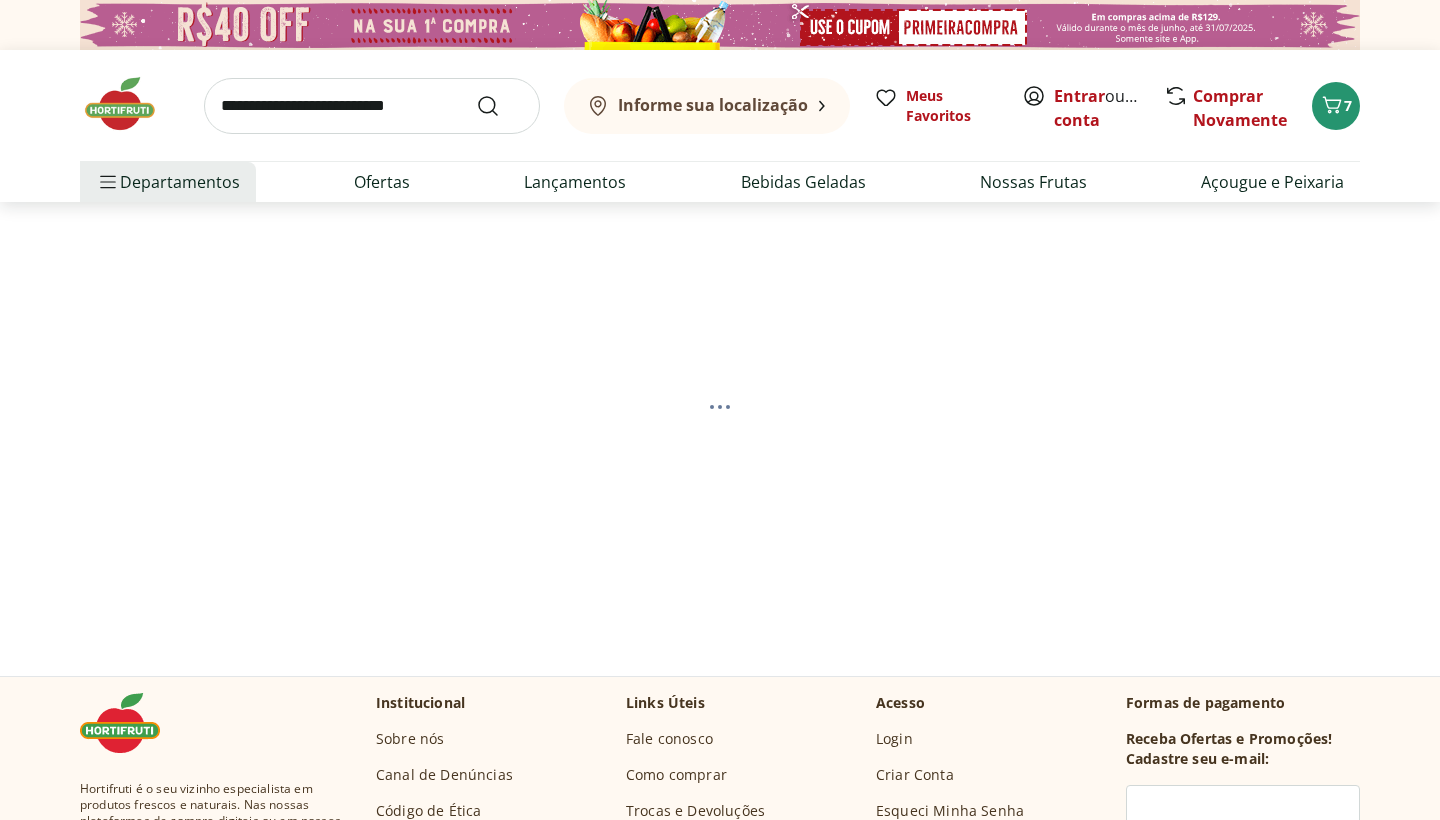 scroll, scrollTop: 0, scrollLeft: 0, axis: both 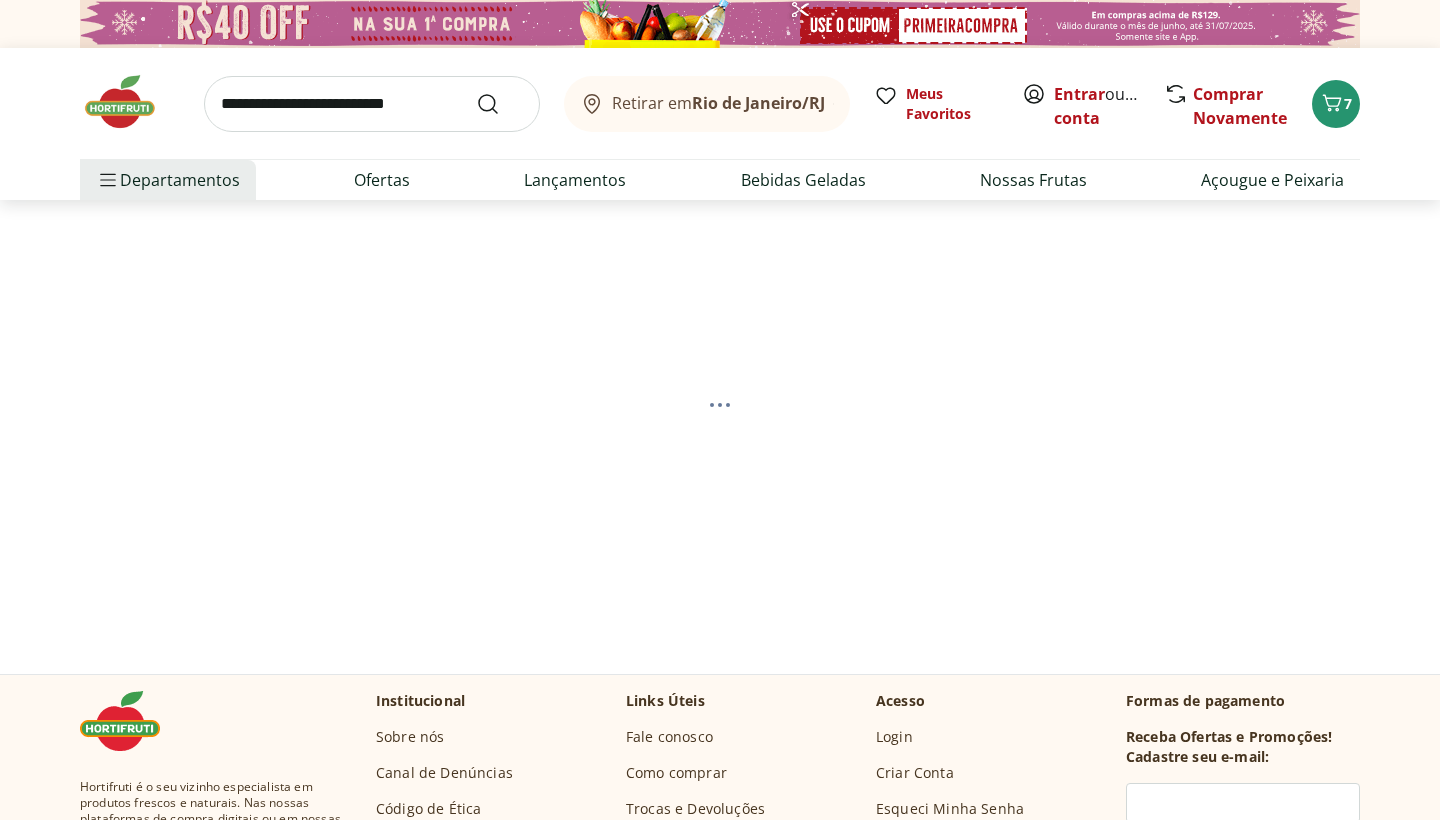 select on "**********" 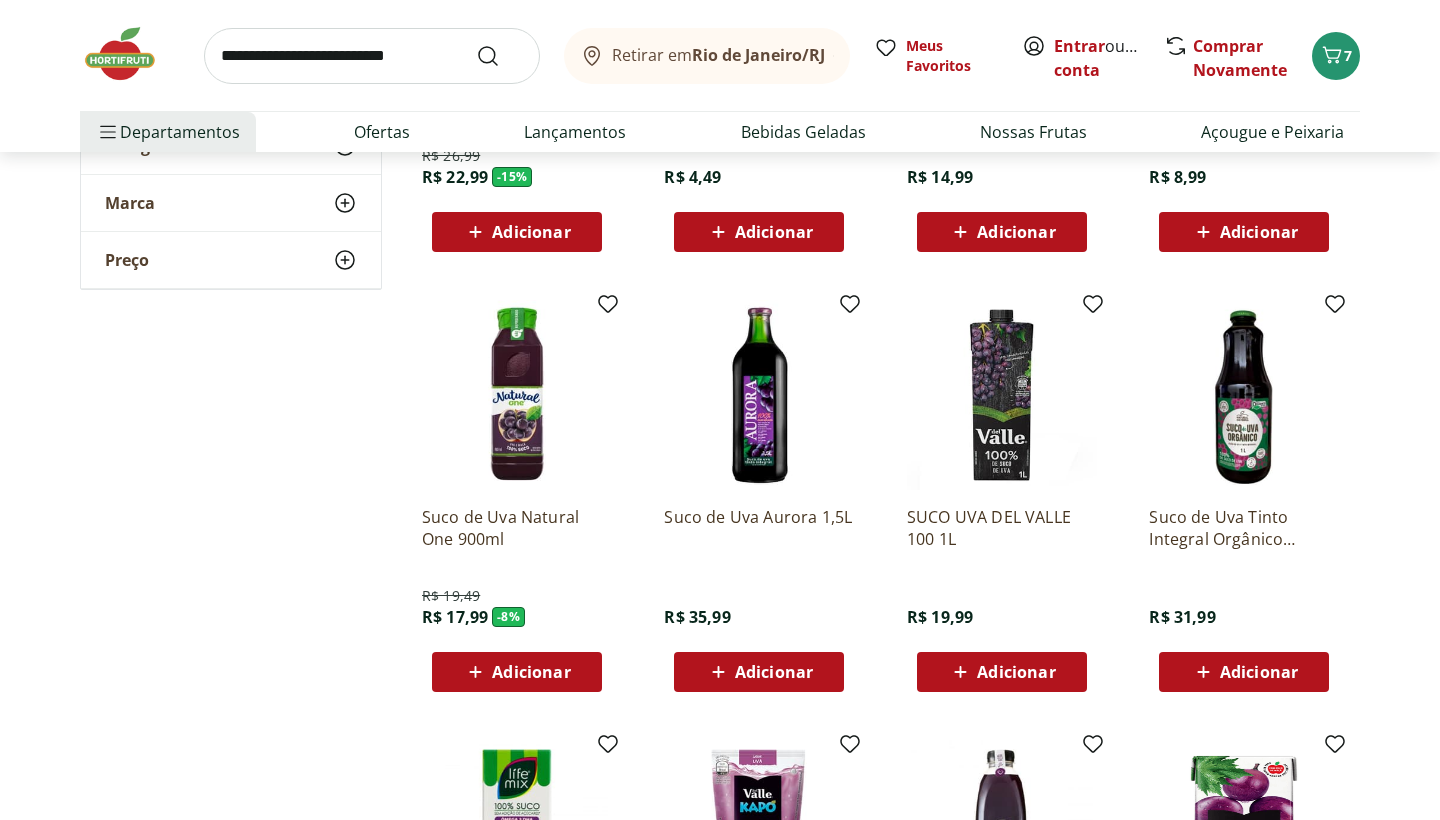 scroll, scrollTop: 567, scrollLeft: 0, axis: vertical 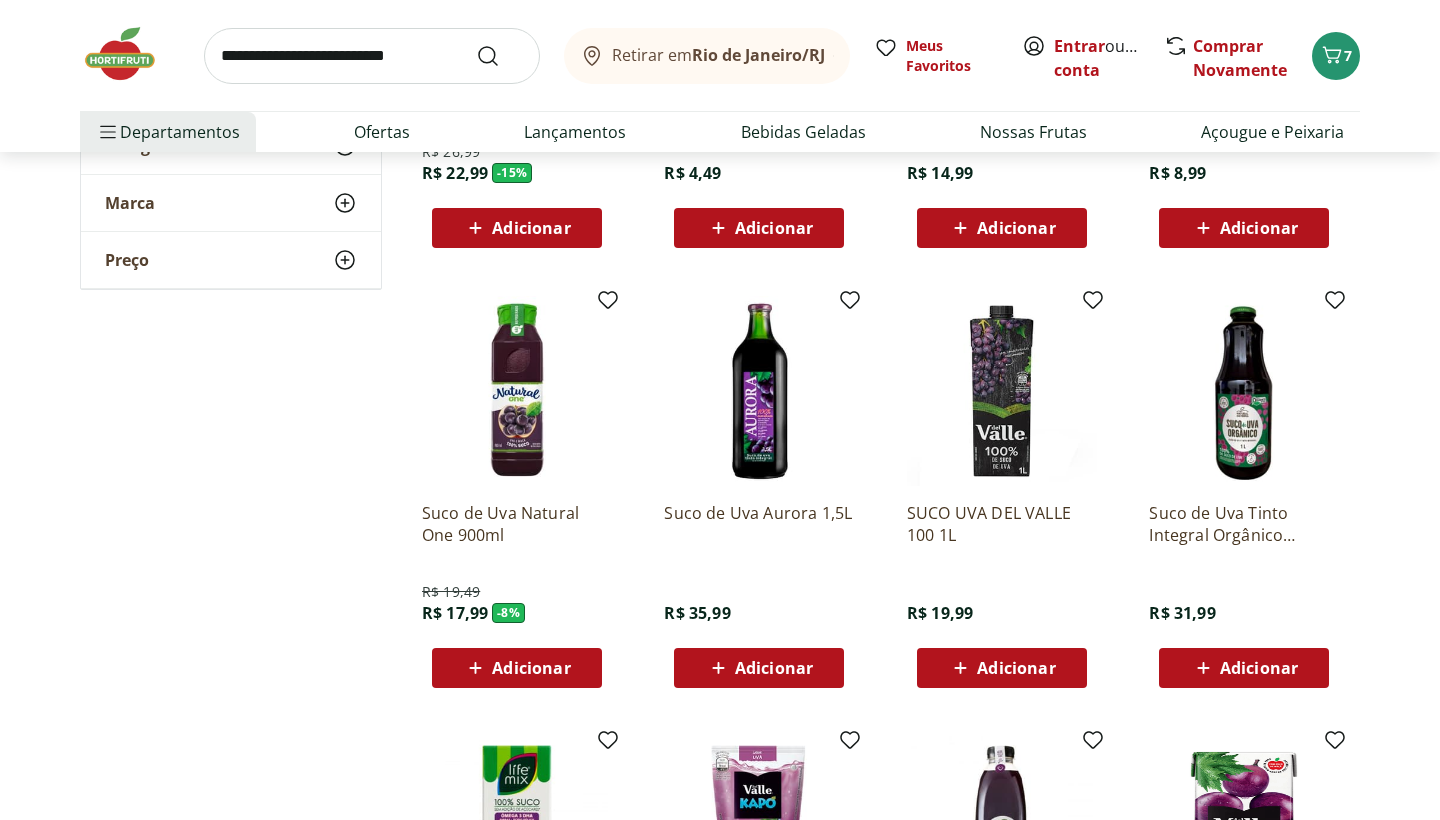 click on "Adicionar" at bounding box center (774, 668) 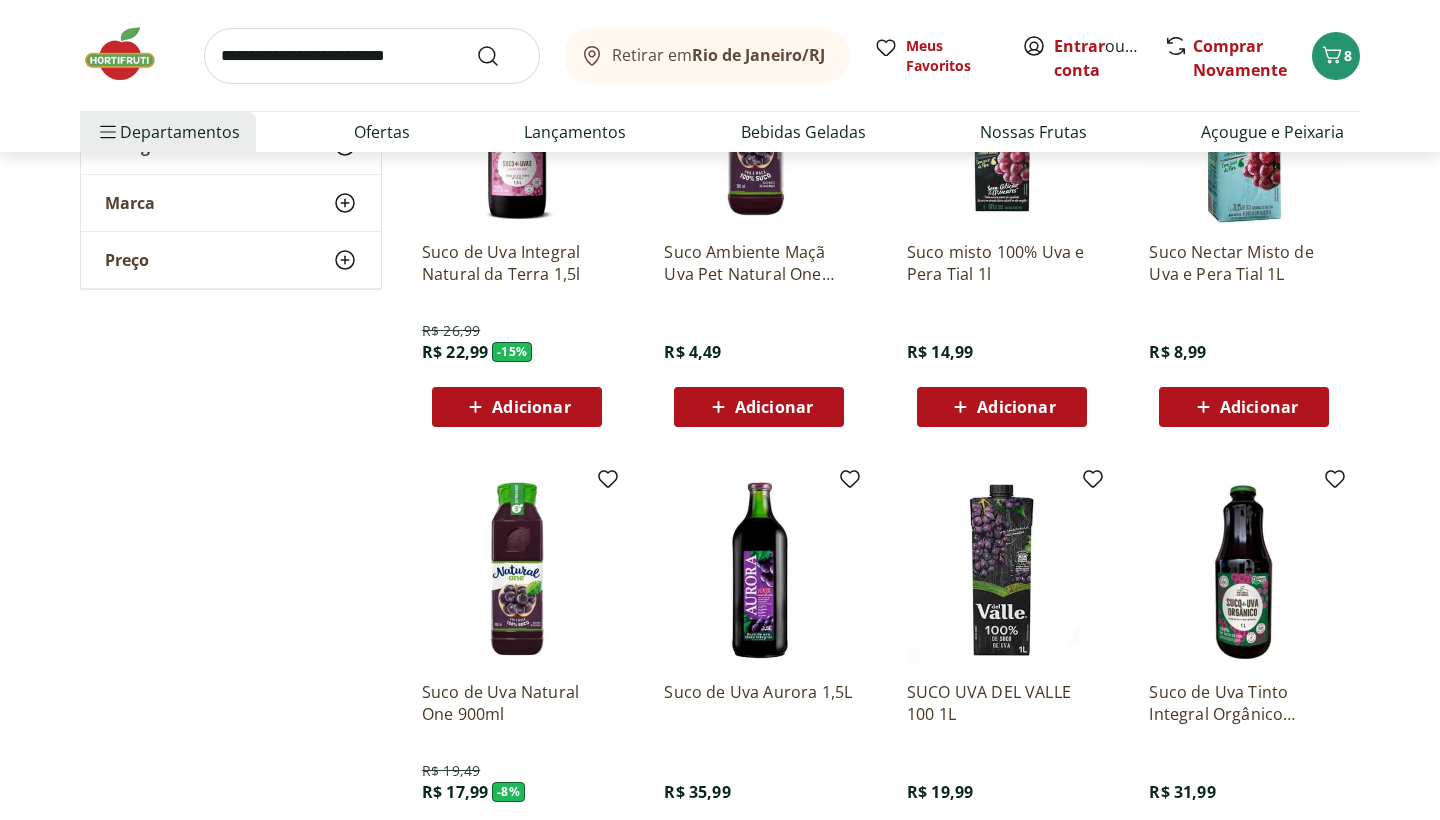 scroll, scrollTop: 0, scrollLeft: 0, axis: both 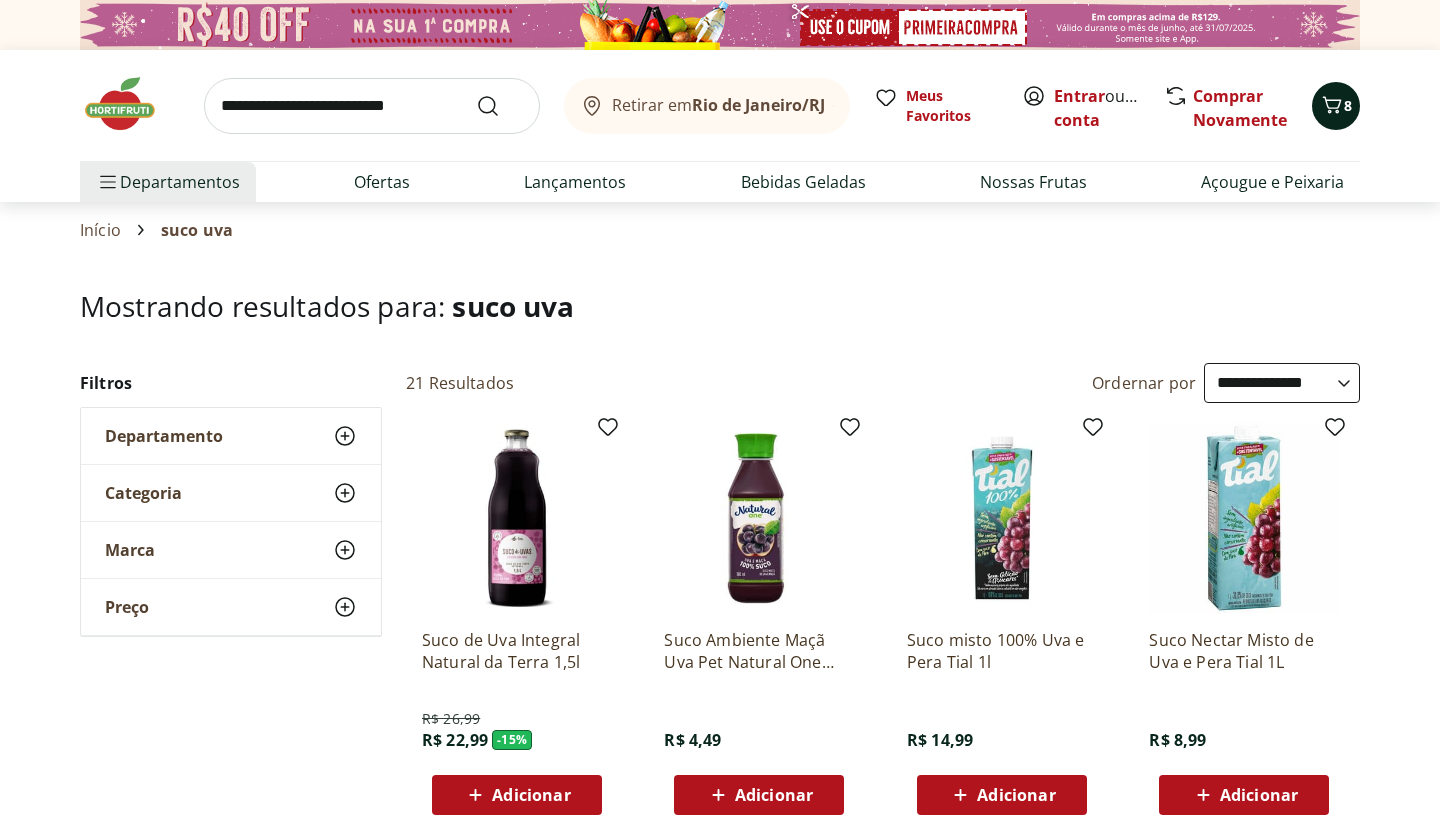 click 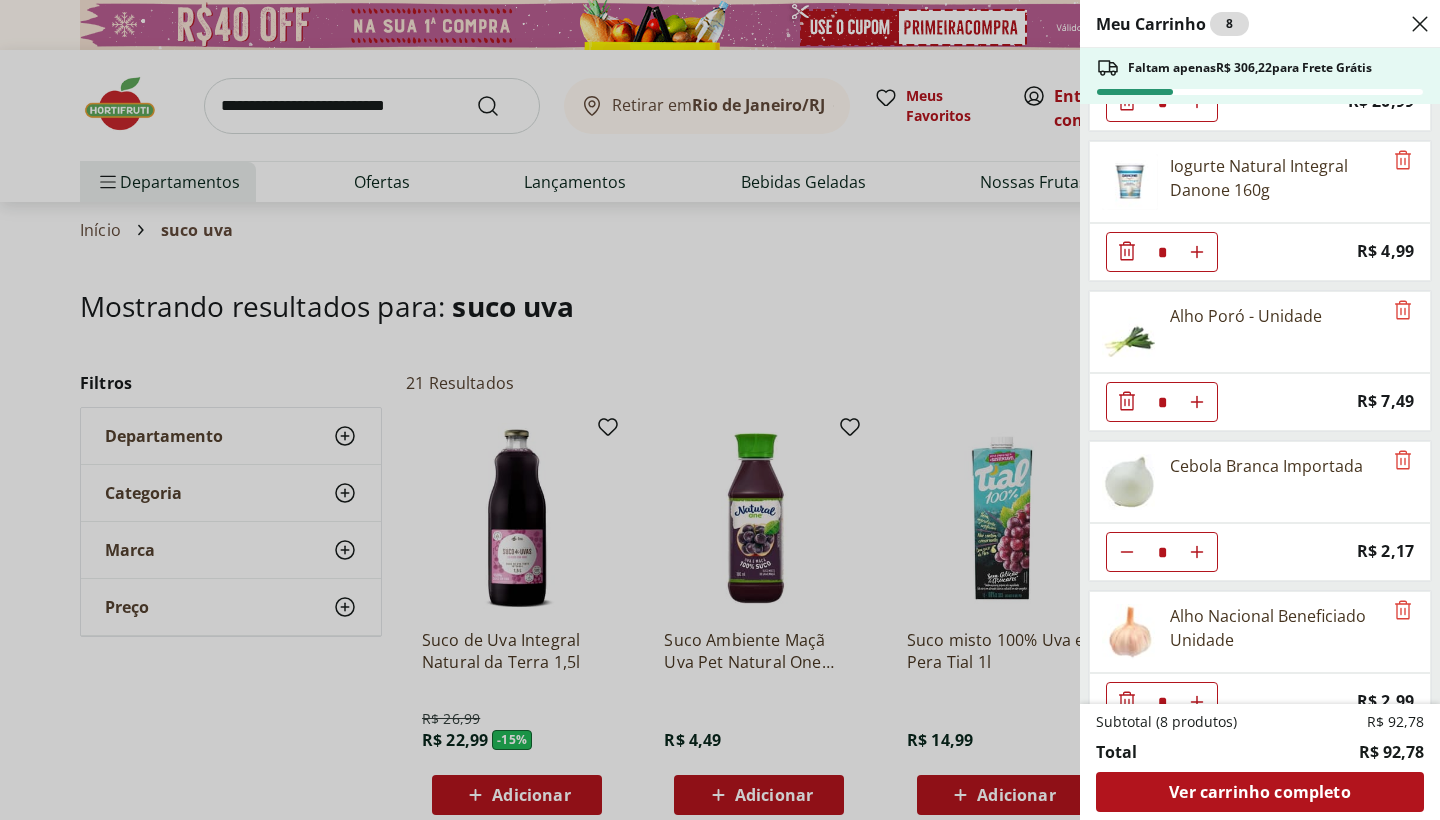 scroll, scrollTop: 271, scrollLeft: 0, axis: vertical 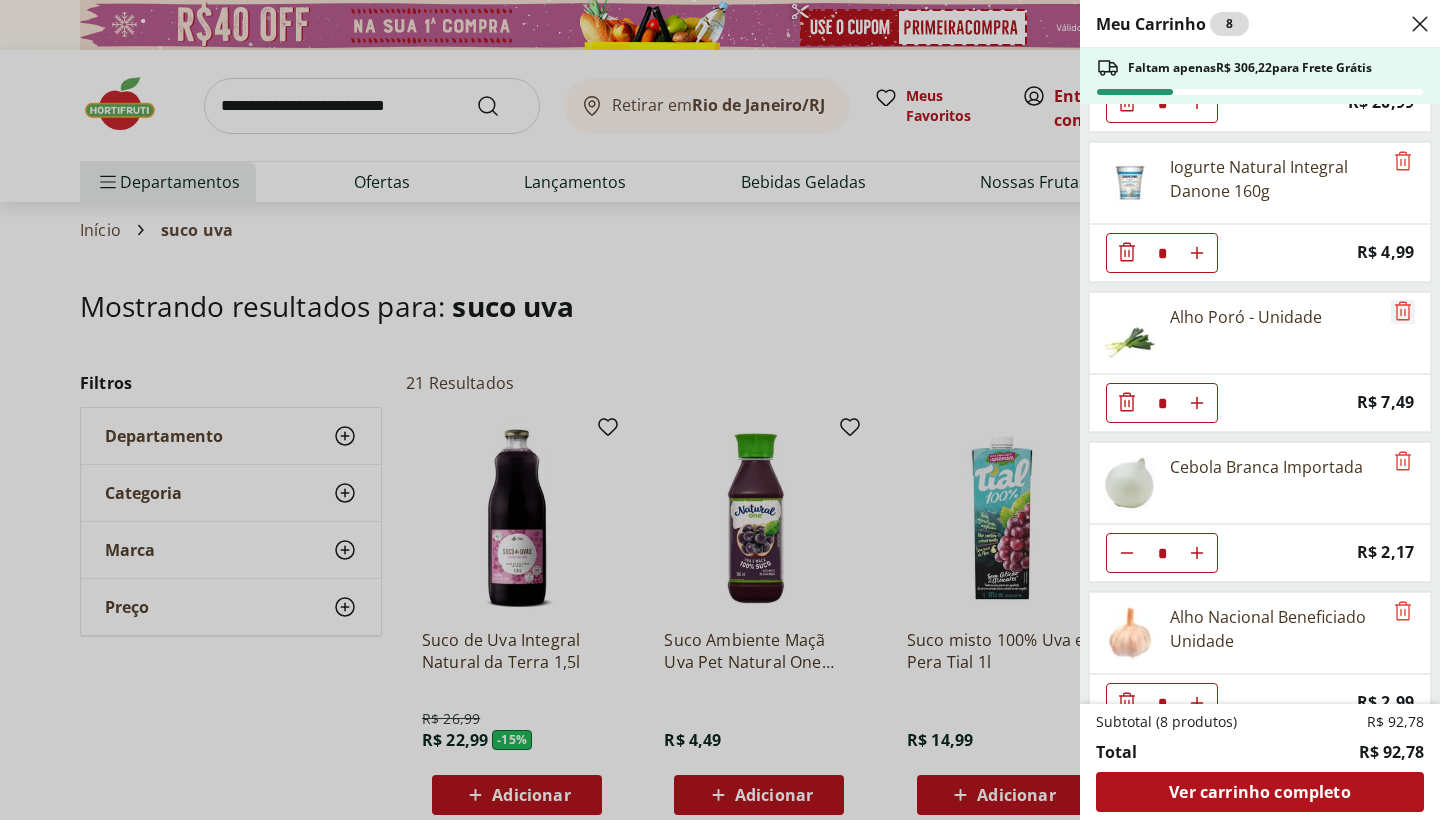click 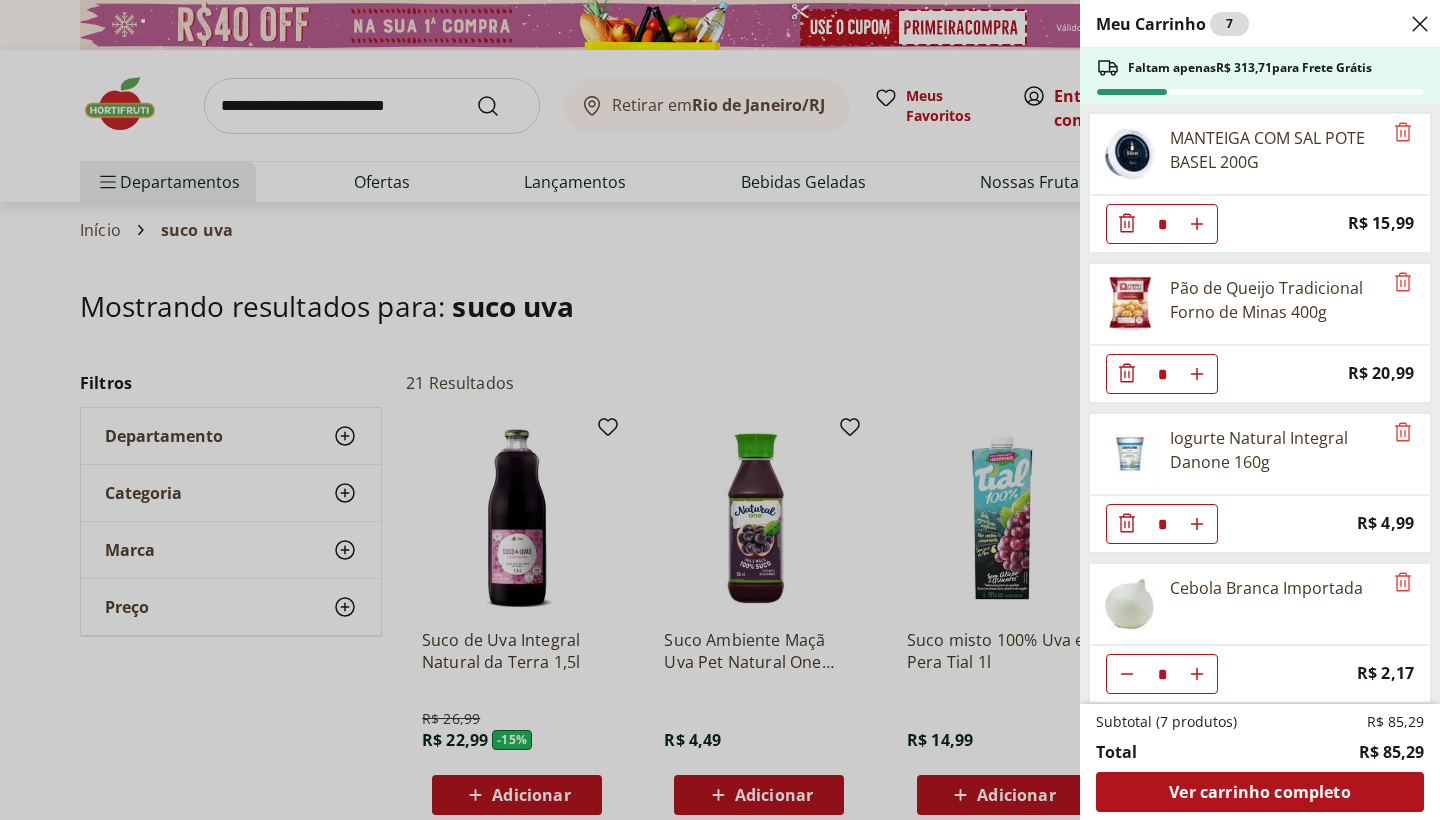 scroll, scrollTop: 0, scrollLeft: 0, axis: both 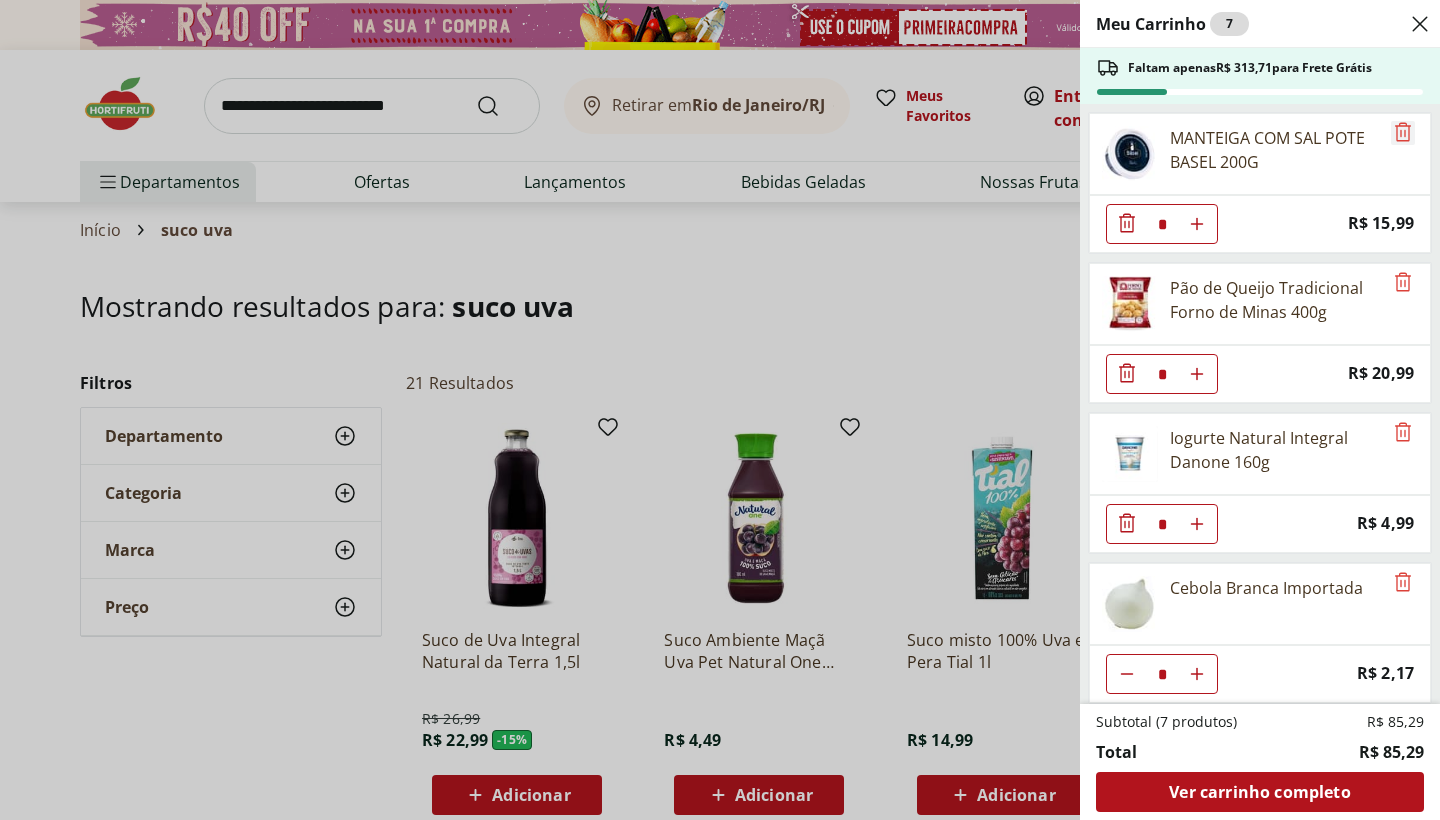 click 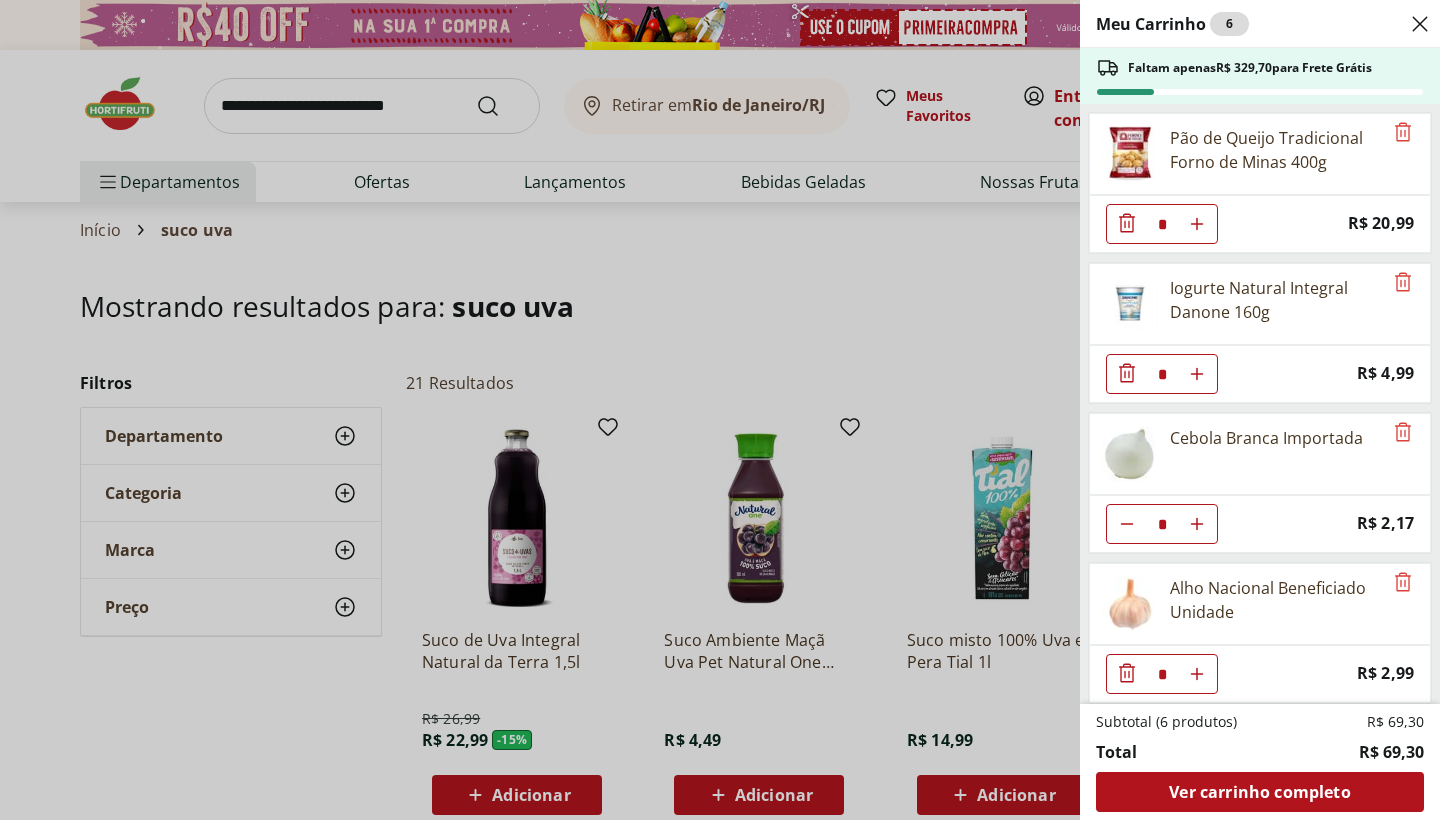 scroll, scrollTop: 0, scrollLeft: 0, axis: both 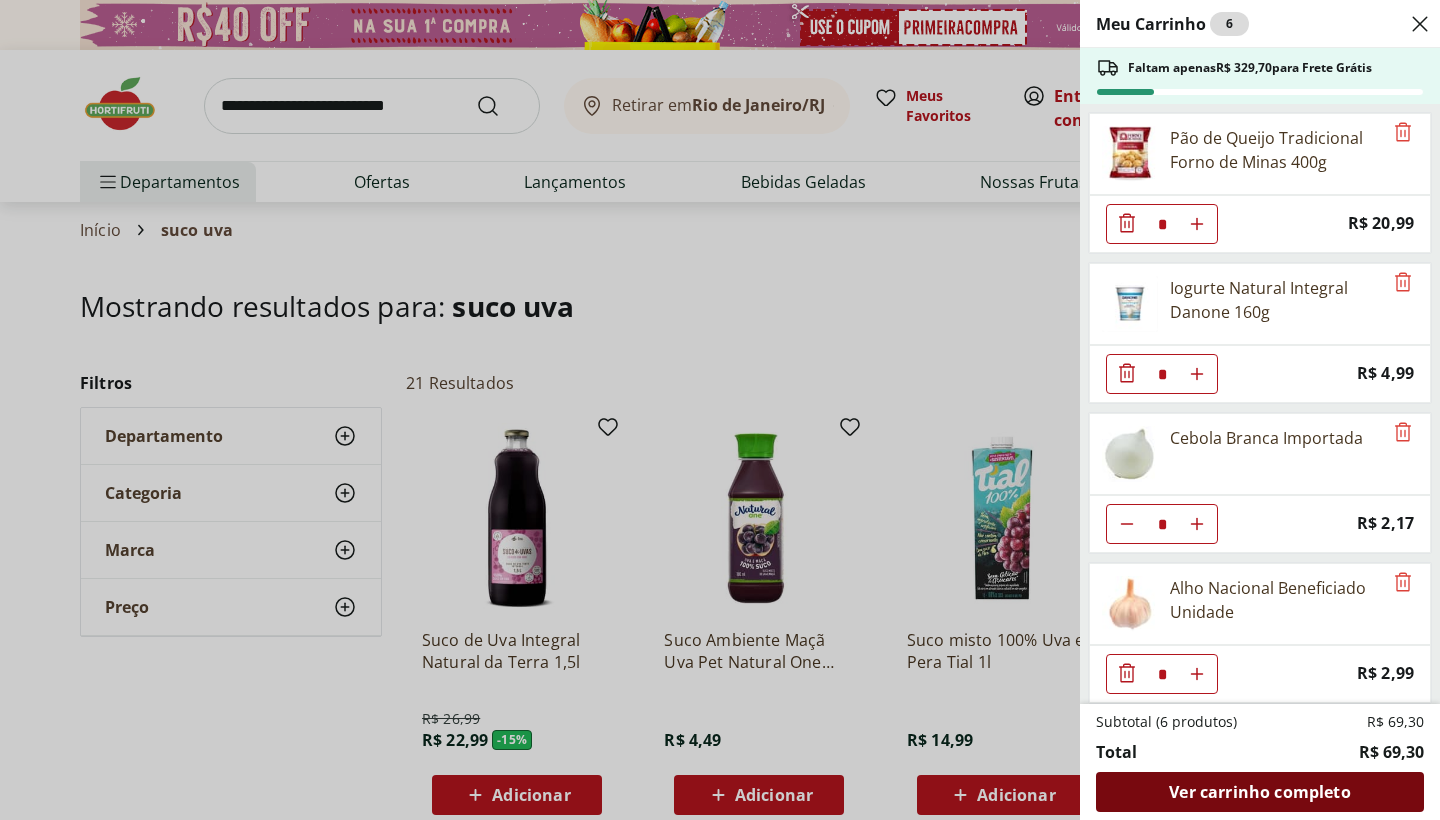 click on "Ver carrinho completo" at bounding box center [1259, 792] 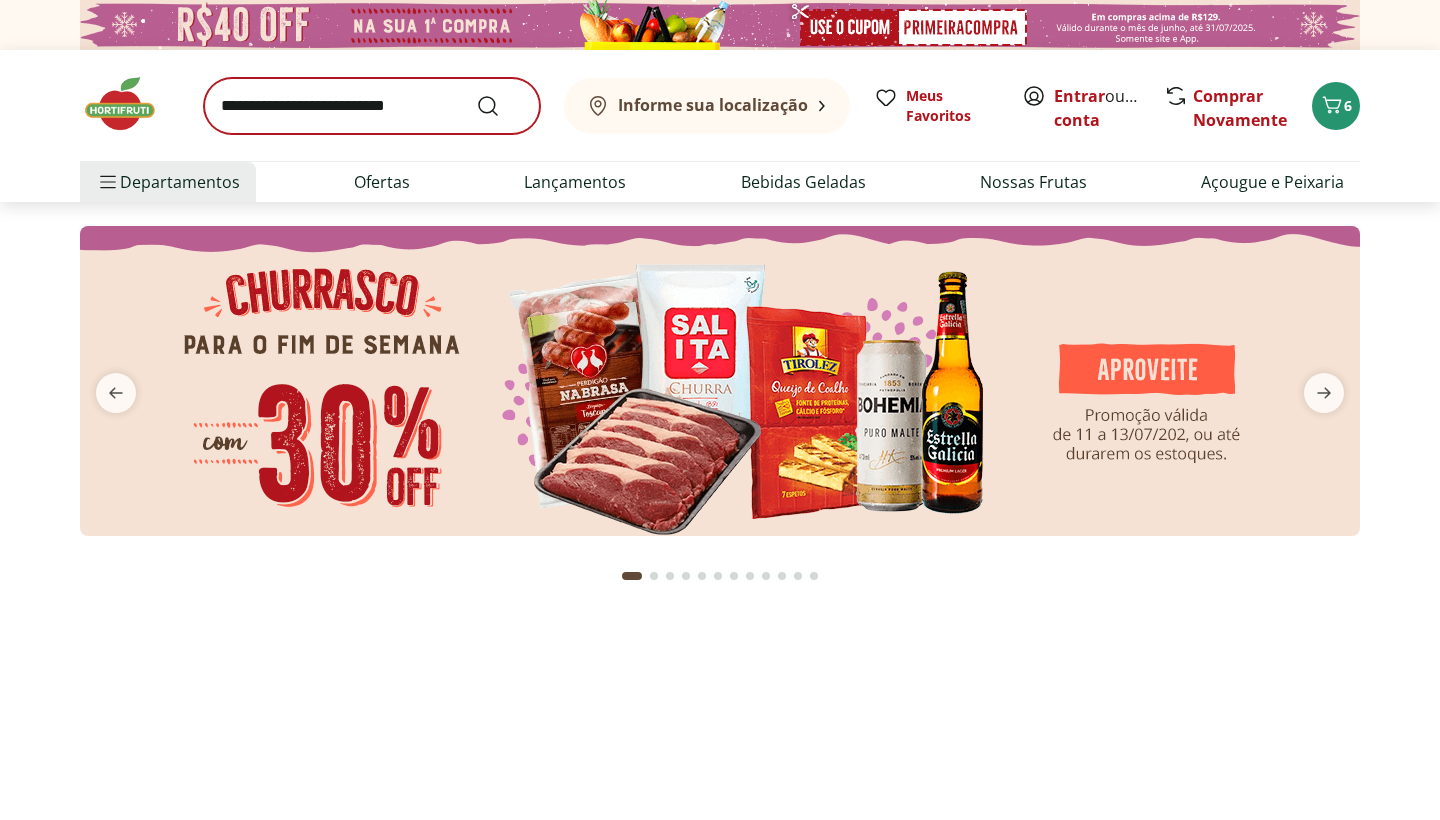 scroll, scrollTop: 0, scrollLeft: 0, axis: both 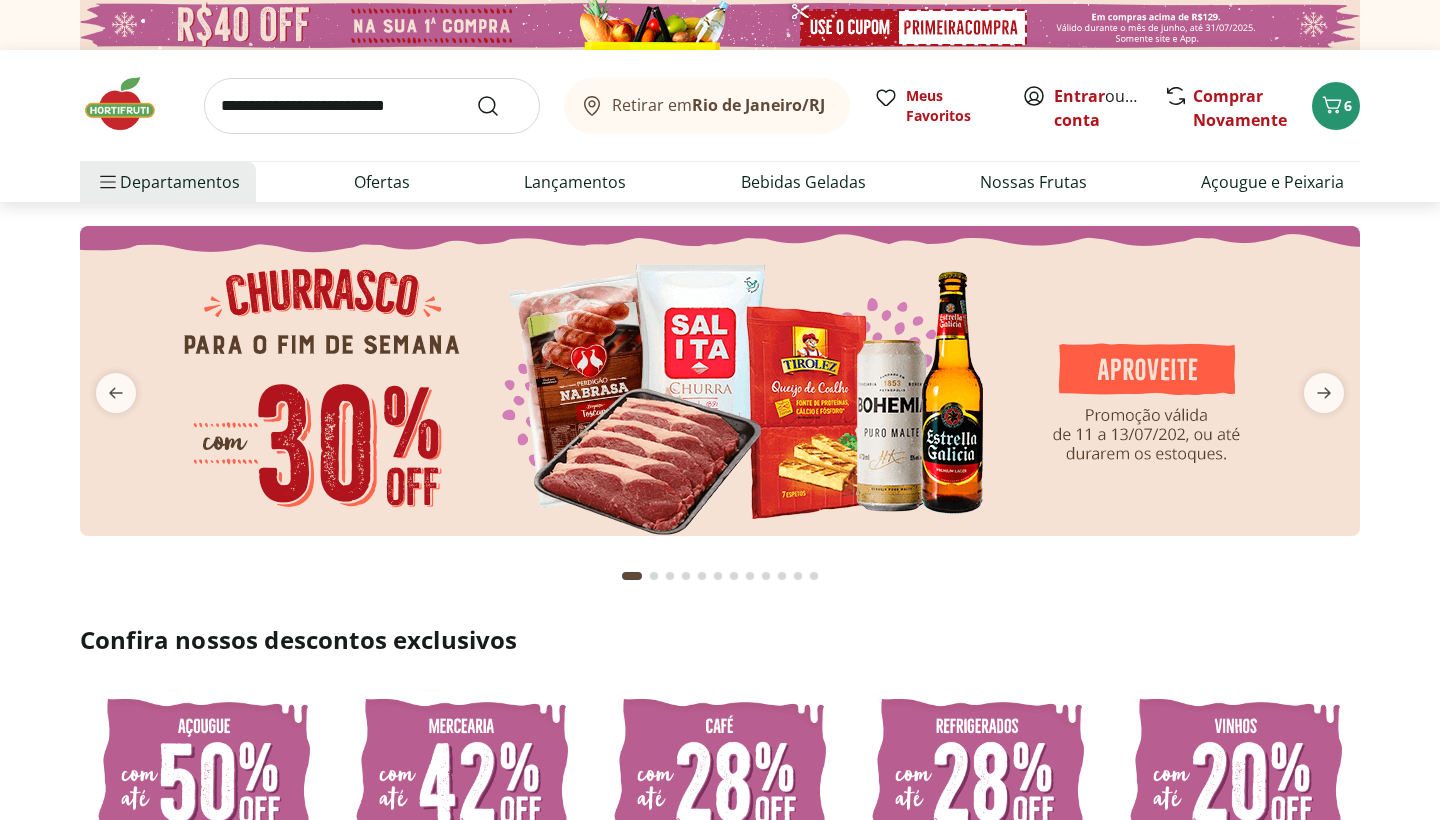 click at bounding box center (372, 106) 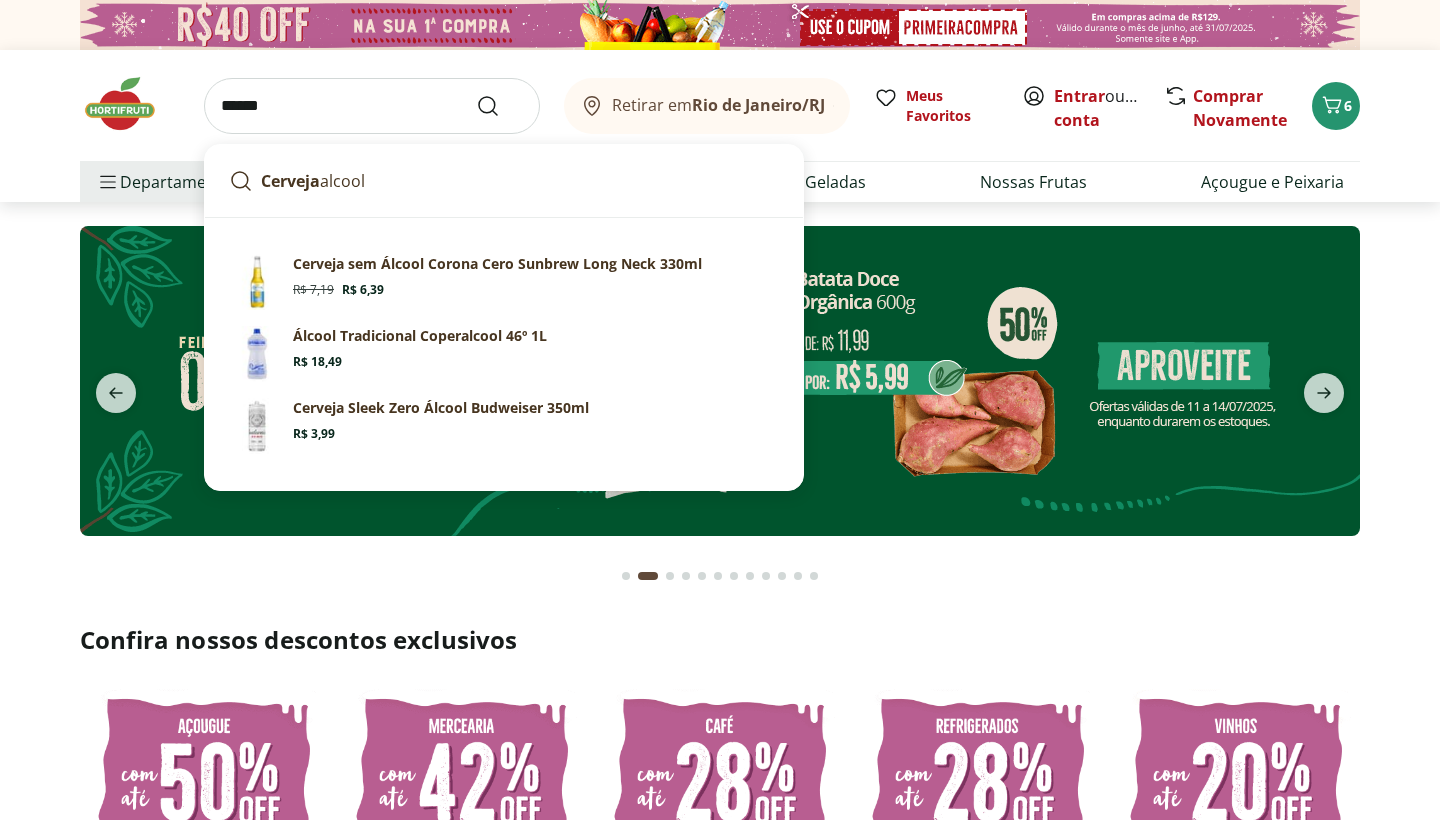 click on "****** Cerveja alcool Sugestões para "alcool" Cerveja sem Álcool Corona Cero Sunbrew Long Neck 330ml Original price: R$ 7,19 Price: R$ 6,39 Álcool Tradicional Coperalcool 46º 1L Price: R$ 18,49 Cerveja Sleek Zero Álcool Budweiser 350ml Price: R$ 3,99 Retirar em  [CITY]/[STATE] Meus Favoritos Entrar  ou  Criar conta Comprar Novamente 6" at bounding box center (720, 105) 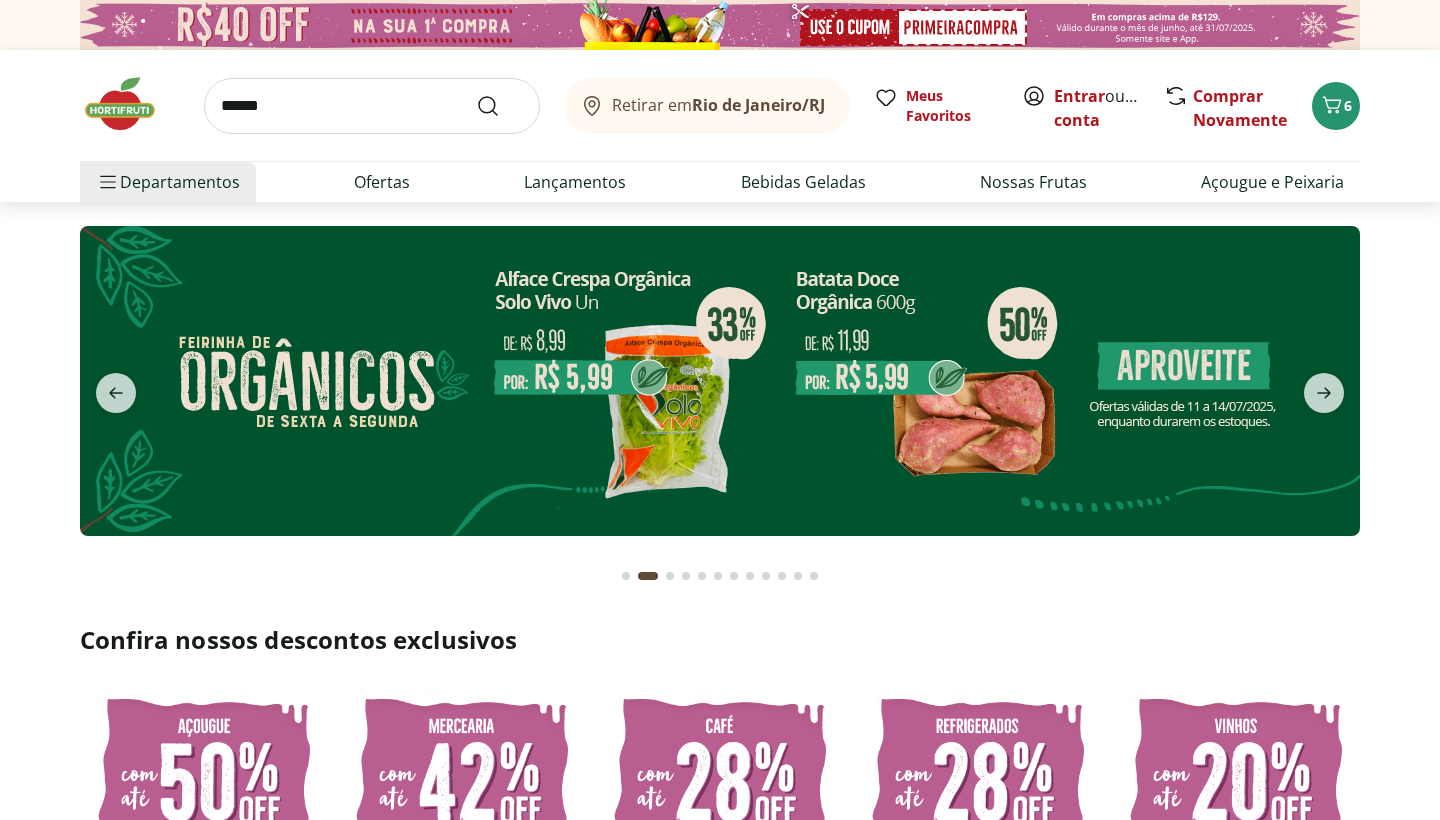 click on "Retirar em  [CITY]/[STATE] Entrar  ou  Criar conta 6 ****** Retirar em  [CITY]/[STATE] Meus Favoritos Entrar  ou  Criar conta Comprar Novamente 6  Departamentos Nossa Marca Nossa Marca Ver tudo do departamento Açougue & Peixaria Congelados e Refrigerados Frutas, Legumes e Verduras Orgânicos Mercearia Sorvetes Hortifruti Hortifruti Ver tudo do departamento Cogumelos Frutas Legumes Ovos Temperos Frescos Verduras Orgânicos Orgânicos Ver tudo do departamento Bebidas Orgânicas Frutas Orgânicas Legumes Orgânicos Ovos Orgânicos Perecíveis Orgânicos Verduras Orgânicas Temperos Frescos Açougue e Peixaria Açougue e Peixaria Ver tudo do departamento Aves Bovinos Exóticos Frutos do Mar Linguiça e Salsicha Peixes Salgados e Defumados Suínos Prontinhos Prontinhos Ver tudo do departamento Frutas Cortadinhas Pré Preparados Prontos para Consumo Saladas Sucos e Água de Coco Padaria Padaria Ver tudo do departamento Bolos e Mini Bolos Doces Pão Padaria Própria Salgados Torradas Bebidas Bebidas Água" at bounding box center (720, 126) 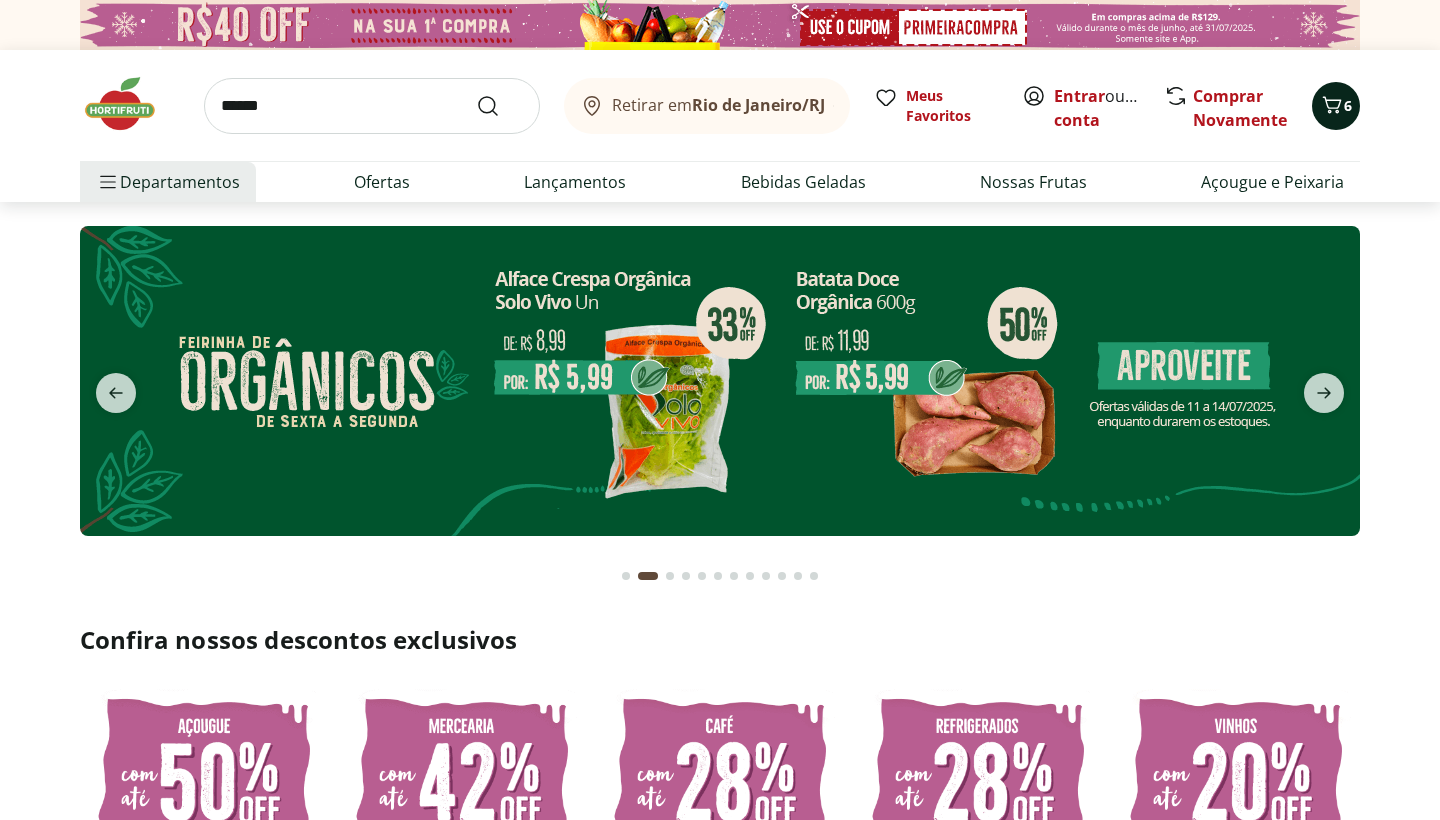 click 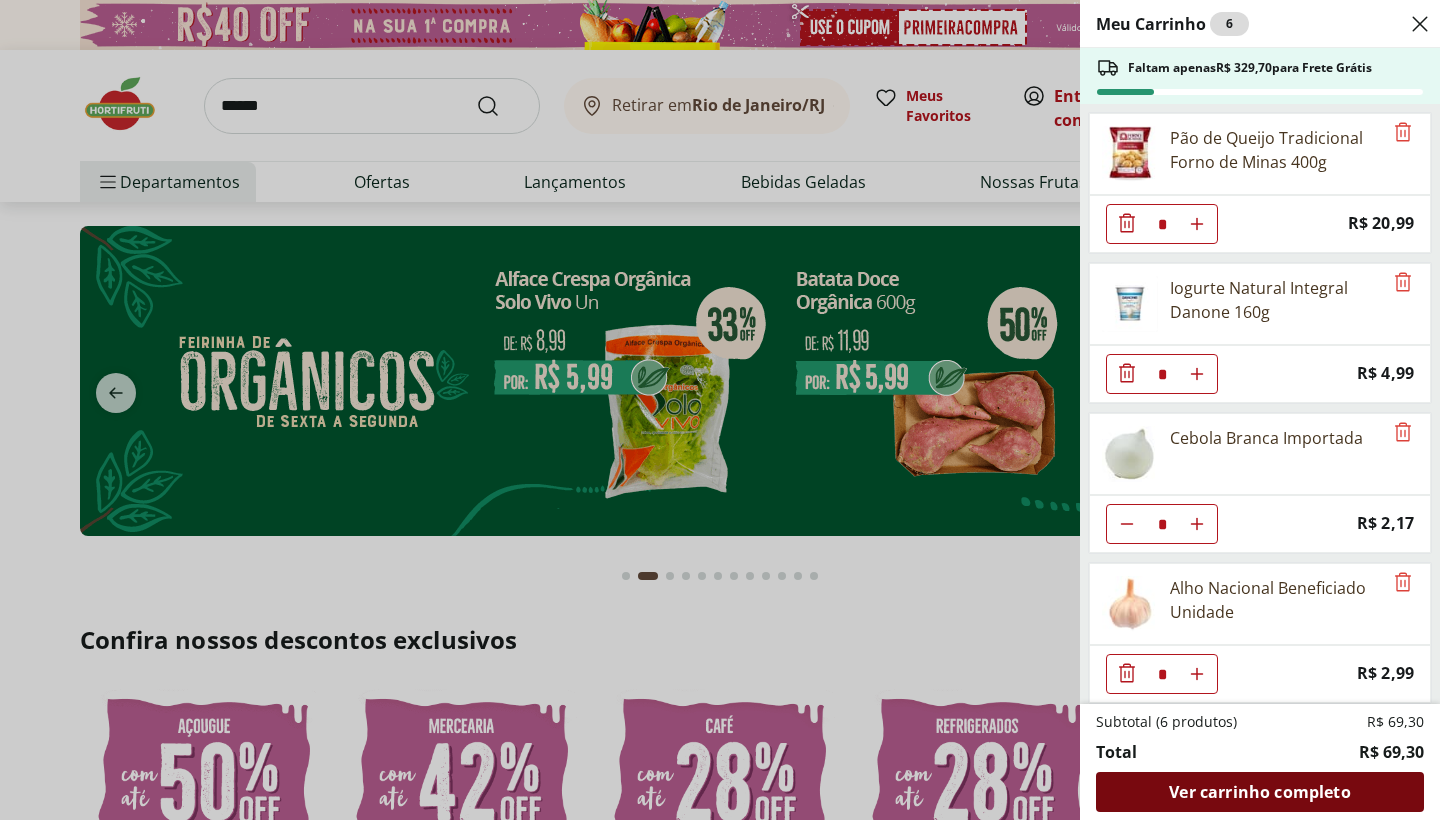 click on "Ver carrinho completo" at bounding box center [1259, 792] 